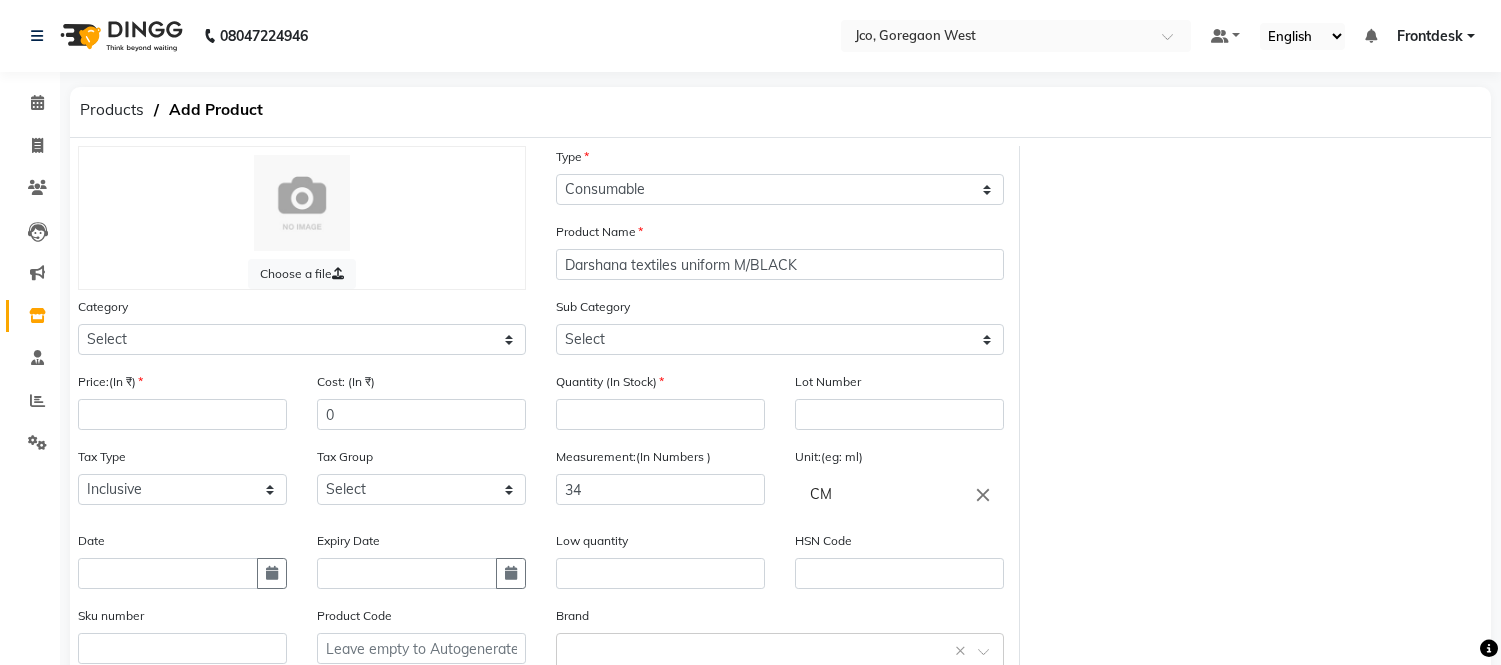 select on "C" 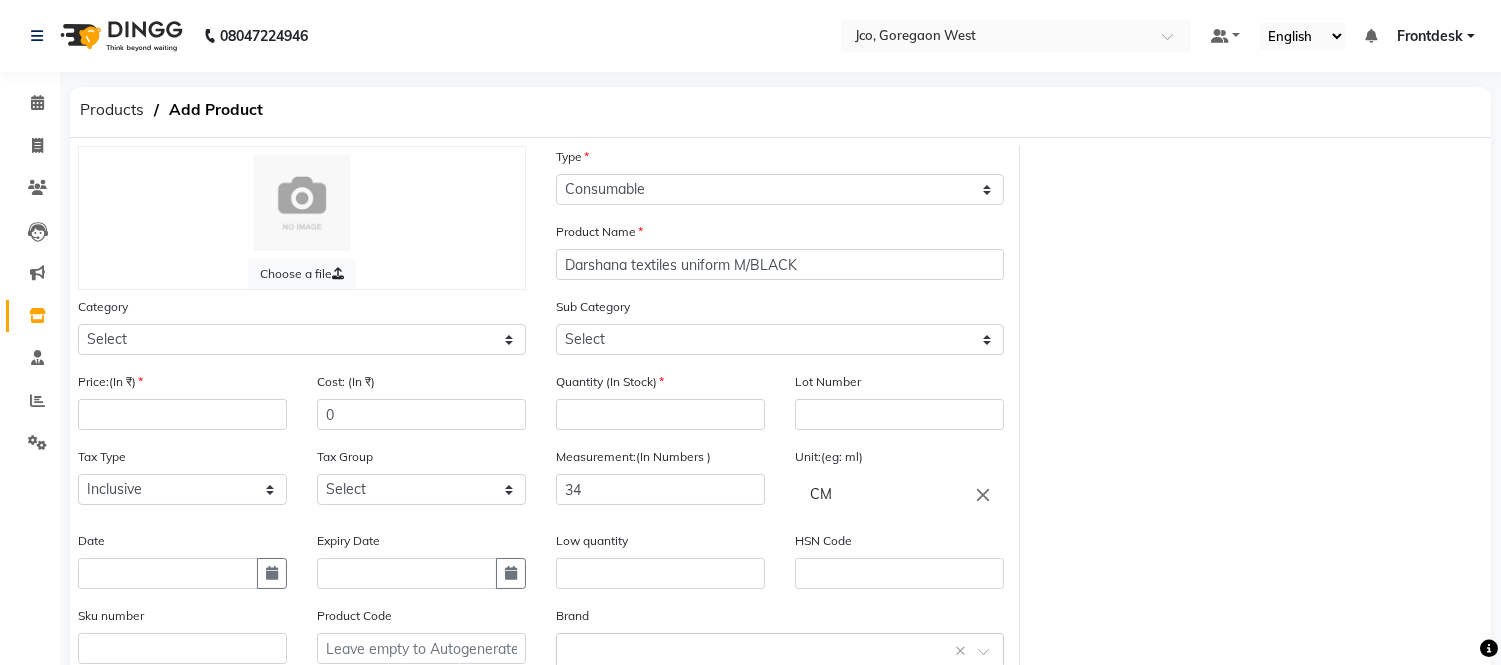 scroll, scrollTop: 0, scrollLeft: 0, axis: both 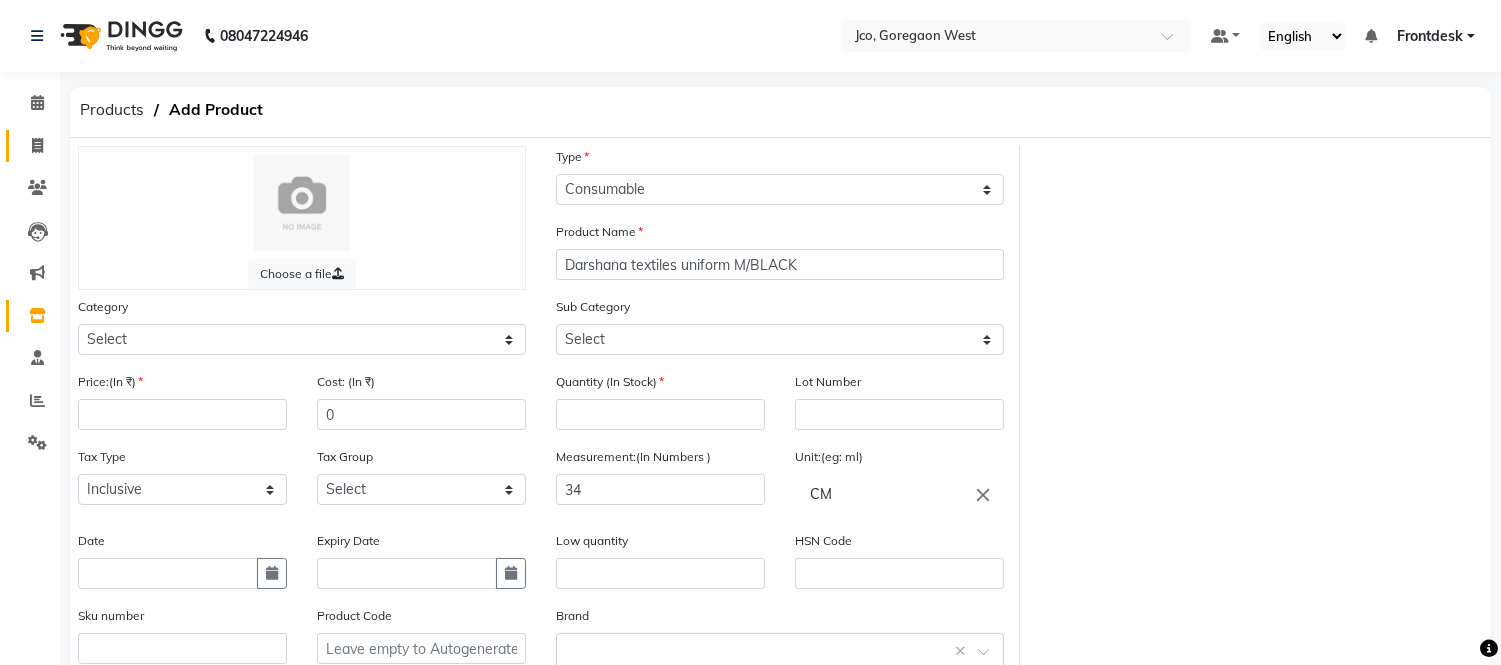 click 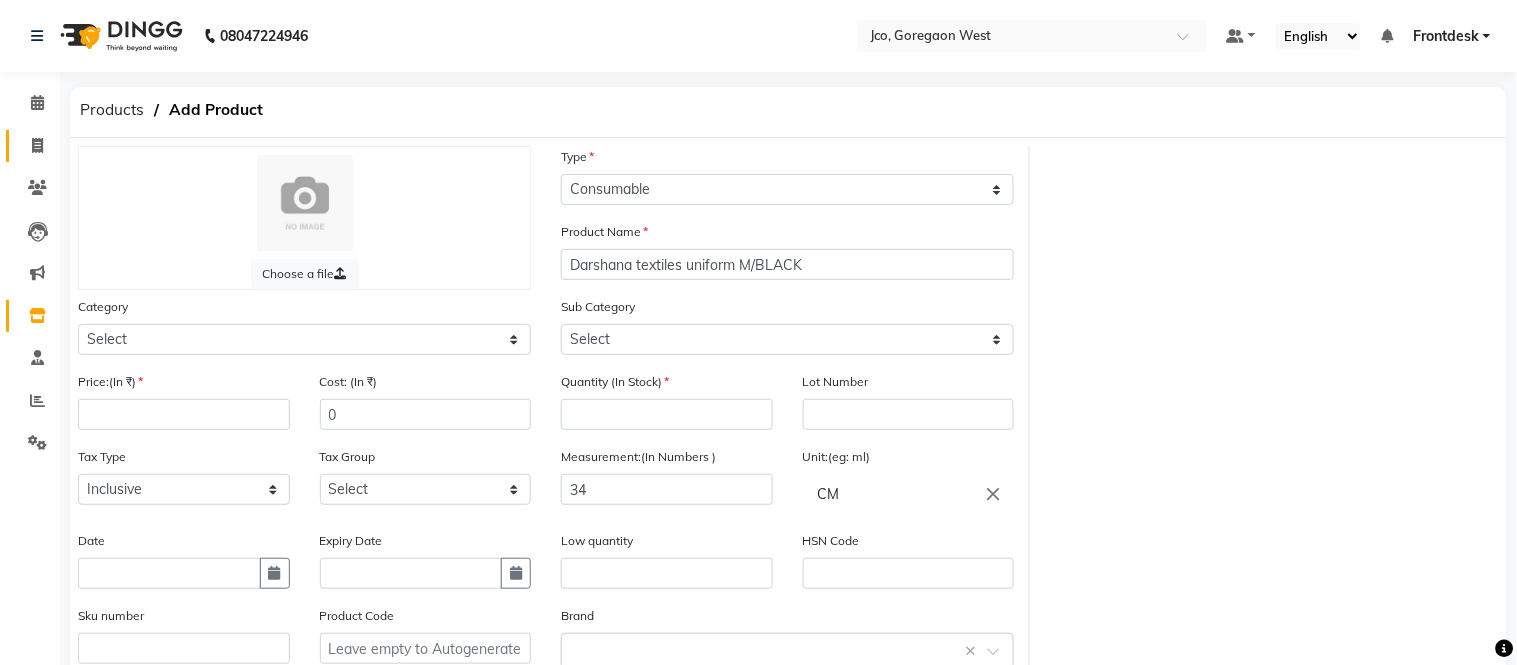 select on "service" 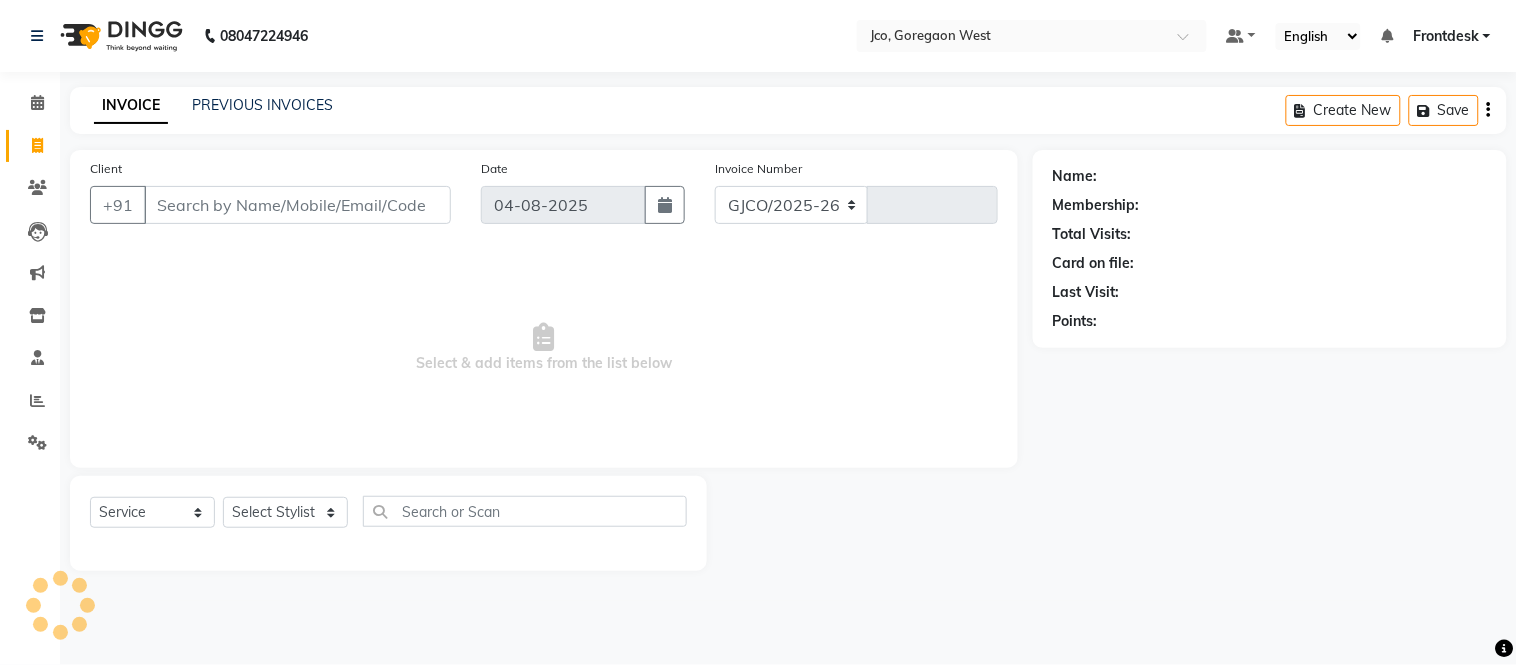 select on "8000" 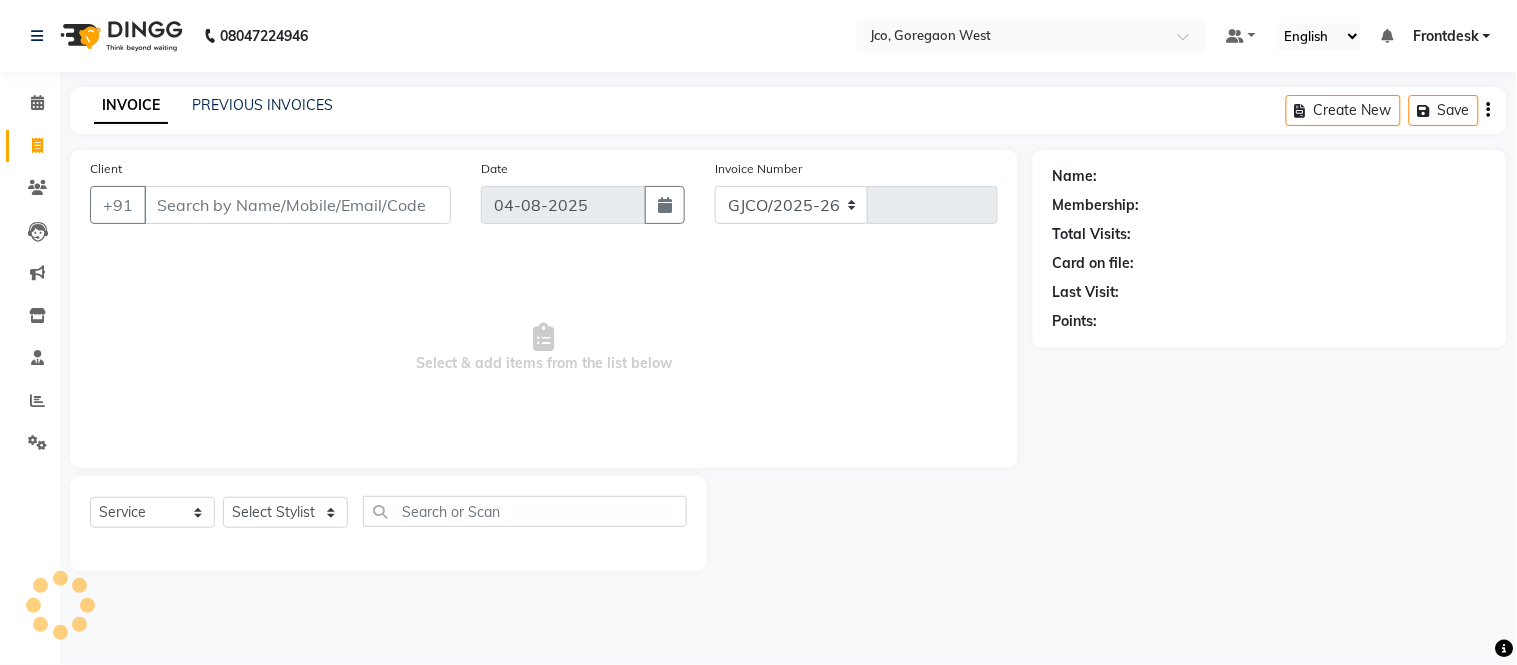 type on "0360" 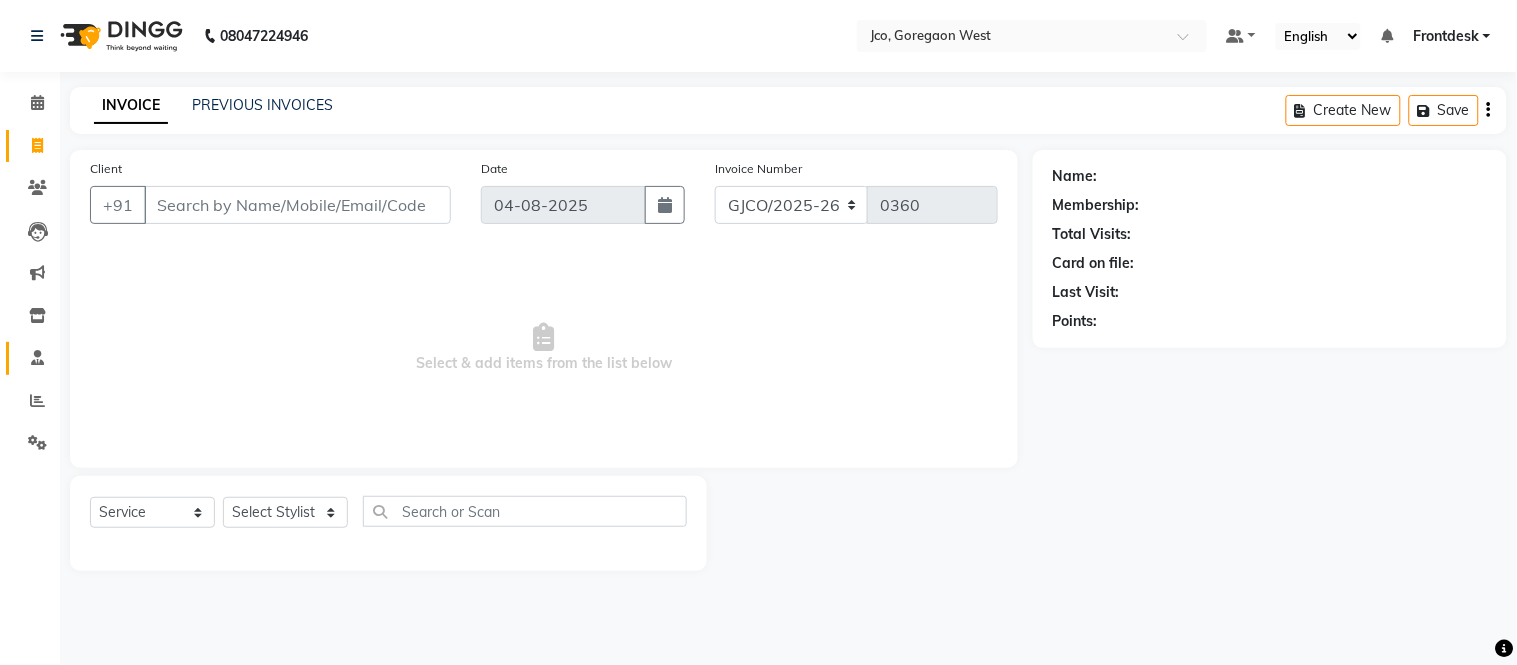 click 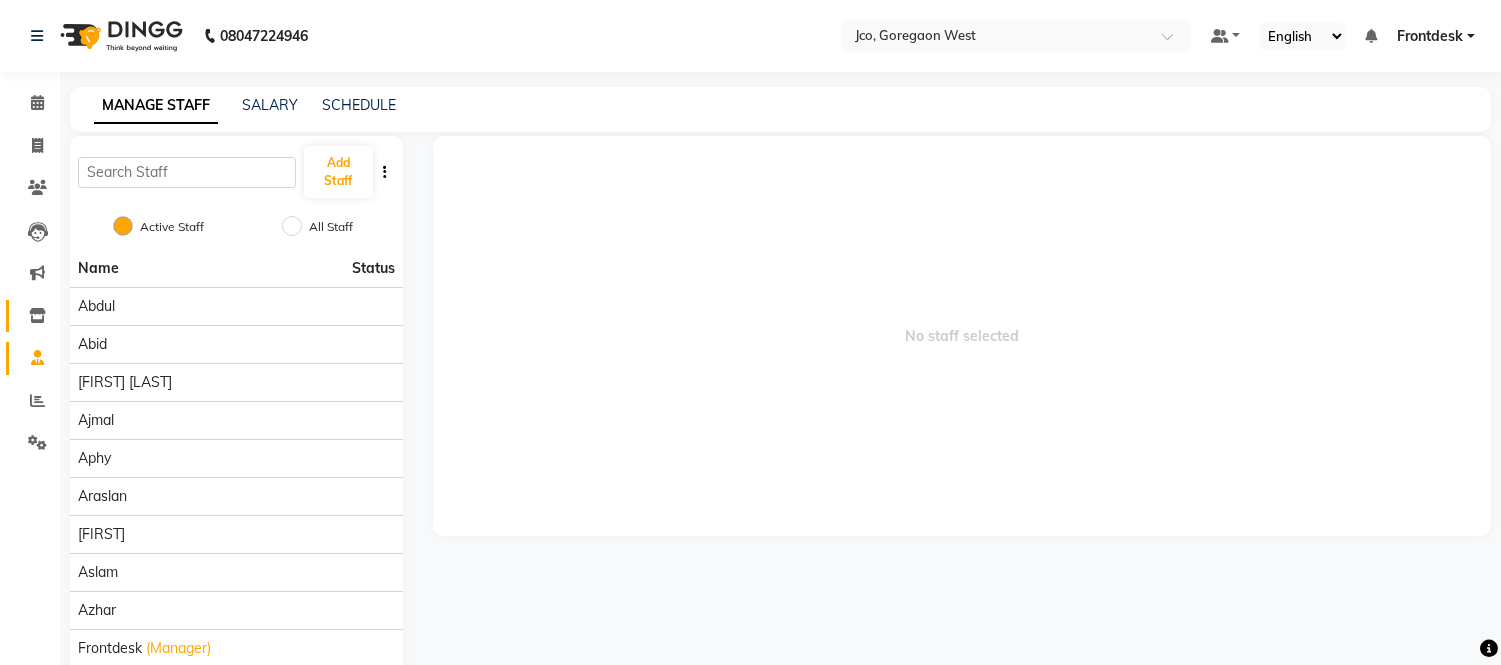 click 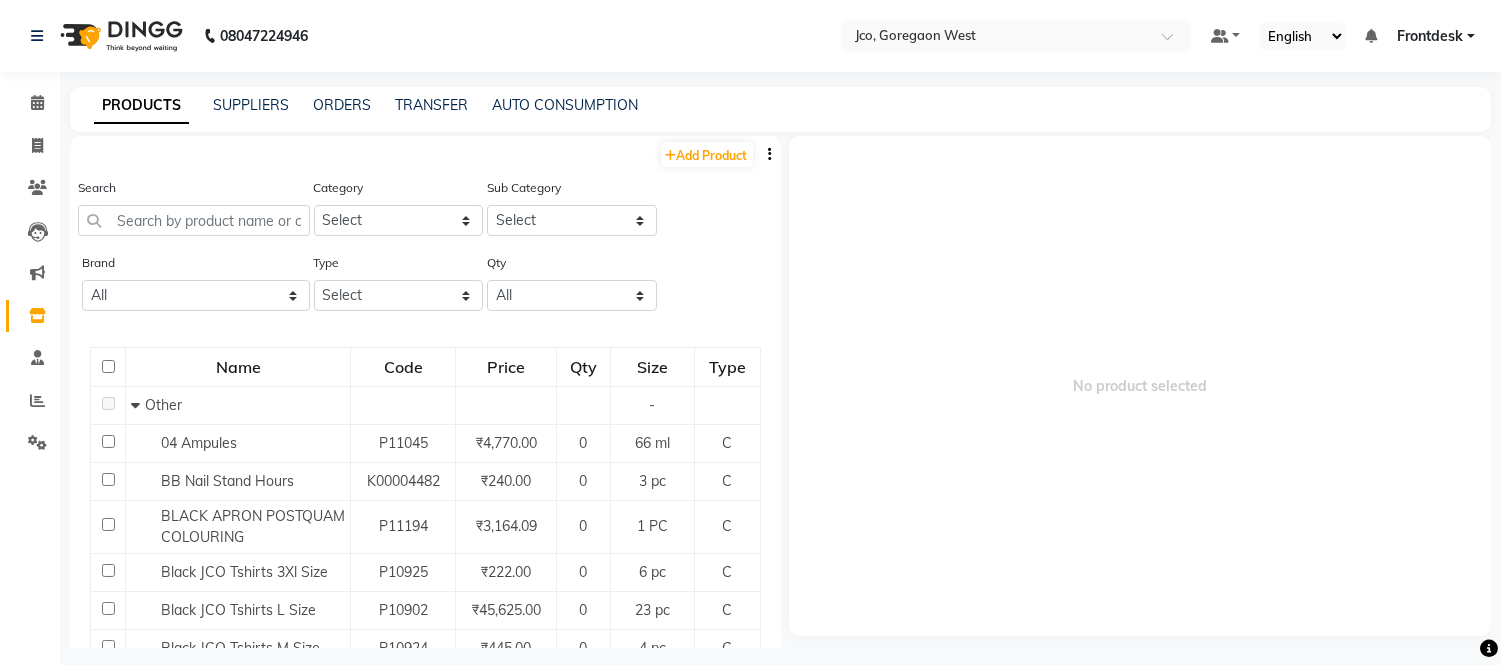 click on "No product selected" at bounding box center [1140, 386] 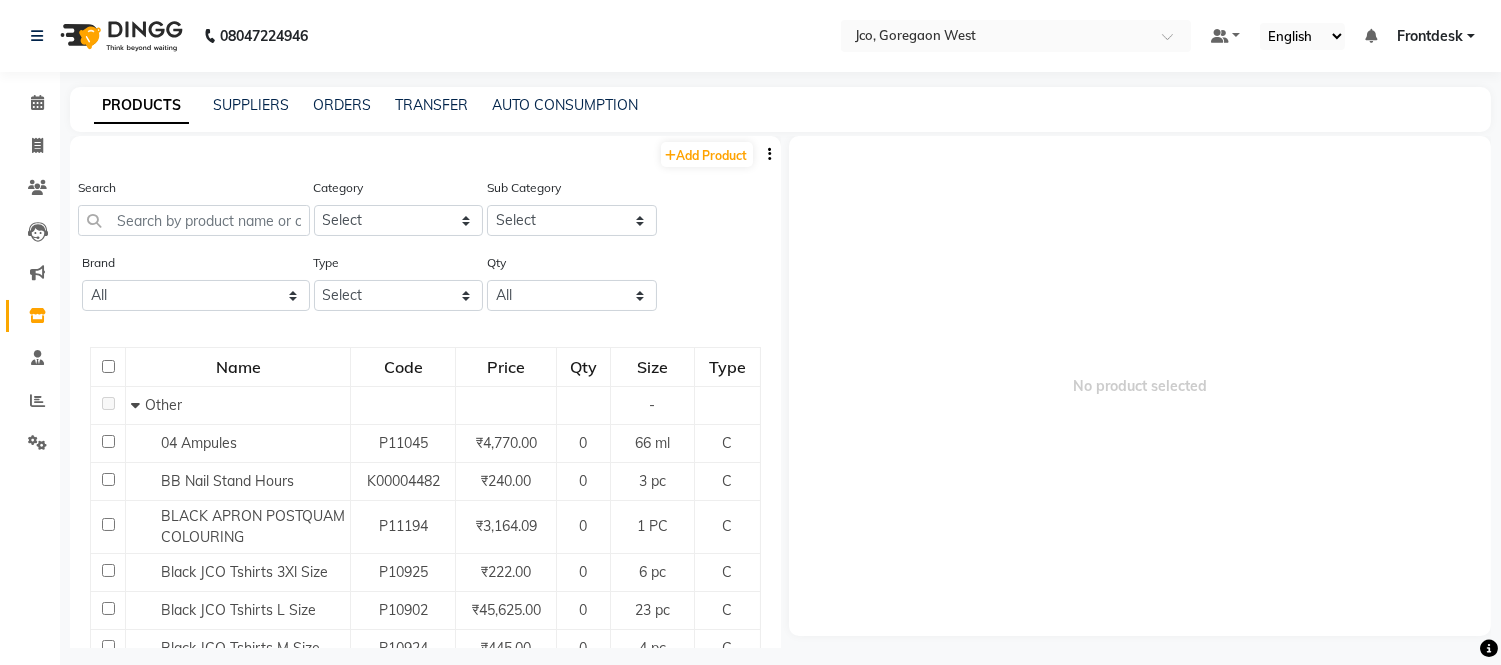 click on "No product selected" at bounding box center (1140, 386) 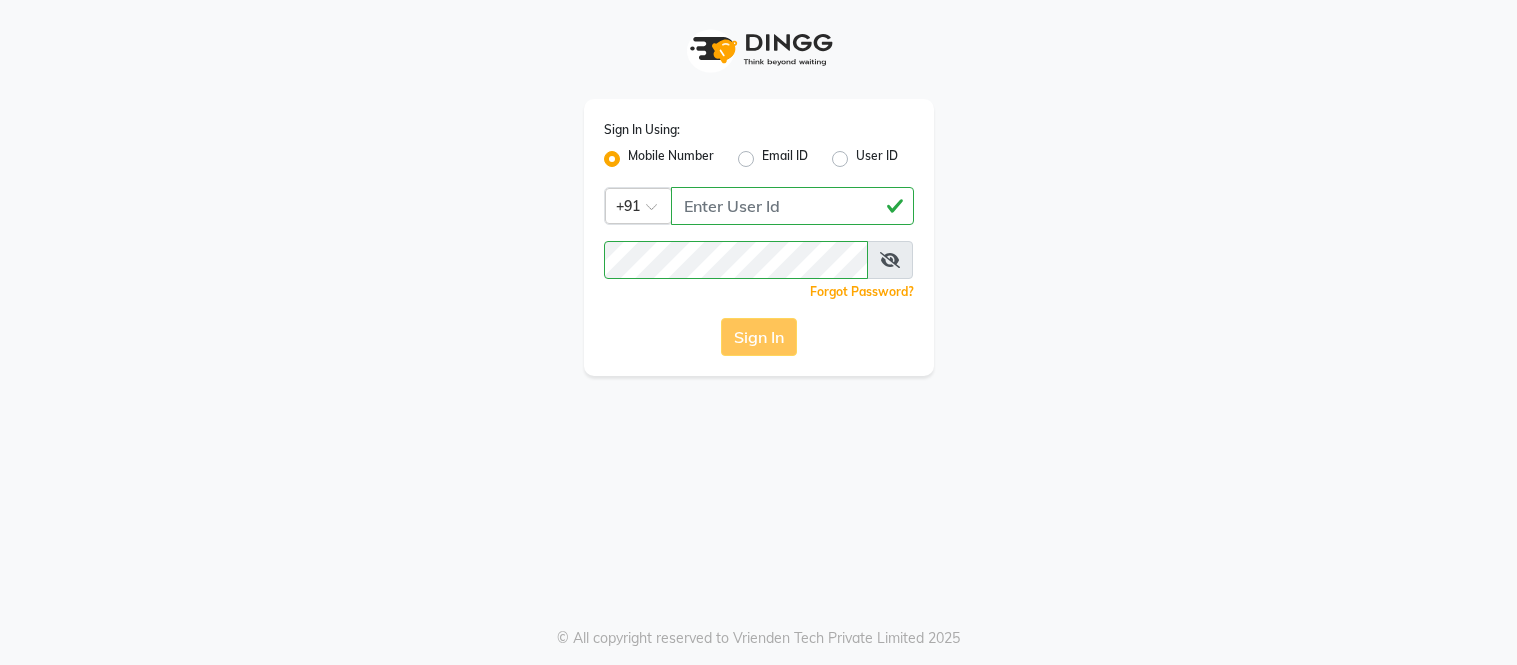 scroll, scrollTop: 0, scrollLeft: 0, axis: both 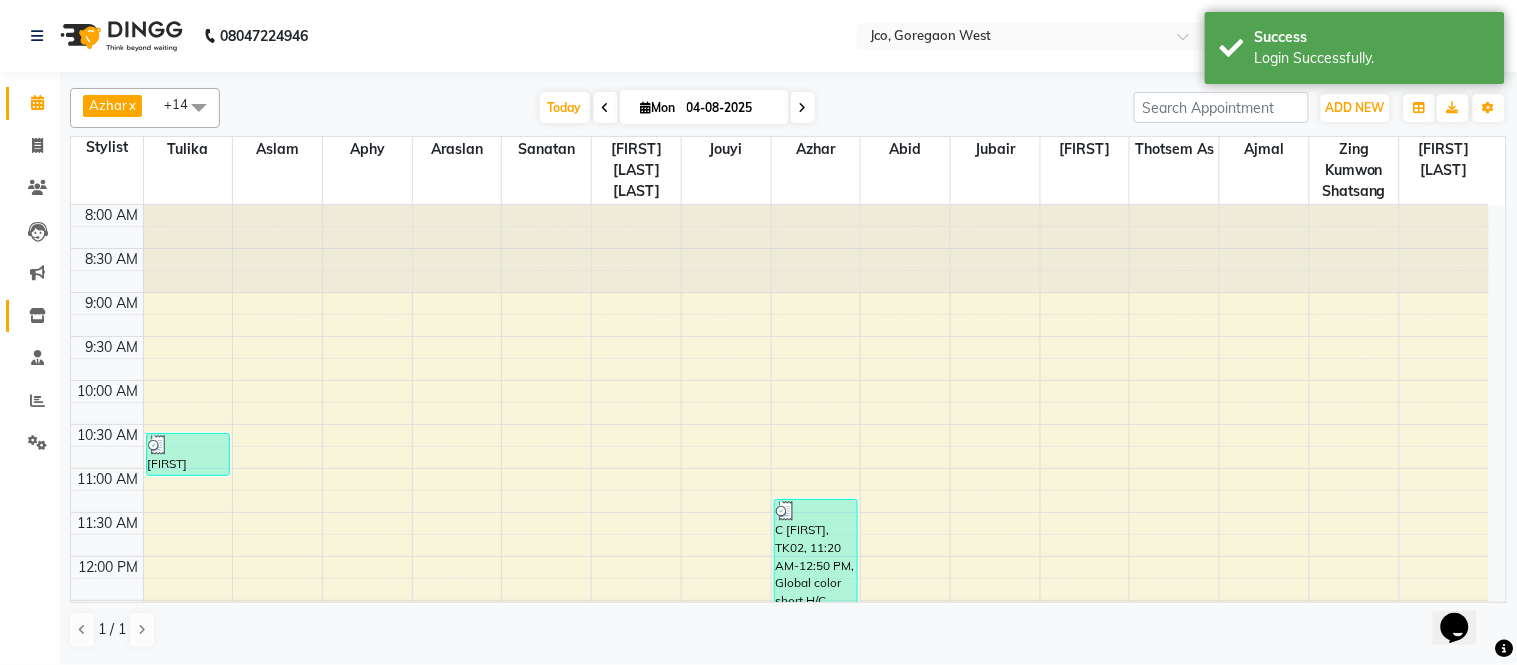 click 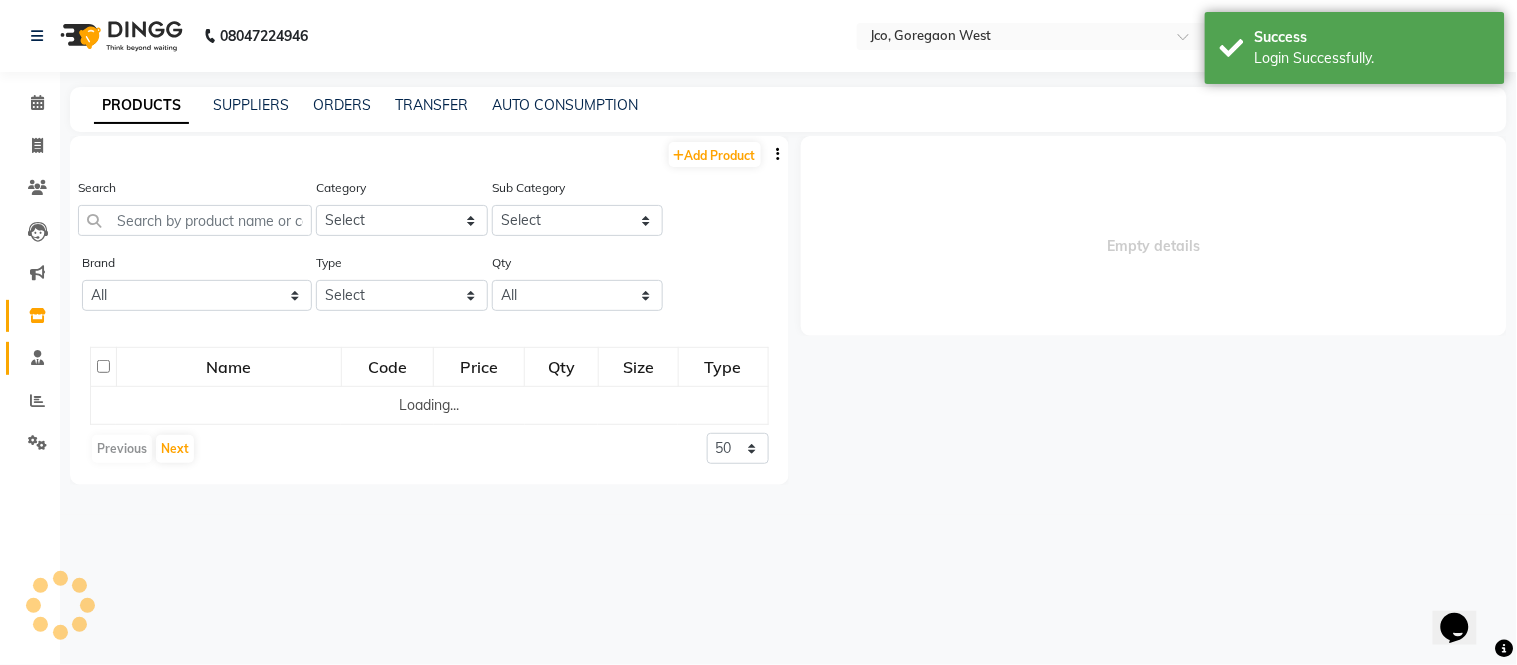 click 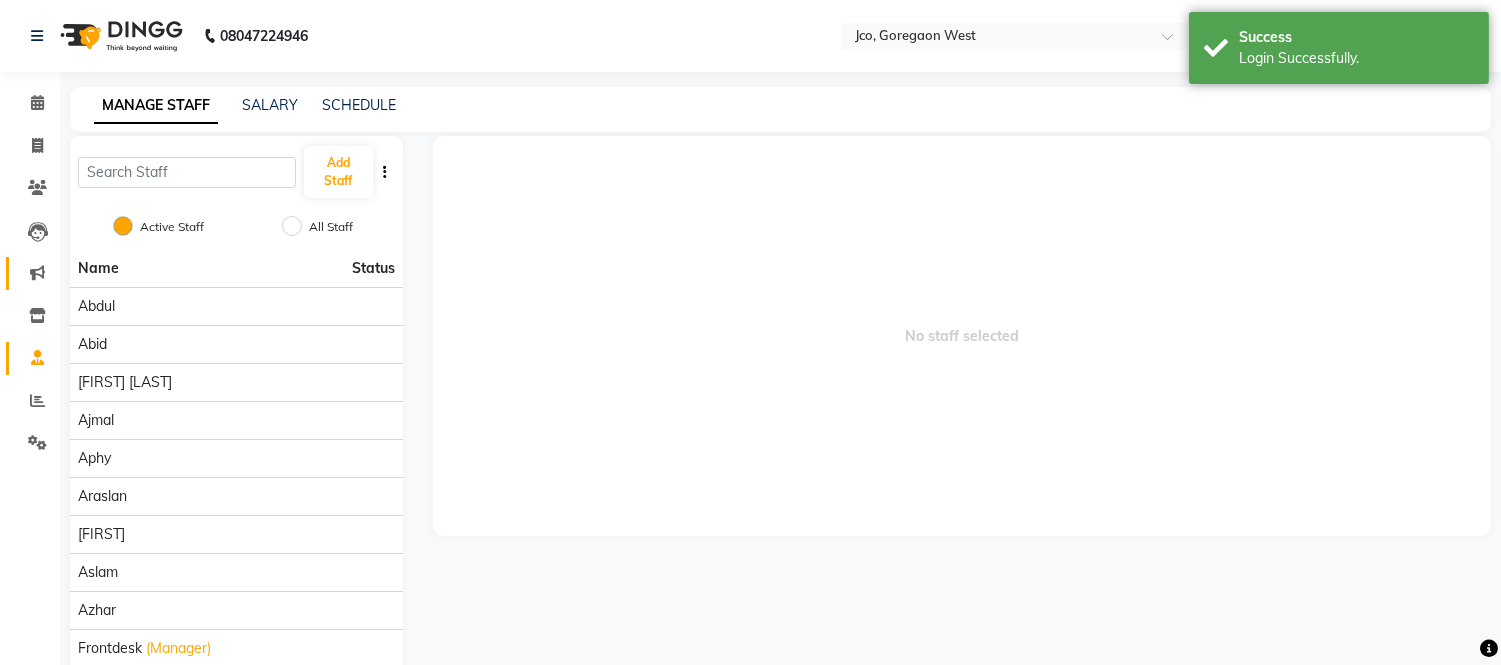 click 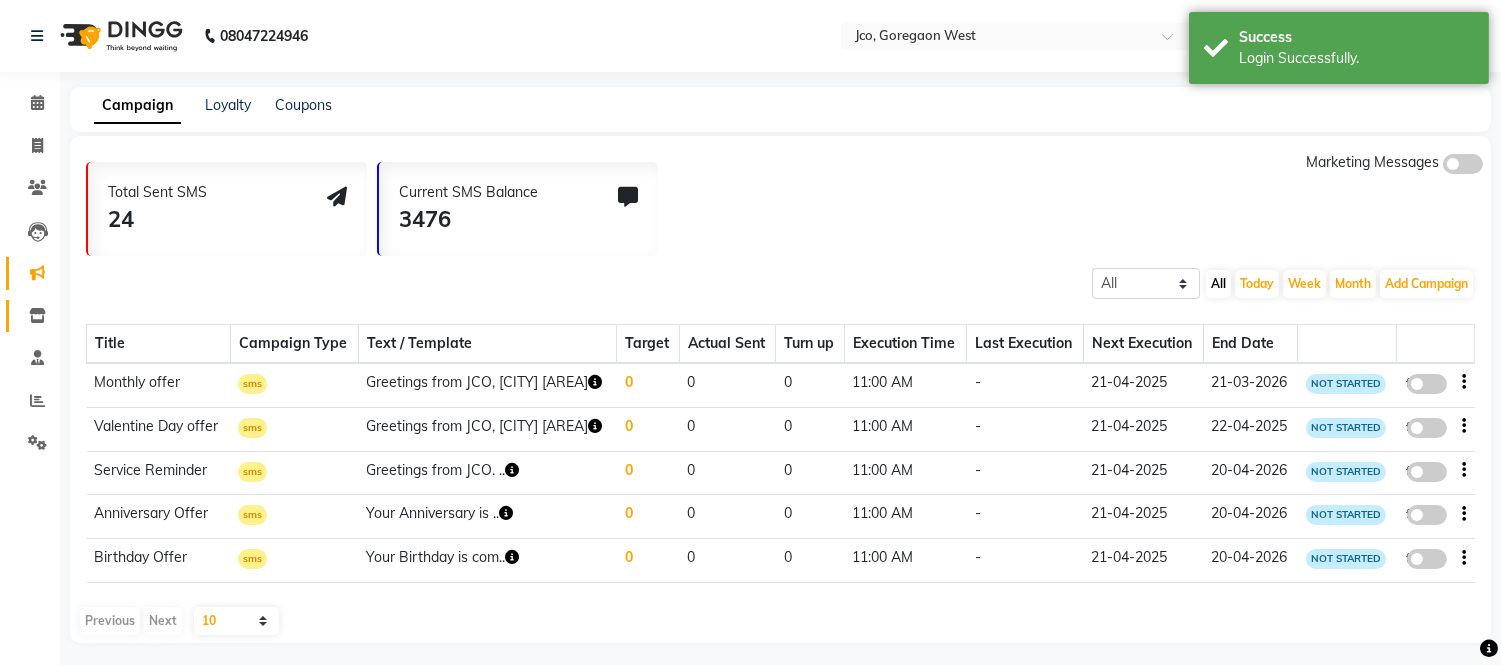 click on "Inventory" 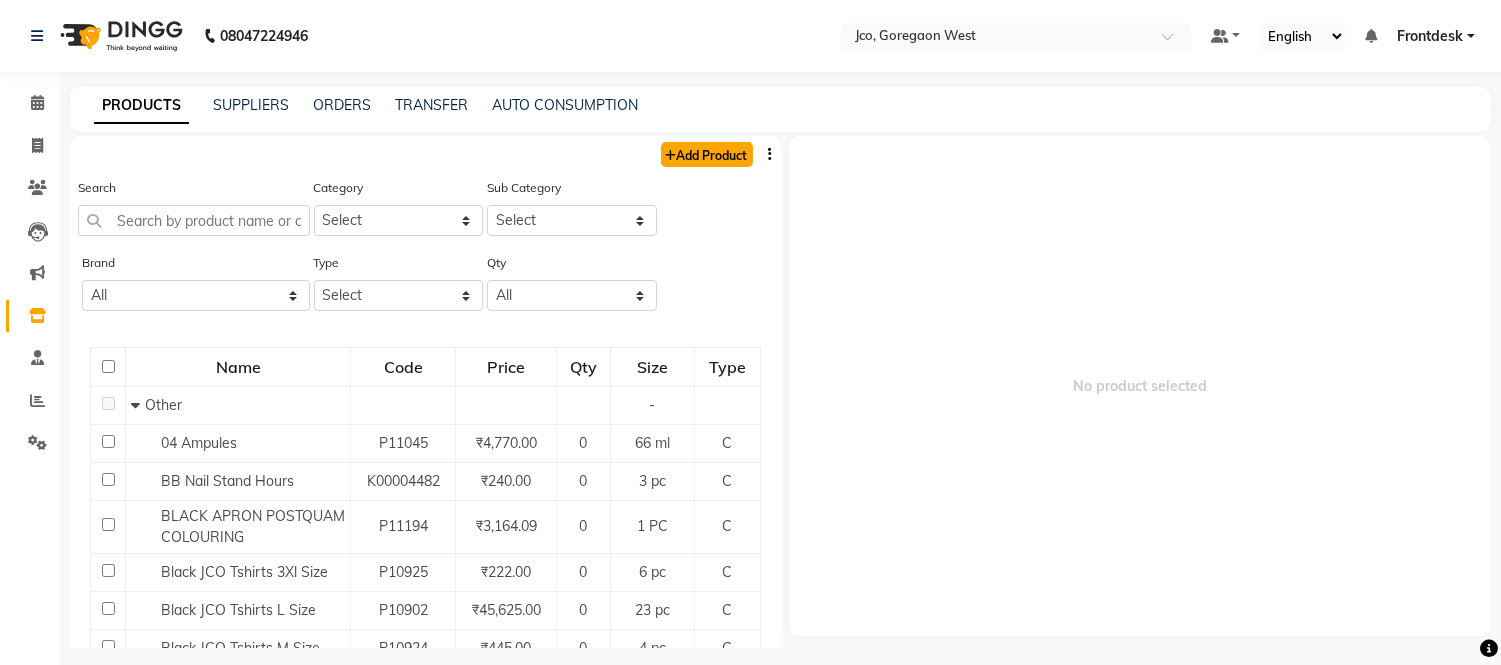 click on "Add Product" 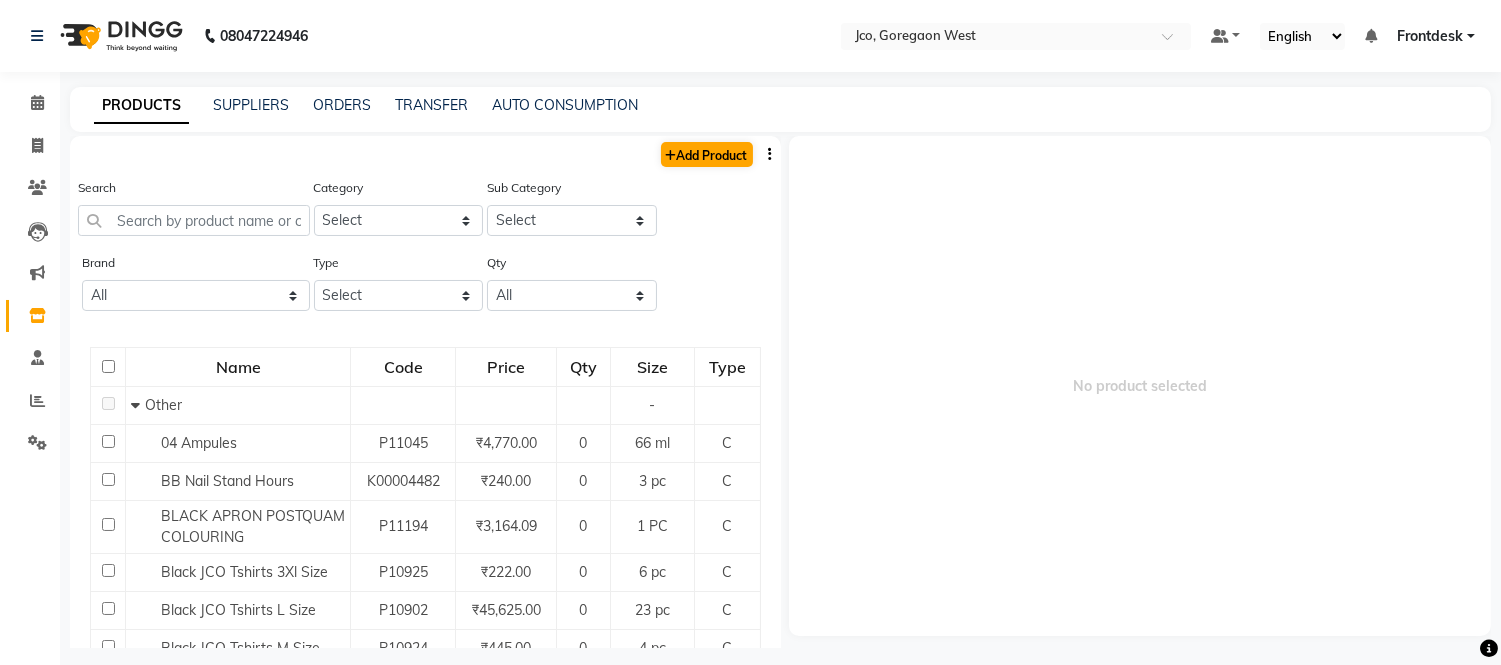select on "true" 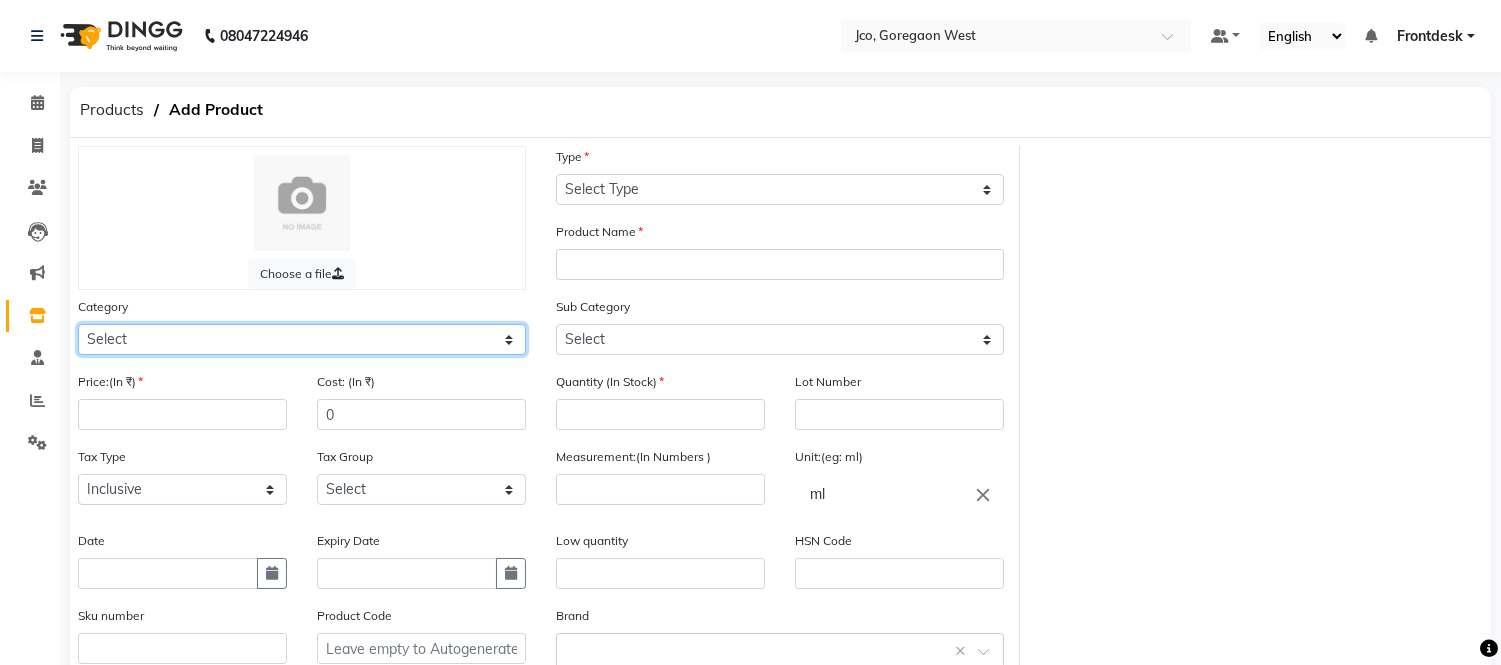 click on "Select Hair Skin Makeup Personal Care Appliances Beard Waxing Disposable Threading Hands and Feet Beauty Planet Botox Cadiveu Casmara Loreal Olaplex Scalp care Pantry Uniform Ikonic Other" 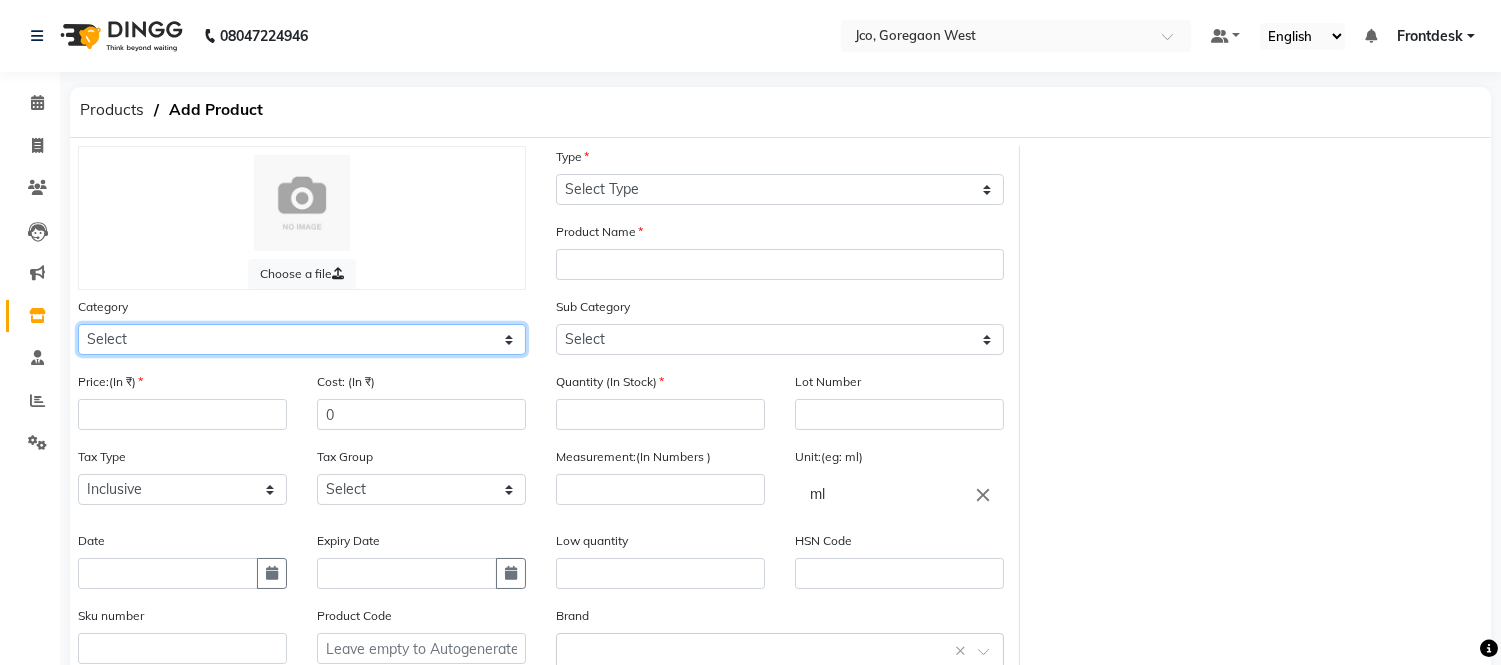 select on "221502250" 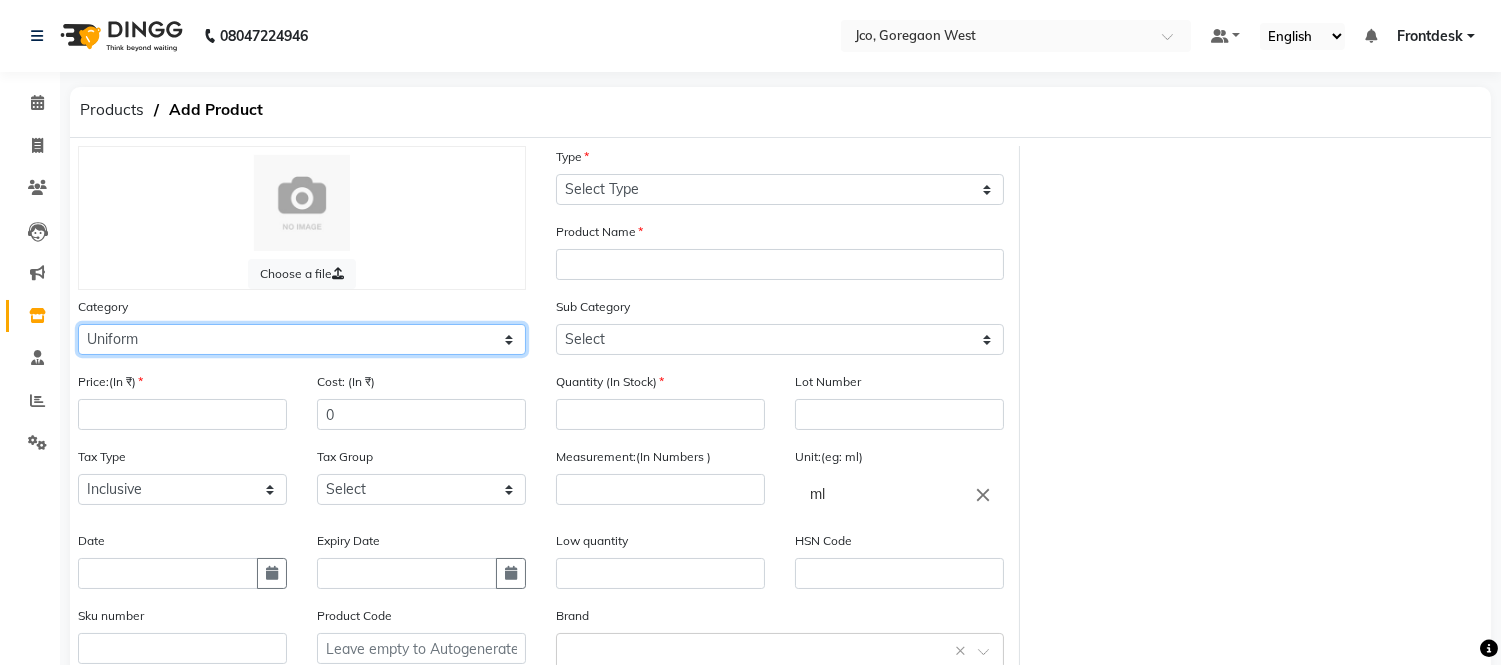 click on "Select Hair Skin Makeup Personal Care Appliances Beard Waxing Disposable Threading Hands and Feet Beauty Planet Botox Cadiveu Casmara Loreal Olaplex Scalp care Pantry Uniform Ikonic Other" 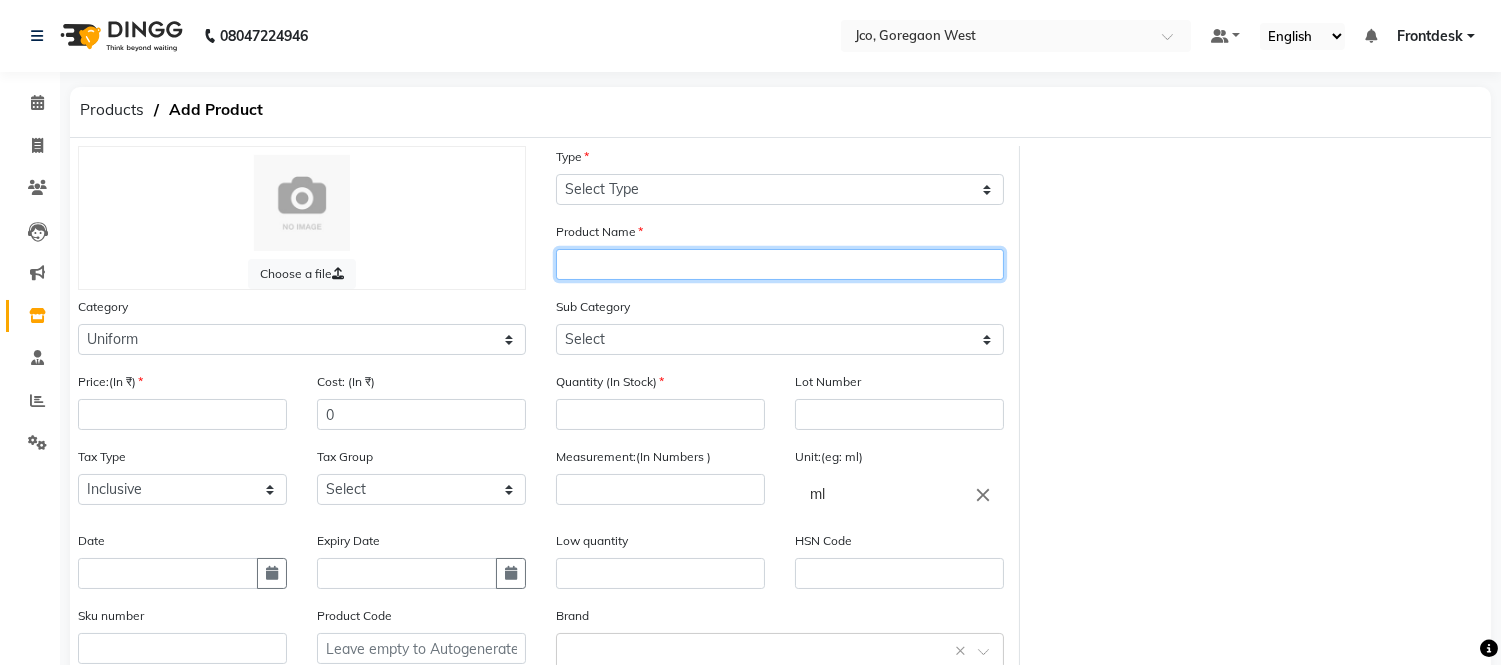 click 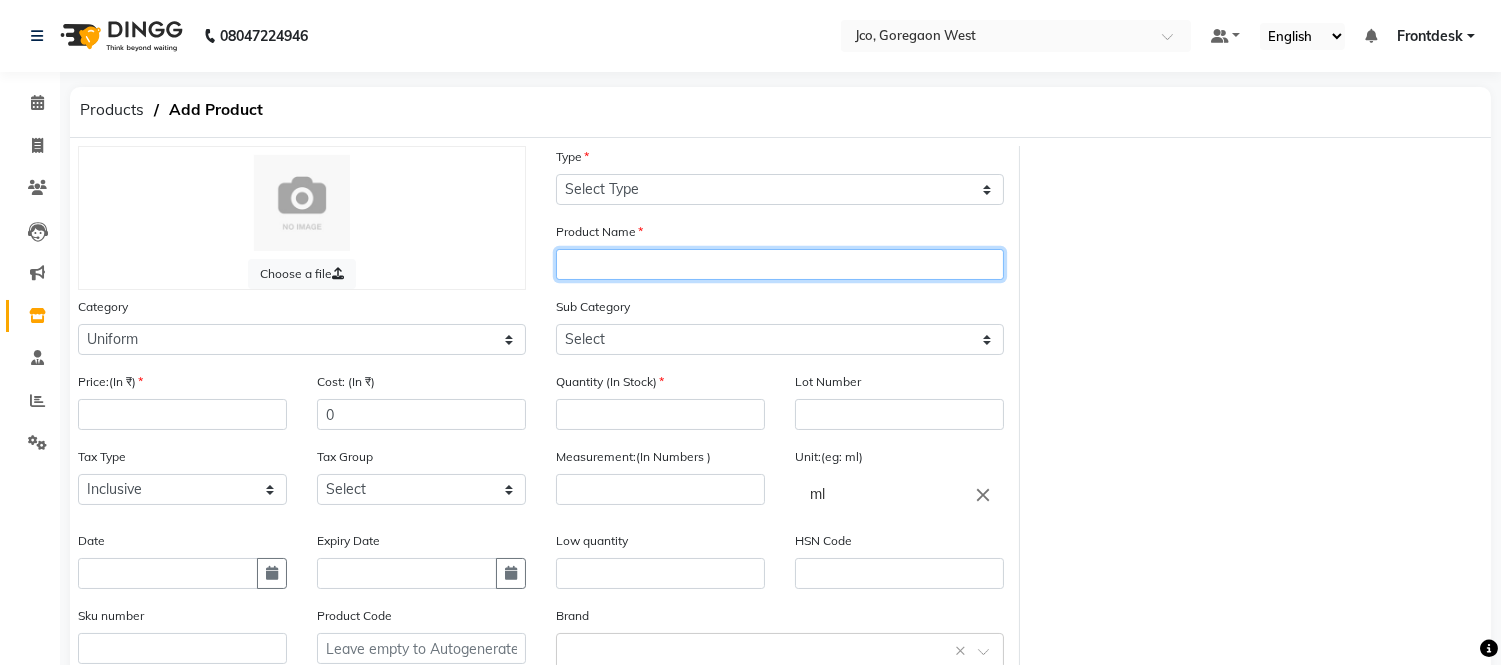 type on "V" 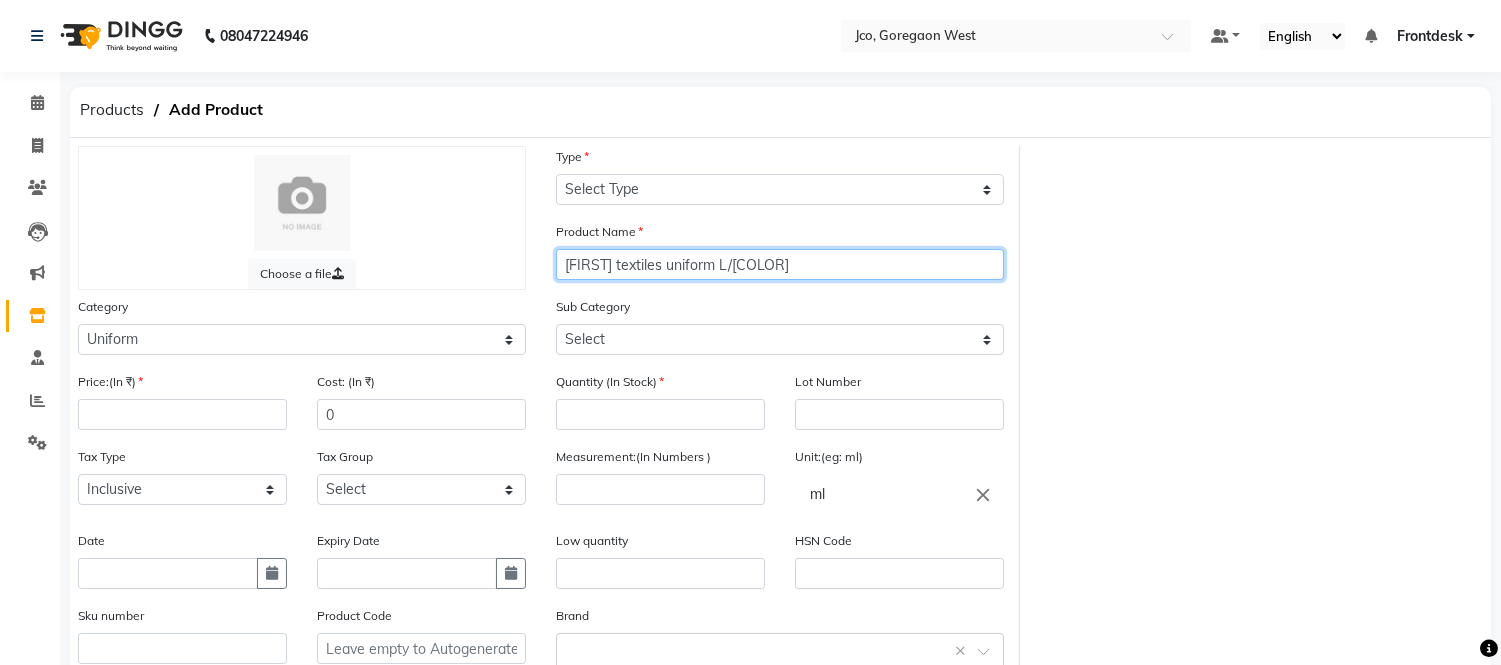 type on "[FIRST] textiles uniform L/[COLOR]" 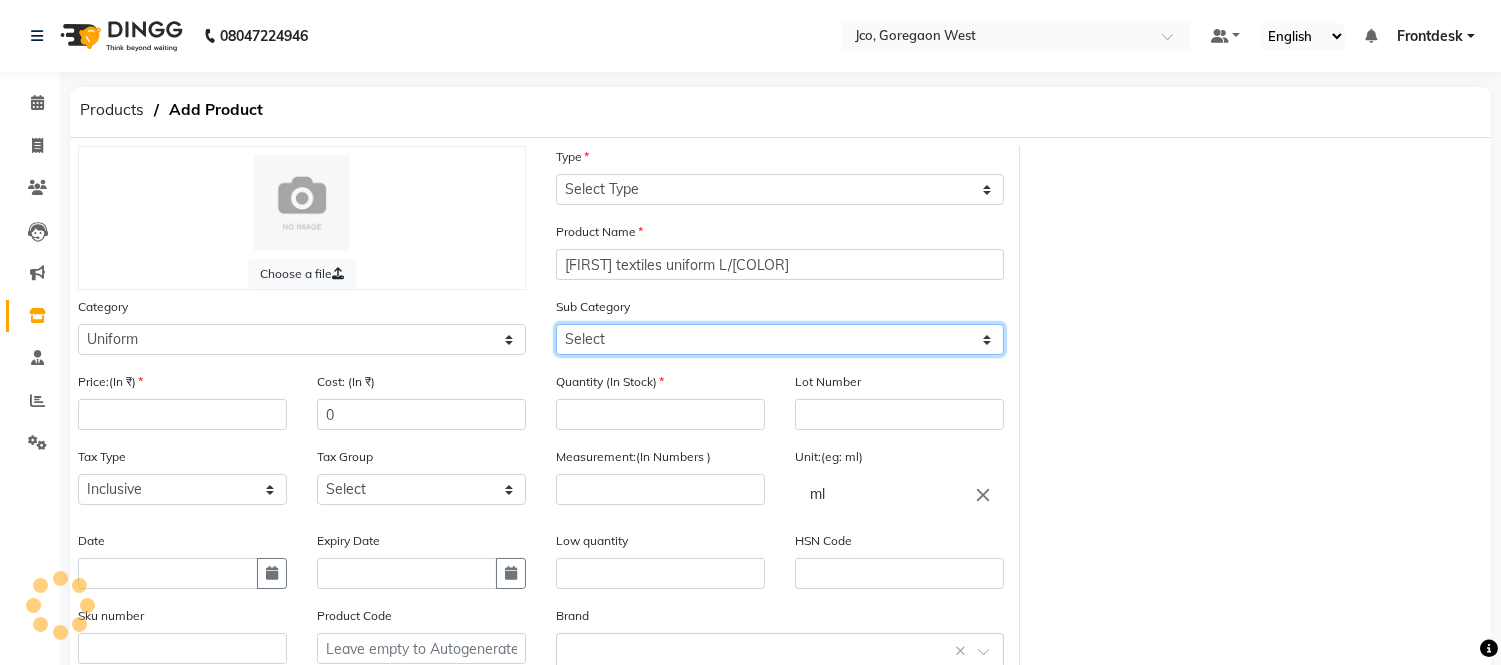 click on "Select" 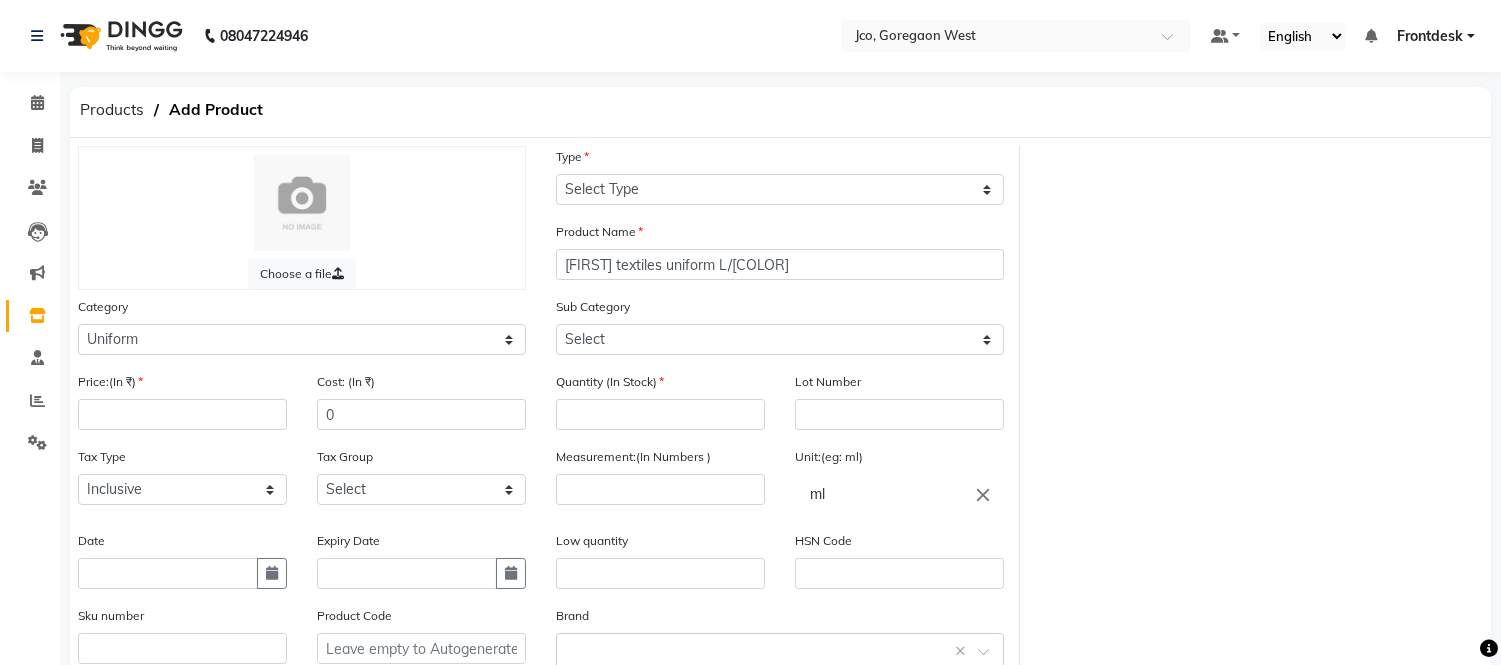 click on "Lot Number" 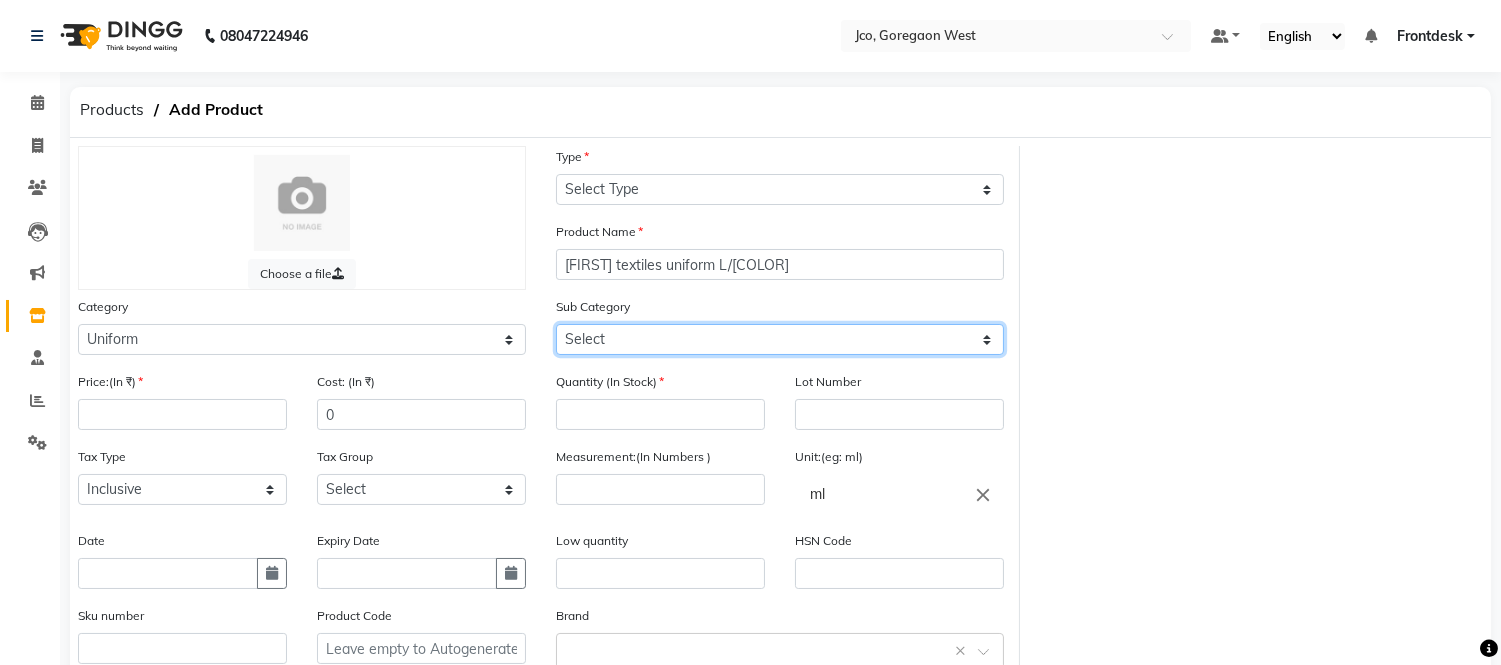 click on "Select" 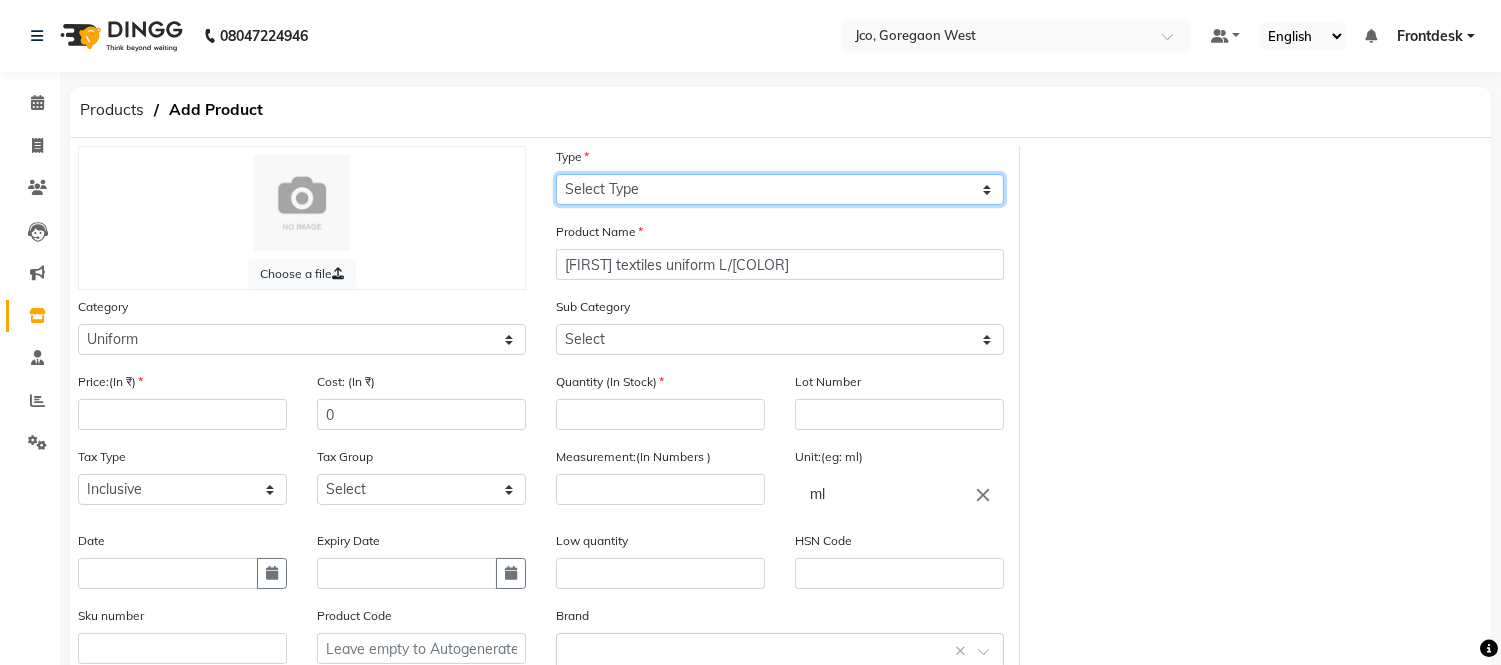 click on "Select Type Both Retail Consumable" 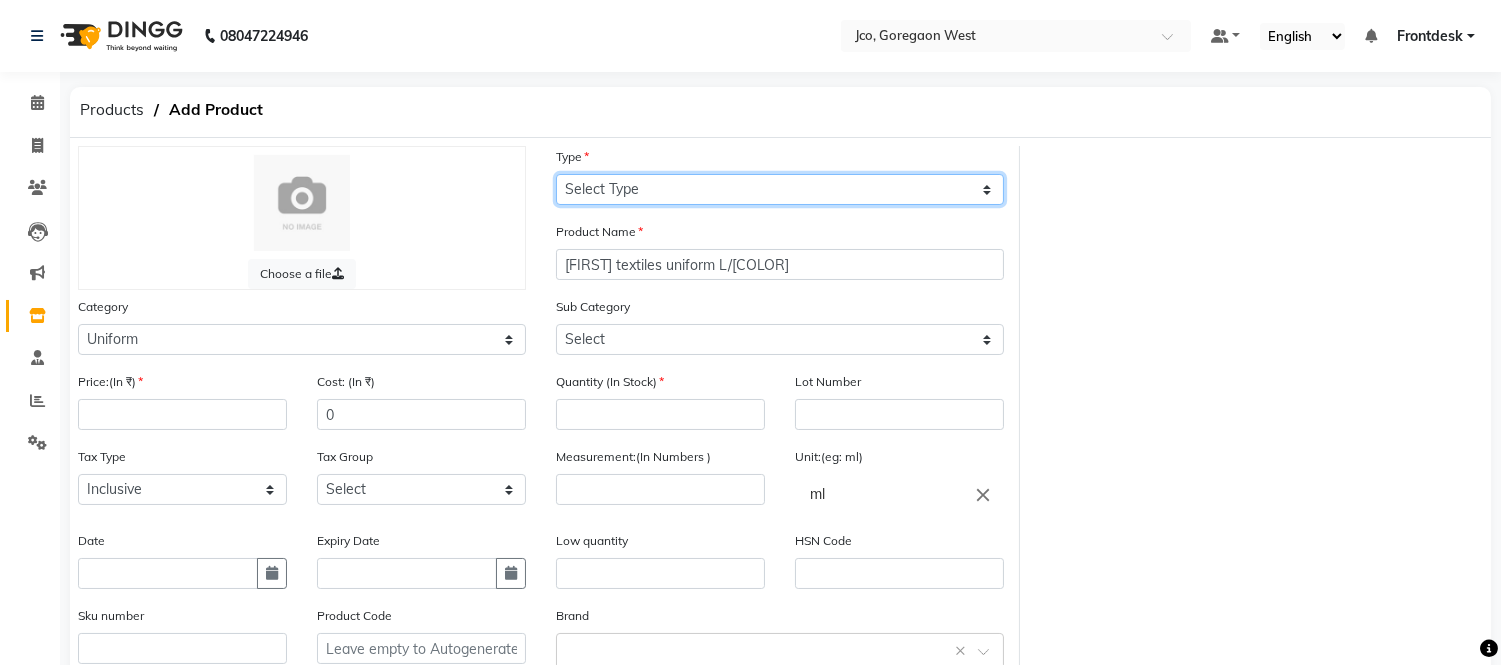 select on "C" 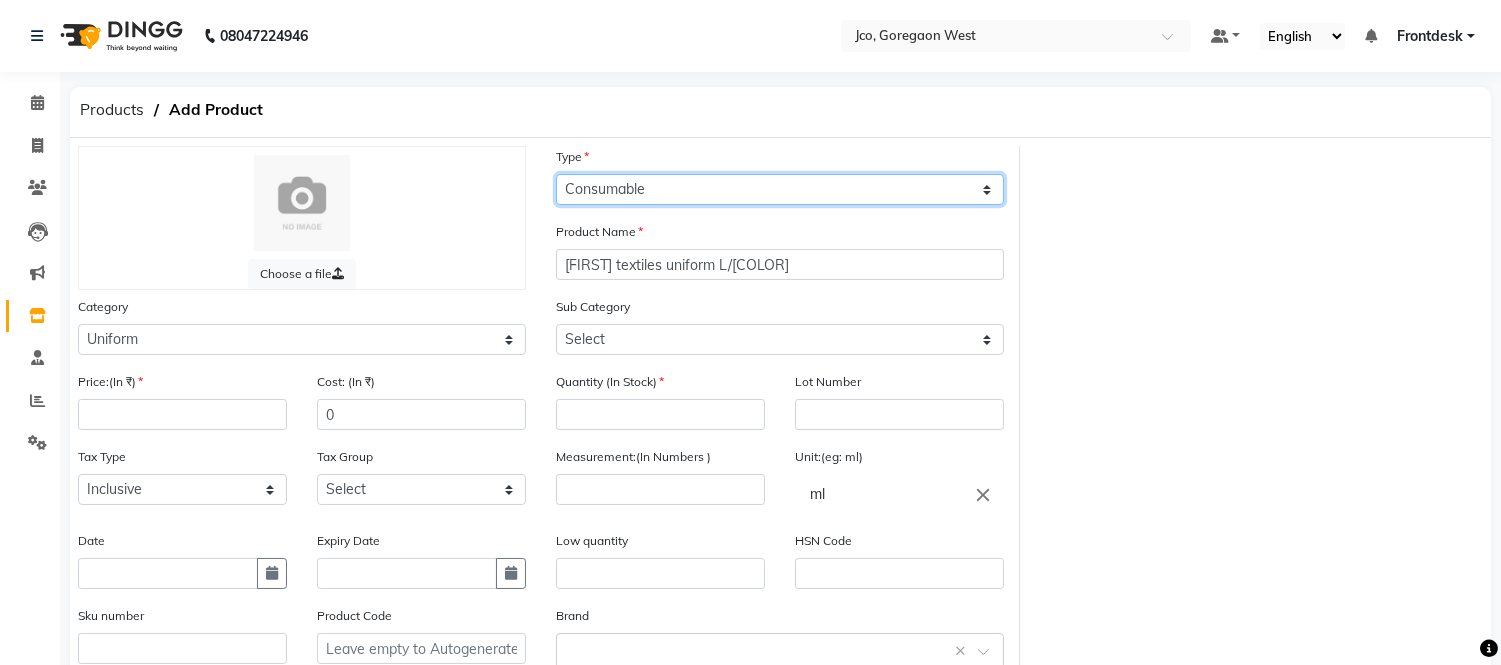 click on "Select Type Both Retail Consumable" 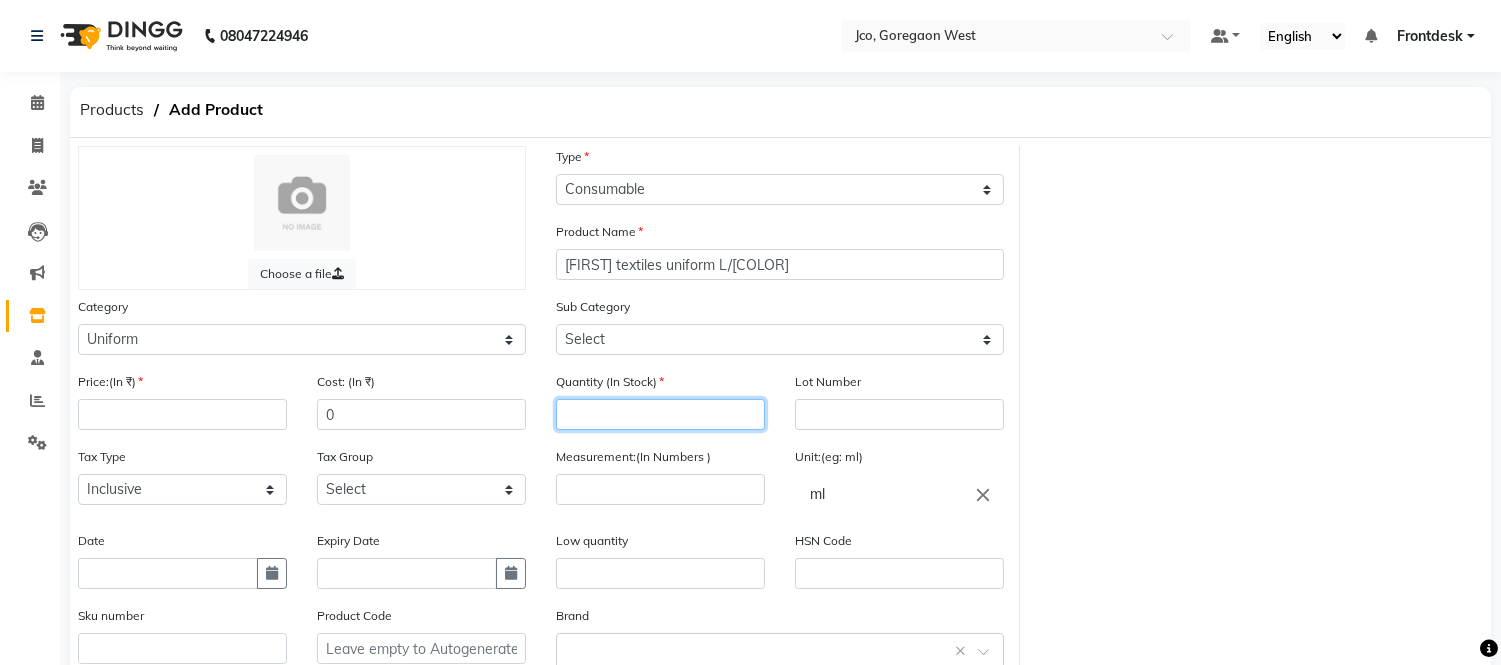 click 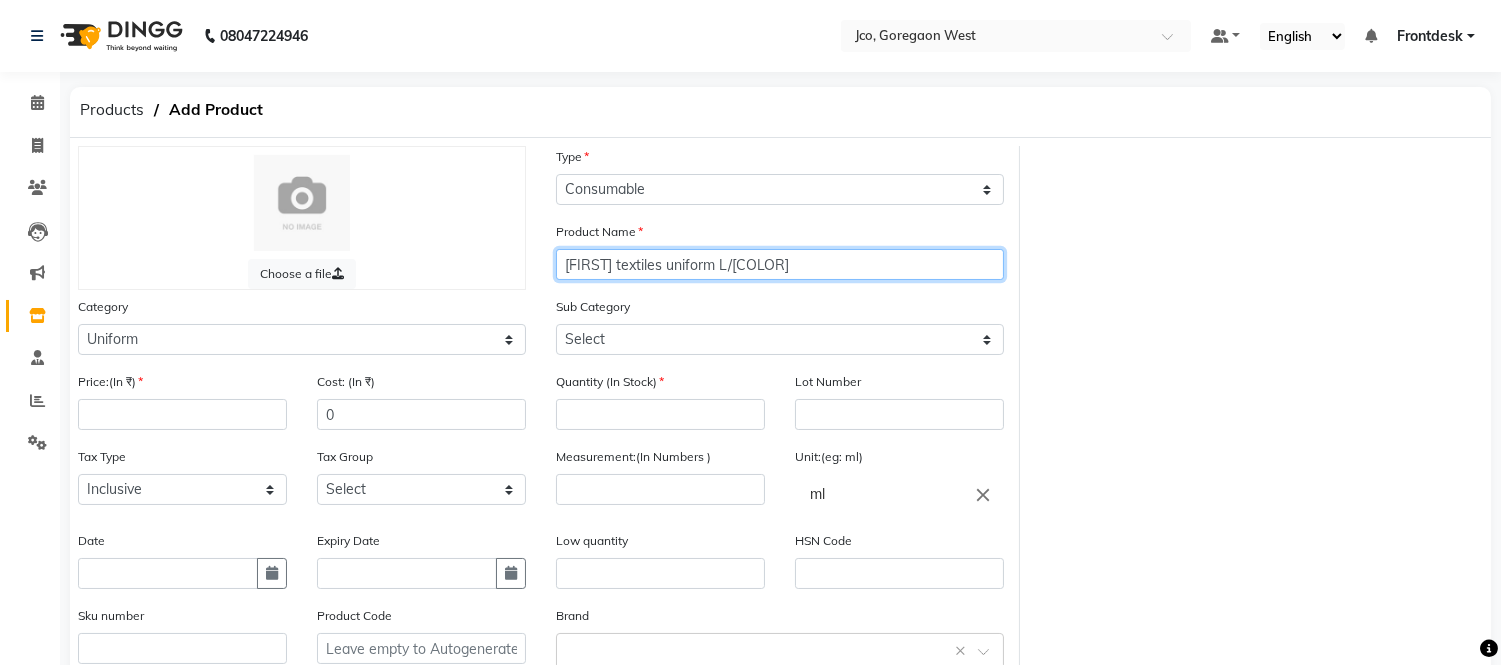 click on "[FIRST] textiles uniform L/[COLOR]" 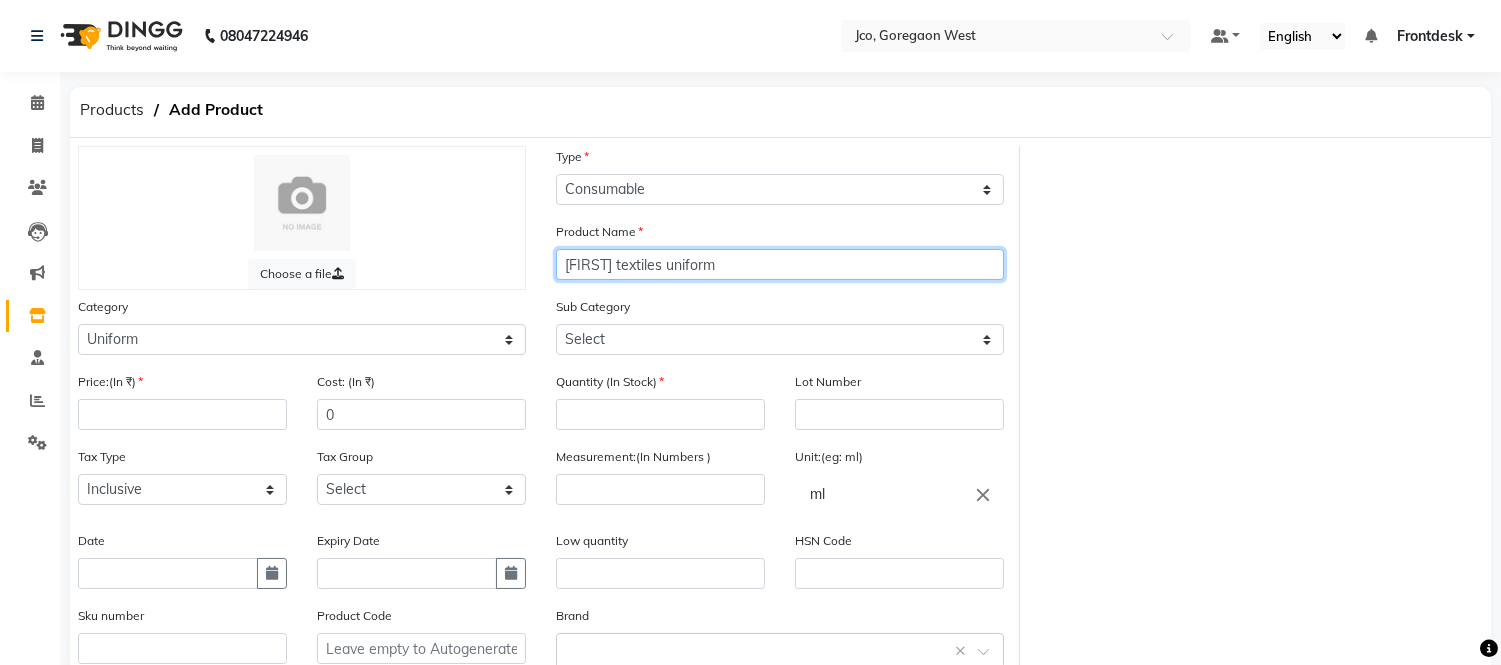 type on "[FIRST] textiles uniform" 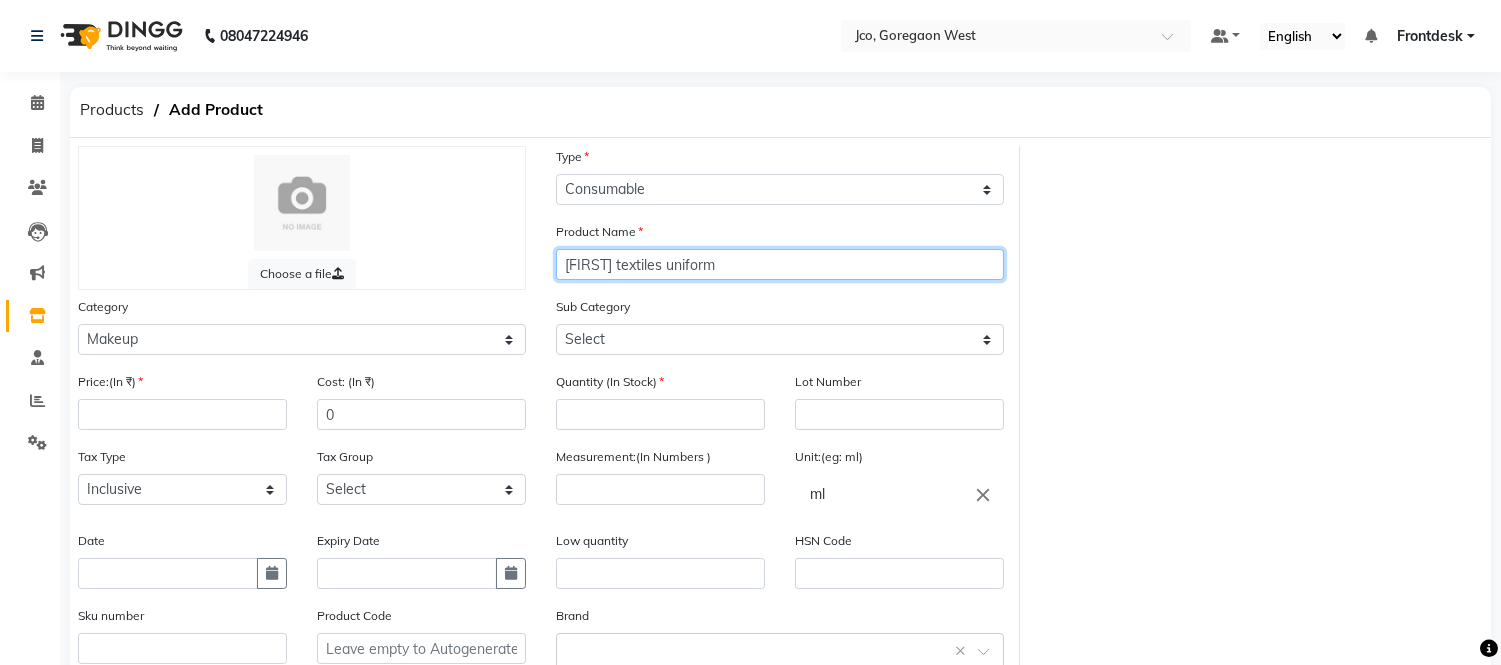 click on "[FIRST] textiles uniform" 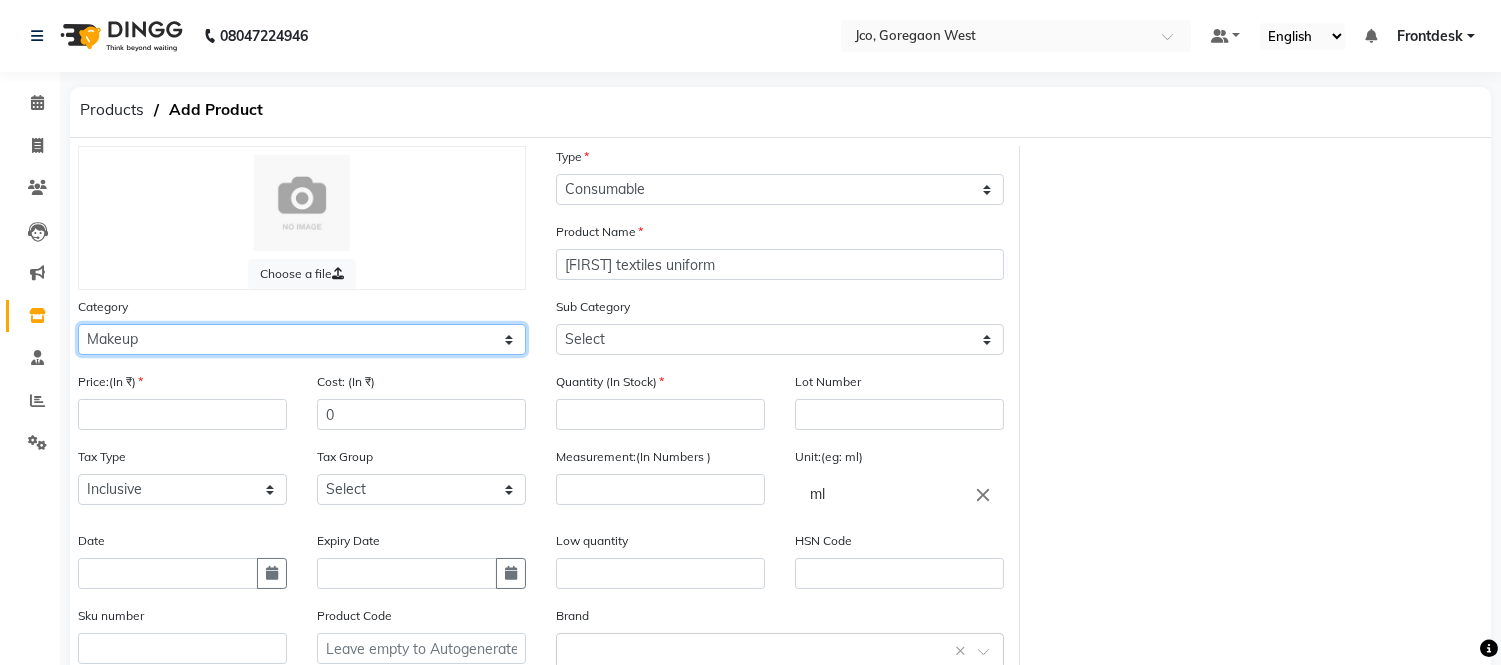 click on "Select Hair Skin Makeup Personal Care Appliances Beard Waxing Disposable Threading Hands and Feet Beauty Planet Botox Cadiveu Casmara Loreal Olaplex Scalp care Pantry Uniform Ikonic Other" 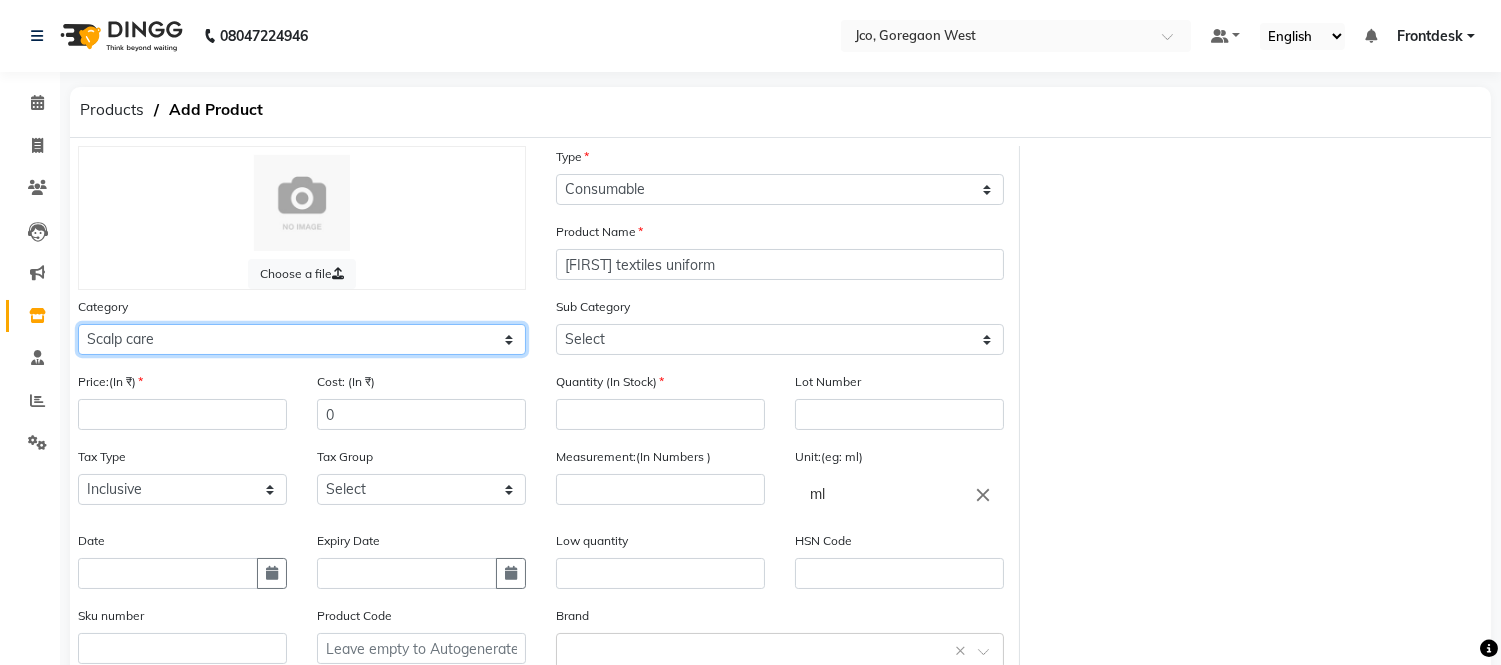 click on "Select Hair Skin Makeup Personal Care Appliances Beard Waxing Disposable Threading Hands and Feet Beauty Planet Botox Cadiveu Casmara Loreal Olaplex Scalp care Pantry Uniform Ikonic Other" 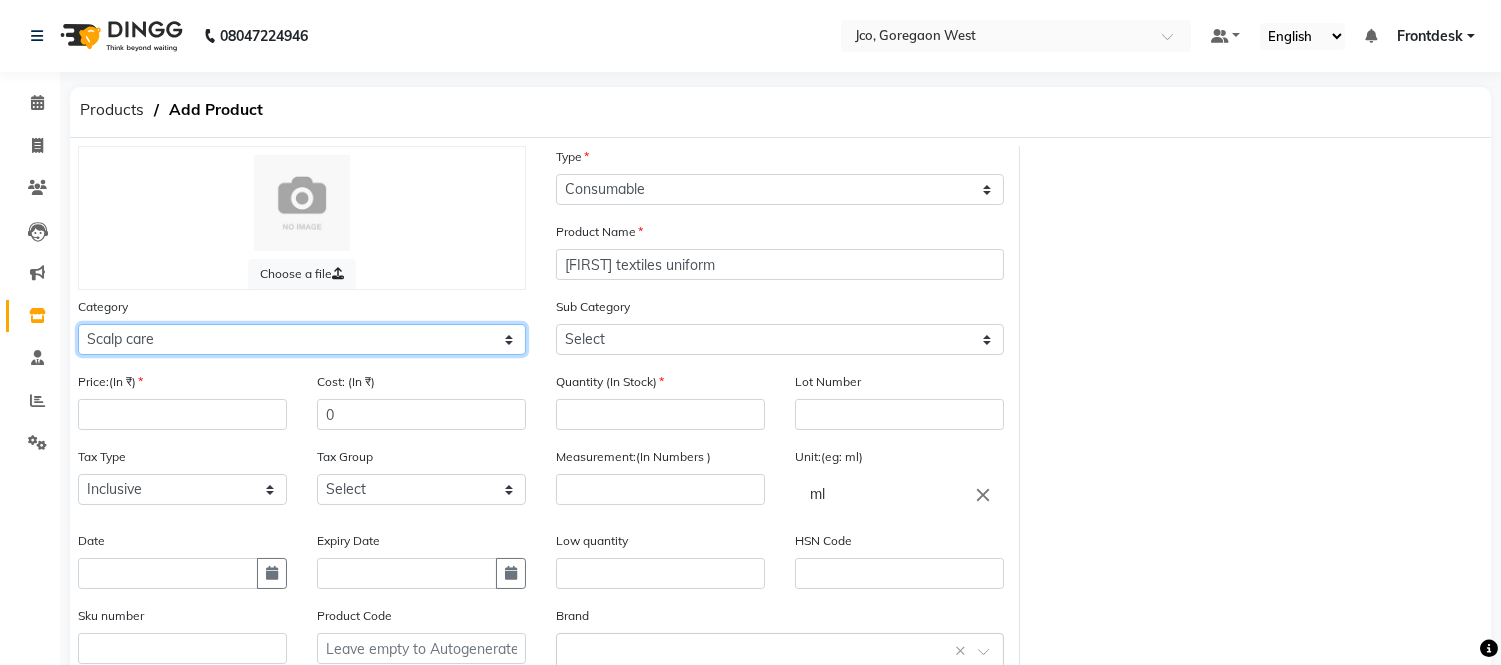 select on "221502250" 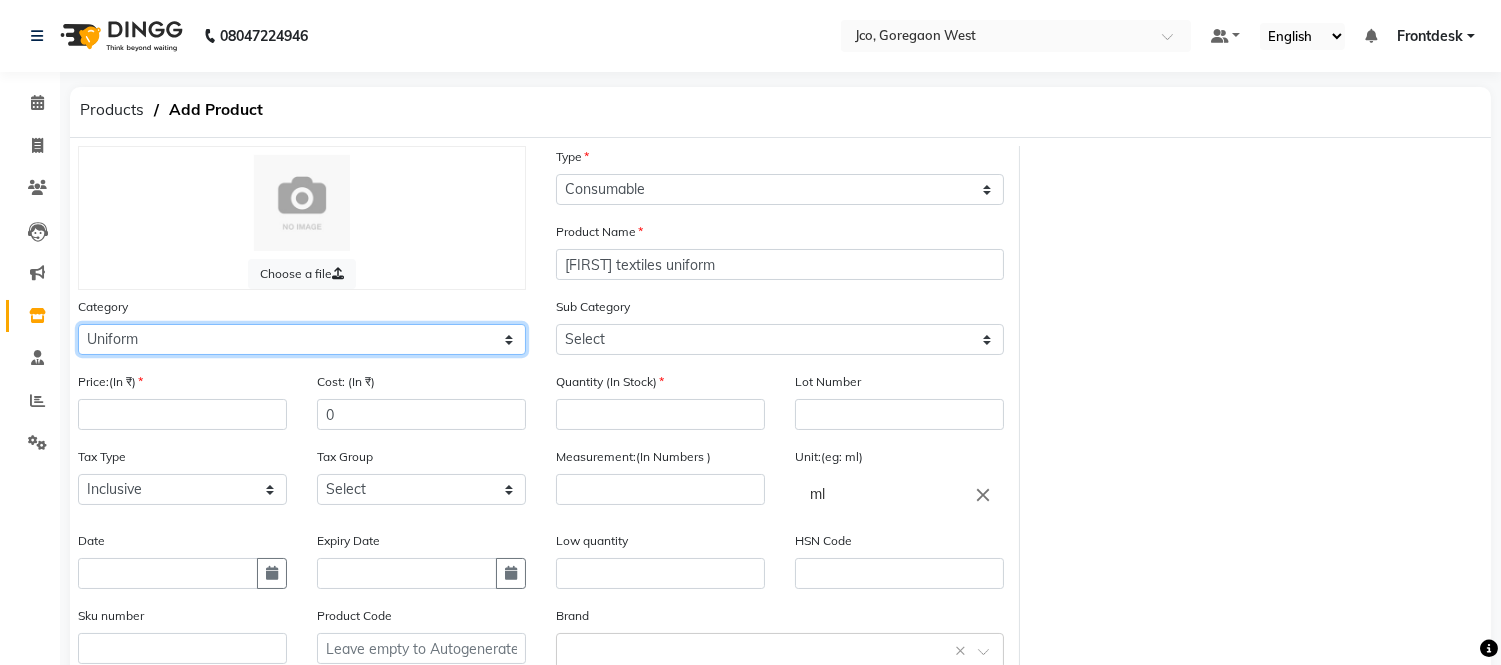 click on "Select Hair Skin Makeup Personal Care Appliances Beard Waxing Disposable Threading Hands and Feet Beauty Planet Botox Cadiveu Casmara Loreal Olaplex Scalp care Pantry Uniform Ikonic Other" 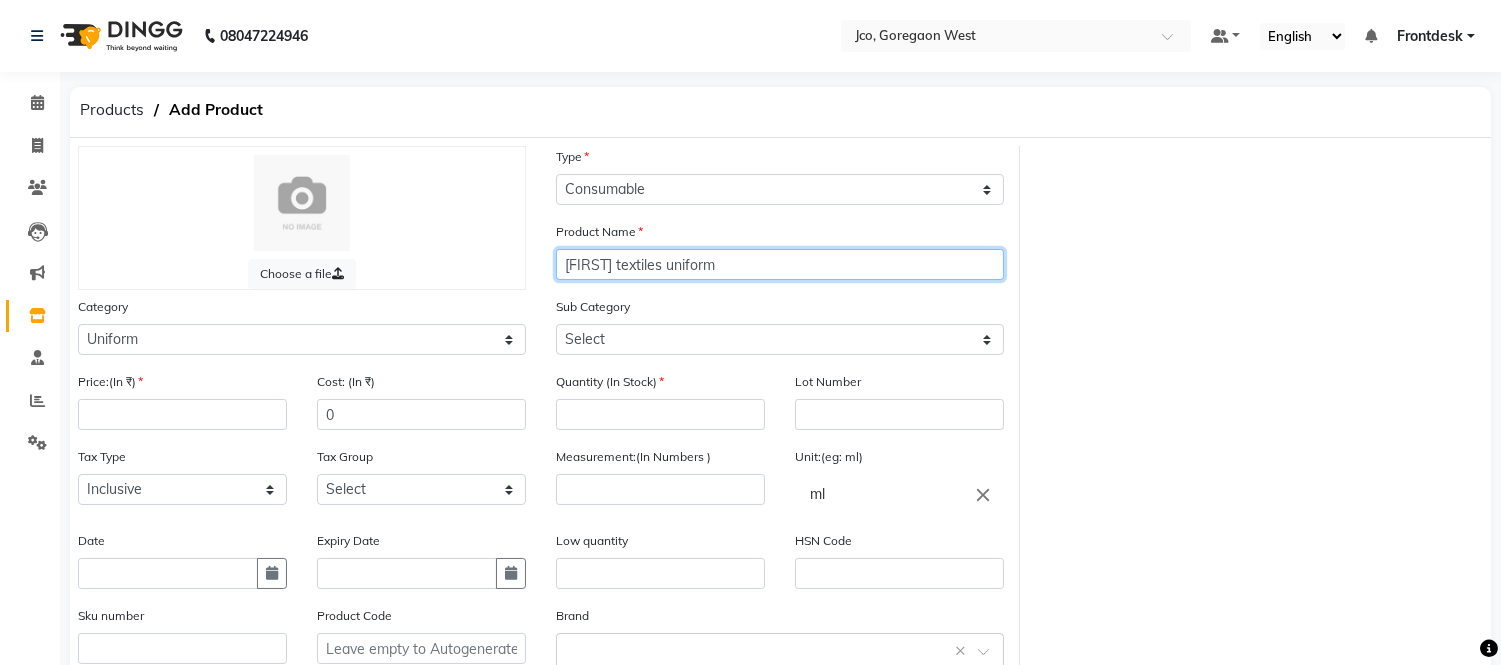 click on "[FIRST] textiles uniform" 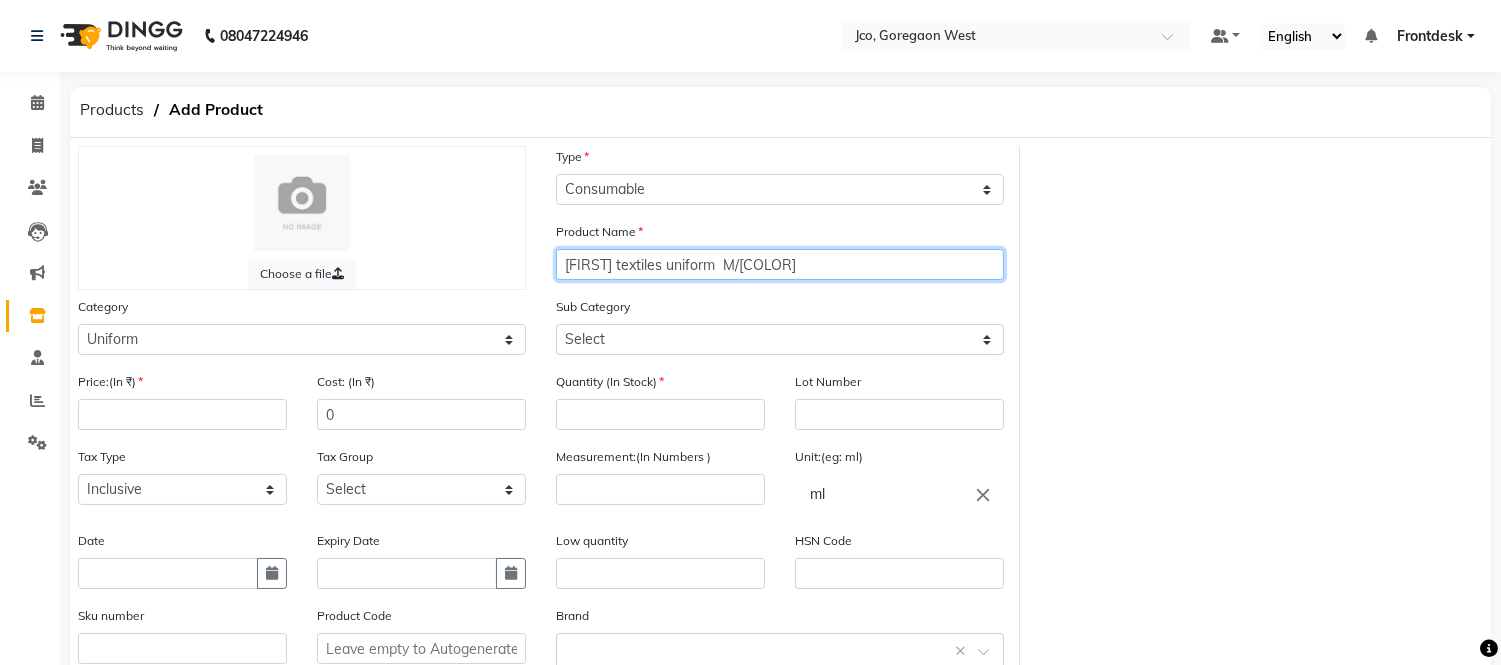 type on "[FIRST] textiles uniform  M/[COLOR]" 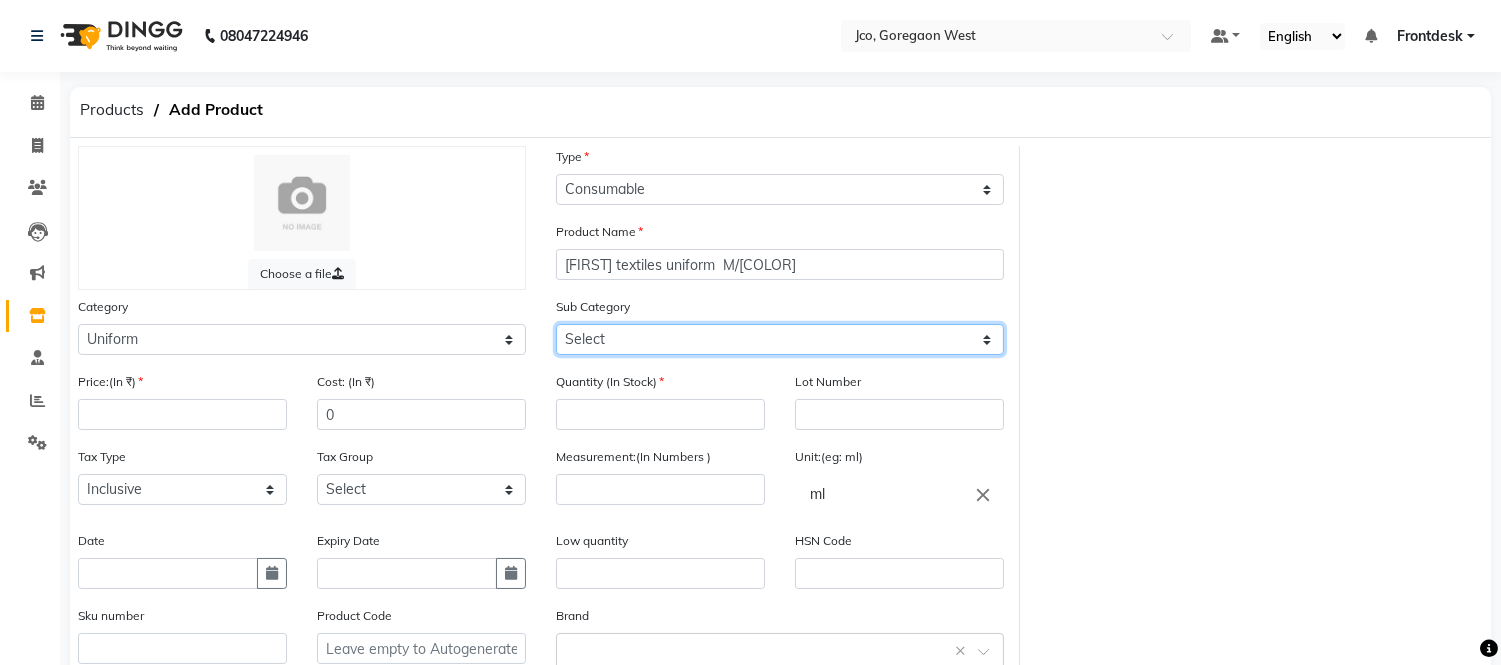 click on "Select" 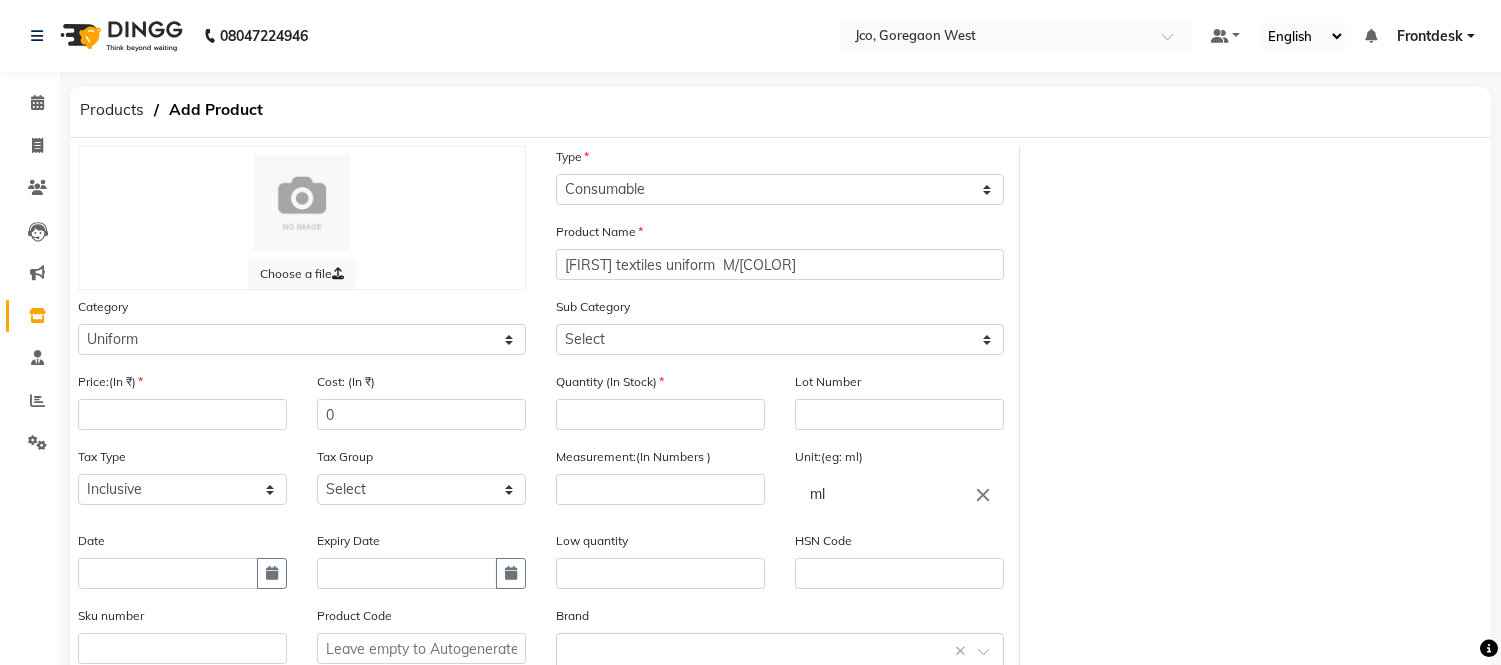 click on "Measurement:(In Numbers )" 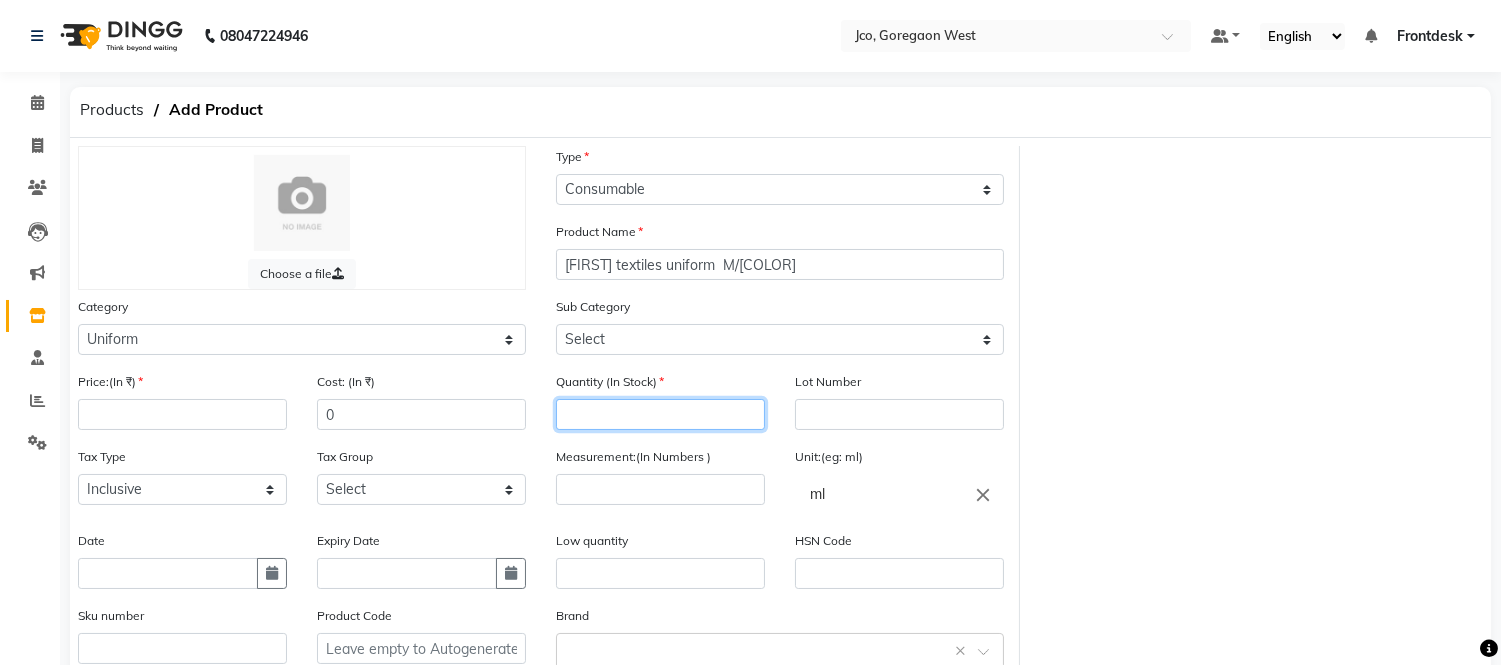 click 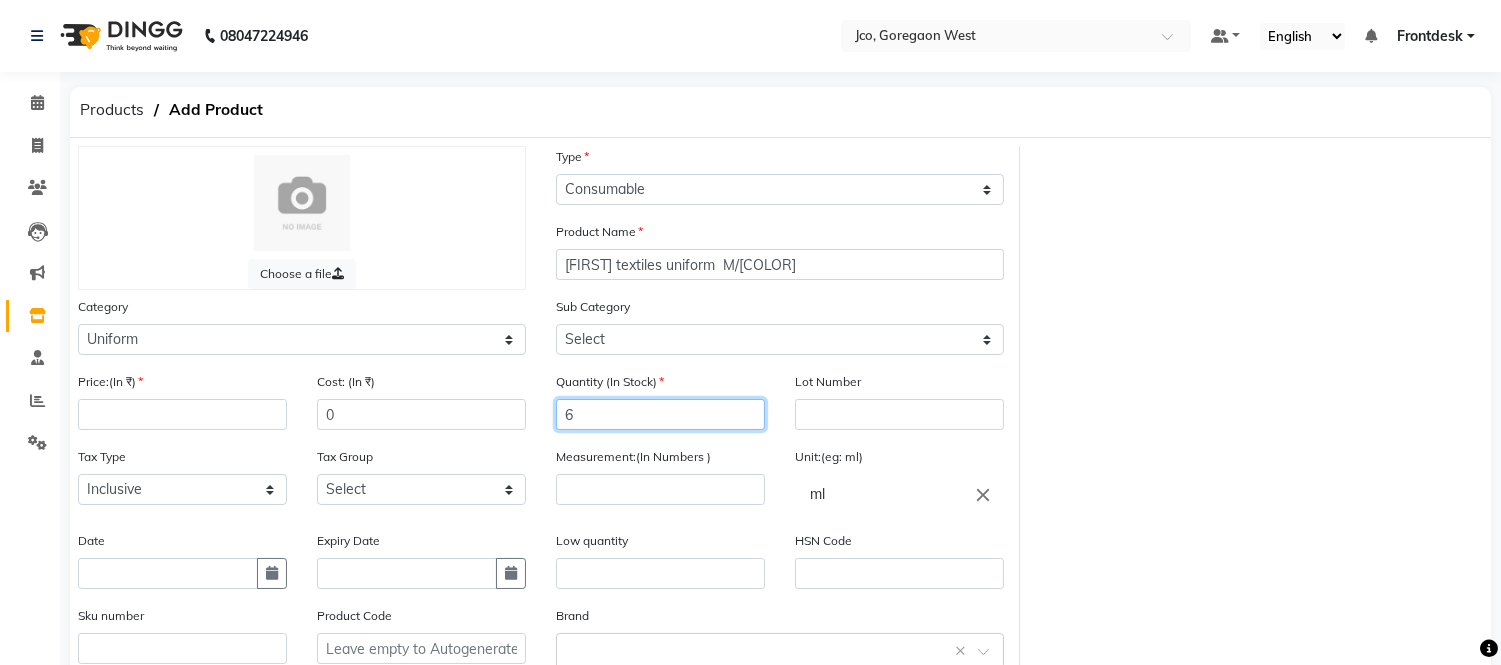 type on "6" 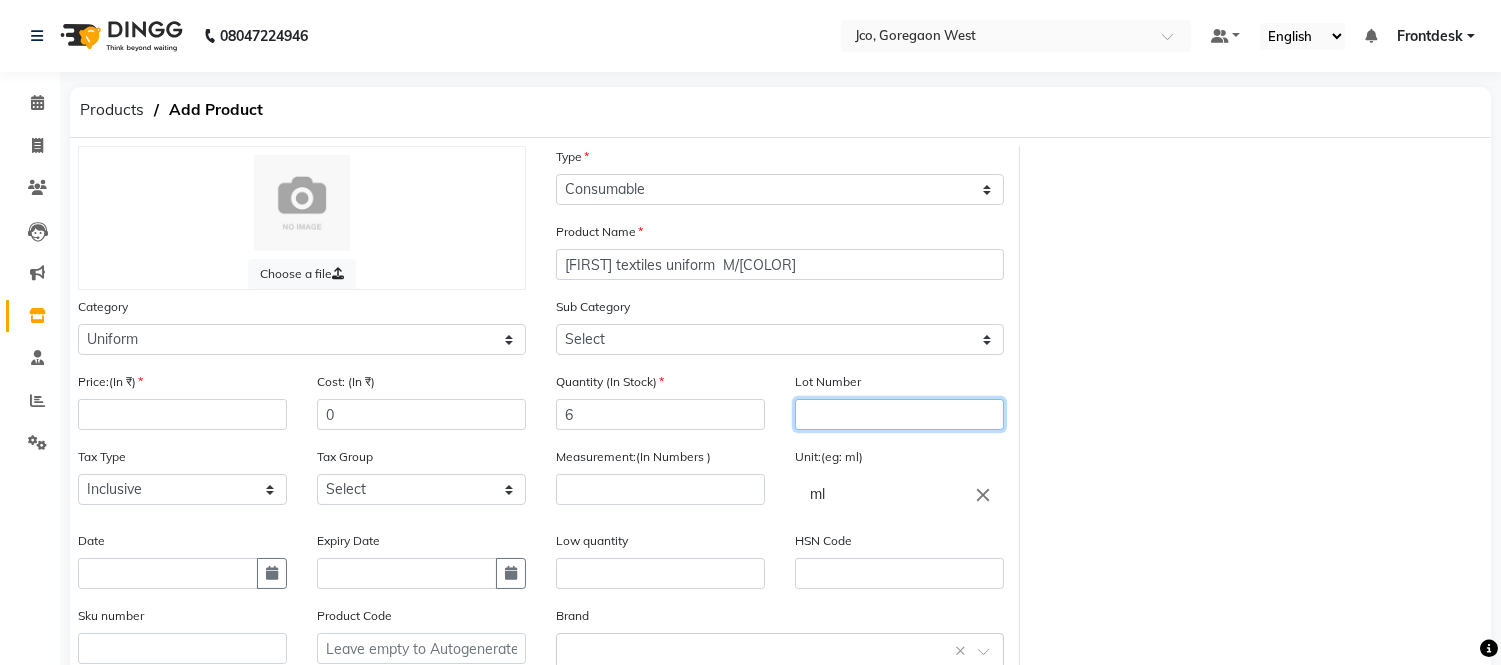 click 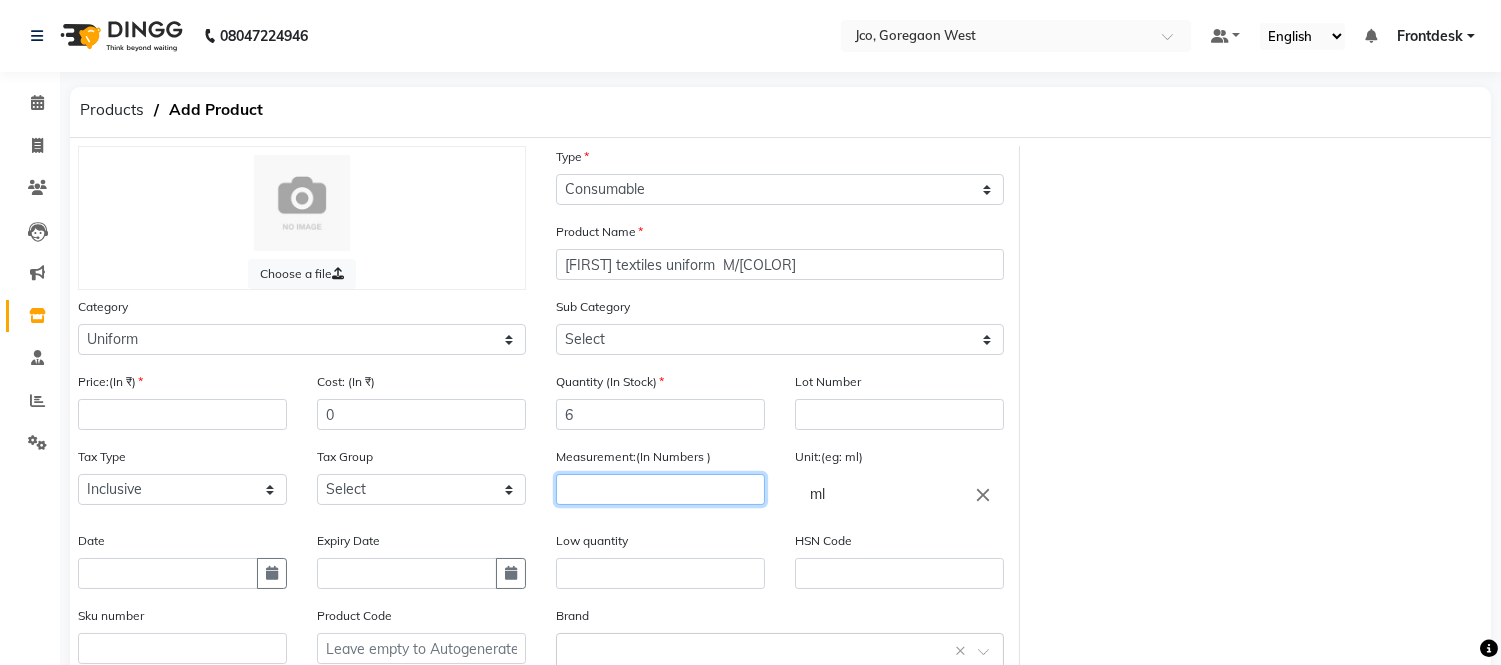 click 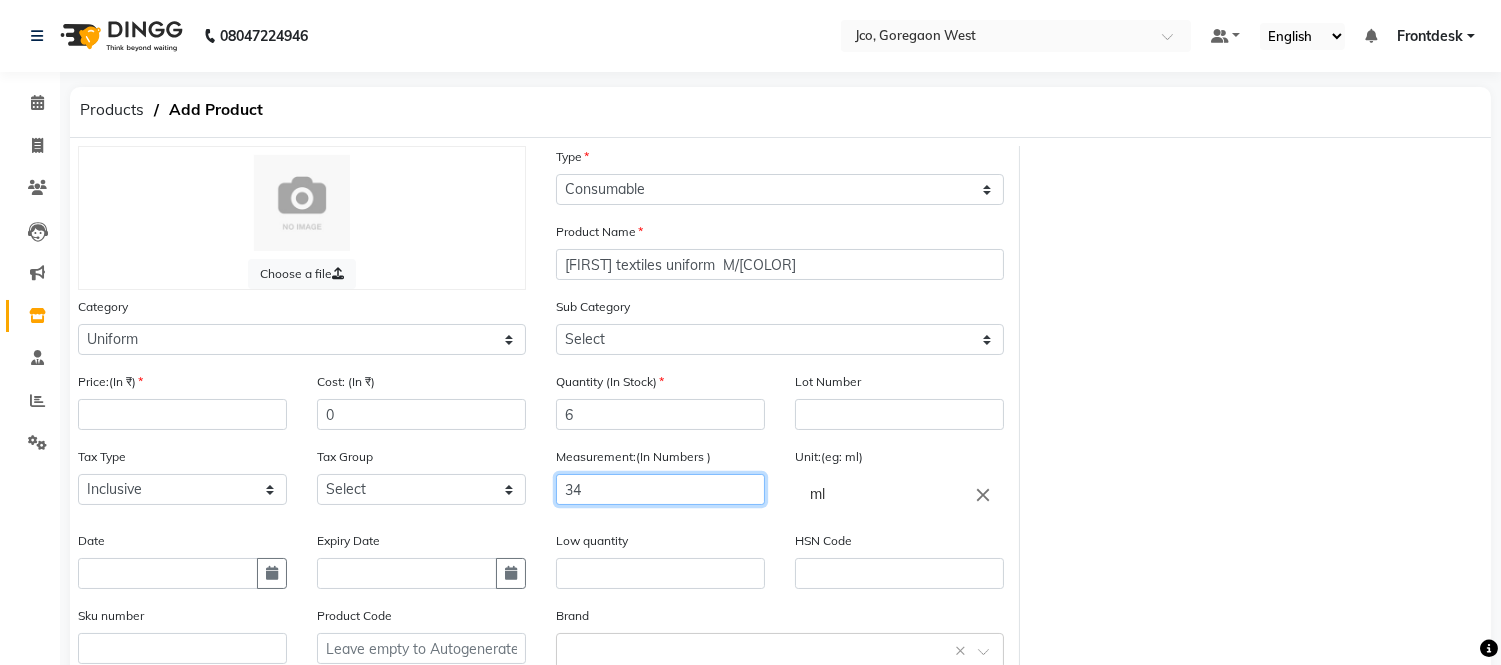 type on "34" 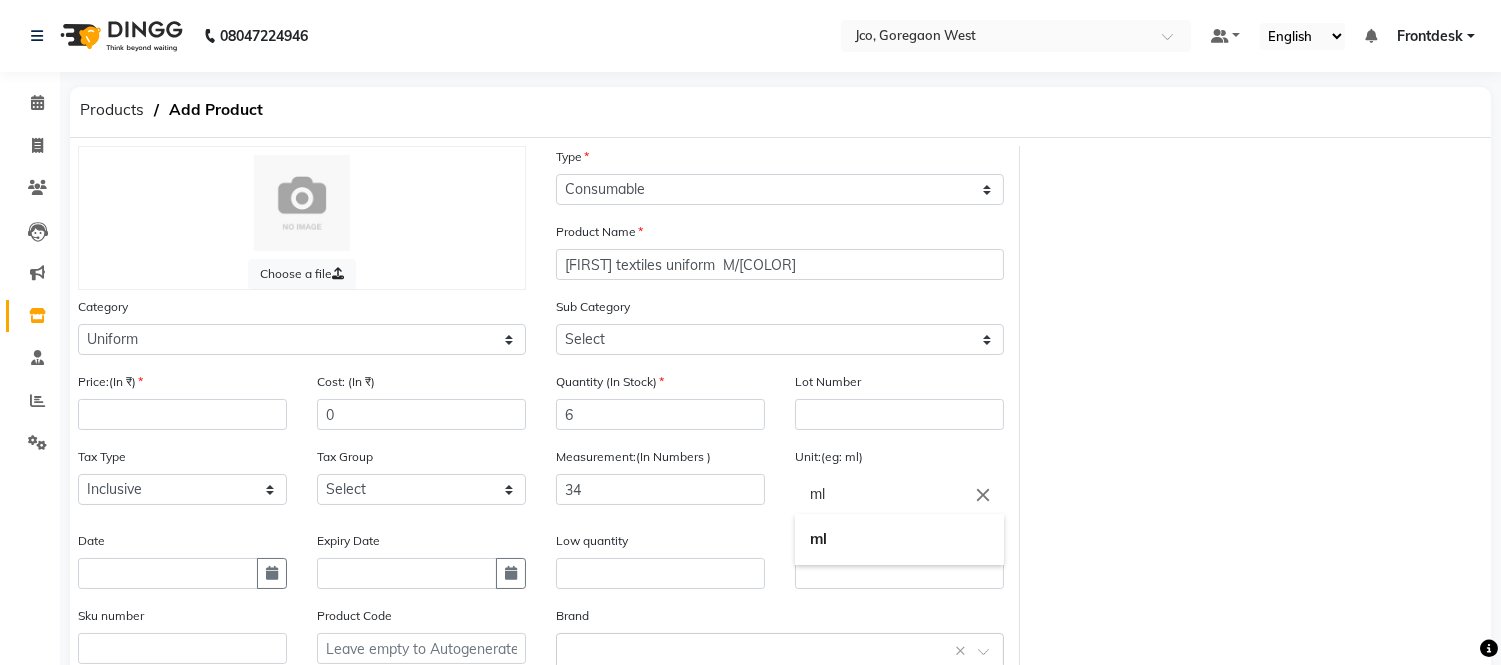 drag, startPoint x: 934, startPoint y: 506, endPoint x: 928, endPoint y: 496, distance: 11.661903 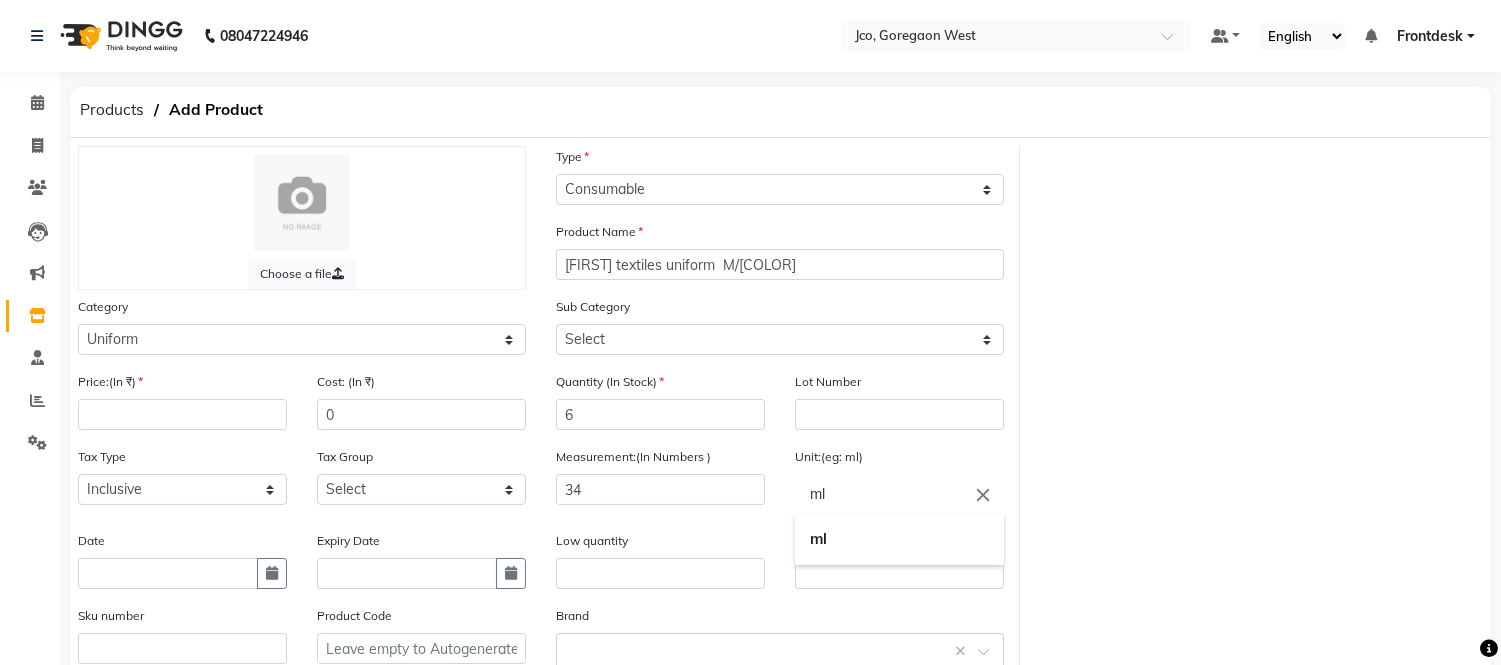 click on "ml" 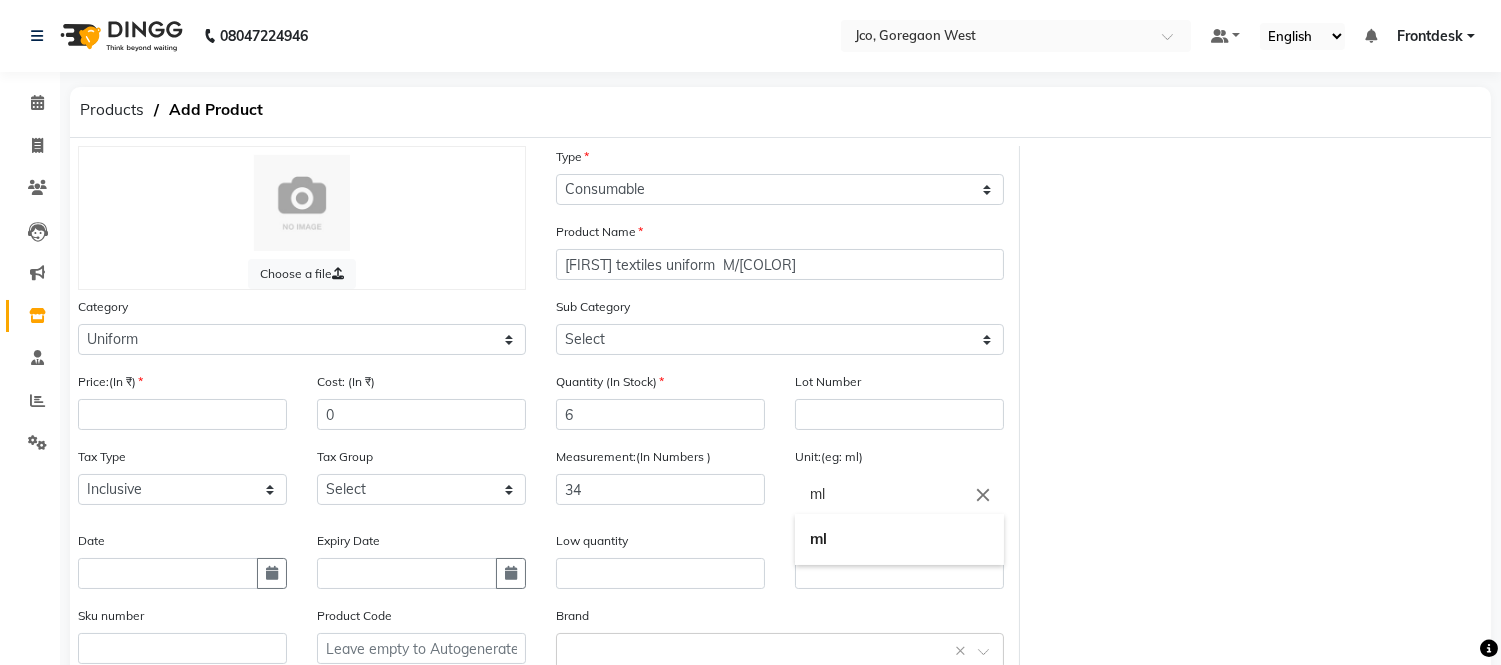 type on "m" 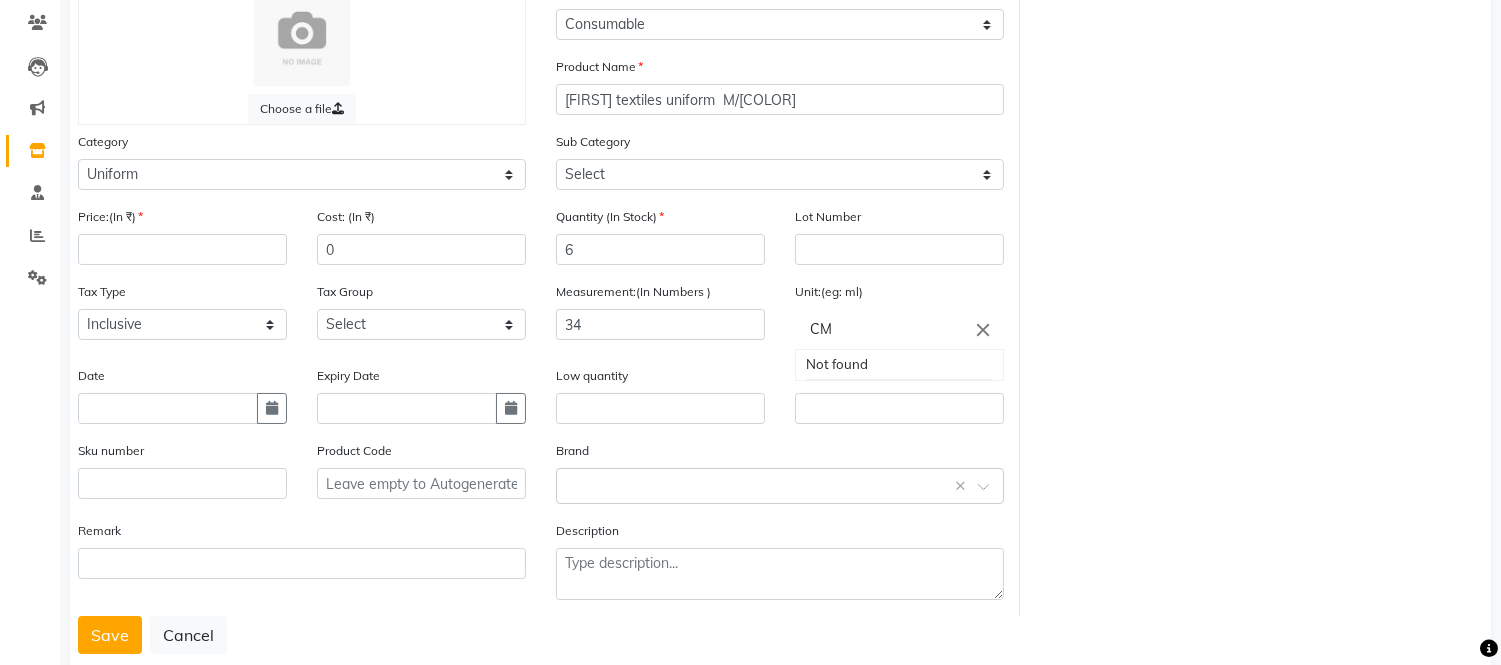scroll, scrollTop: 213, scrollLeft: 0, axis: vertical 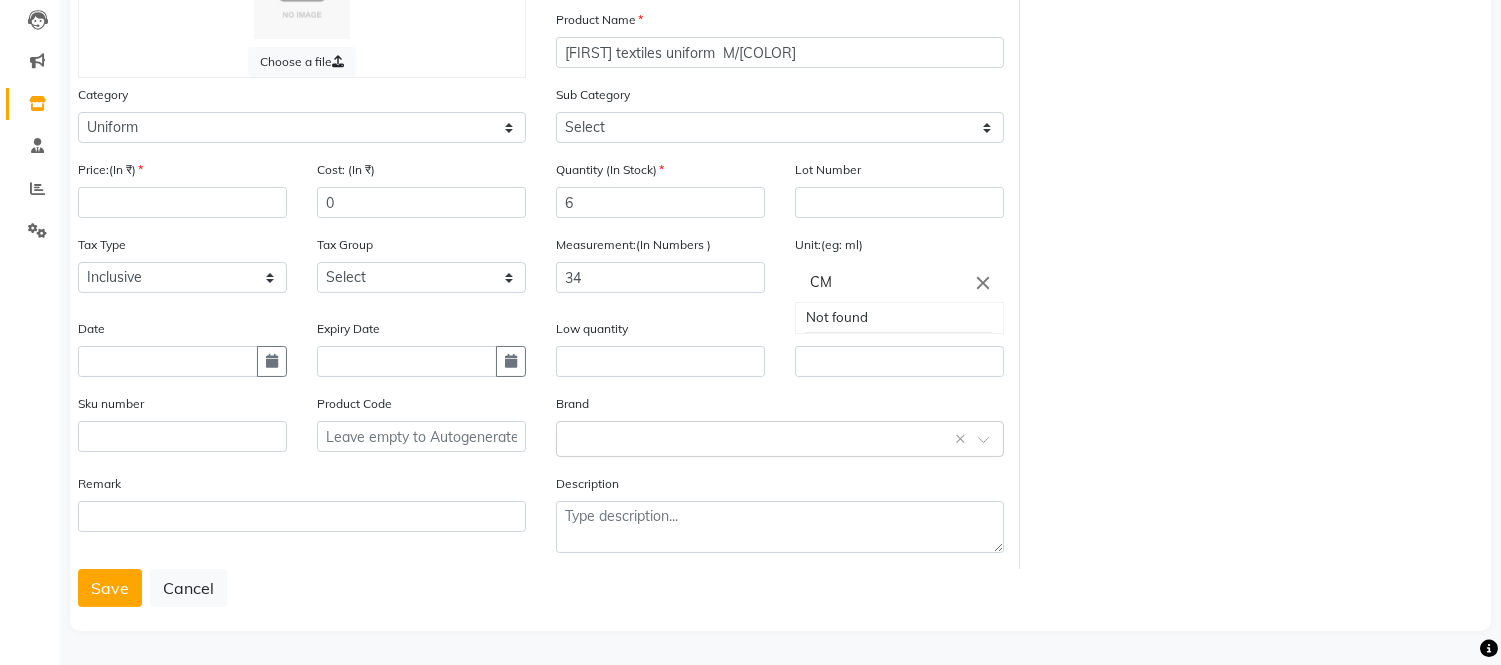 type on "CM" 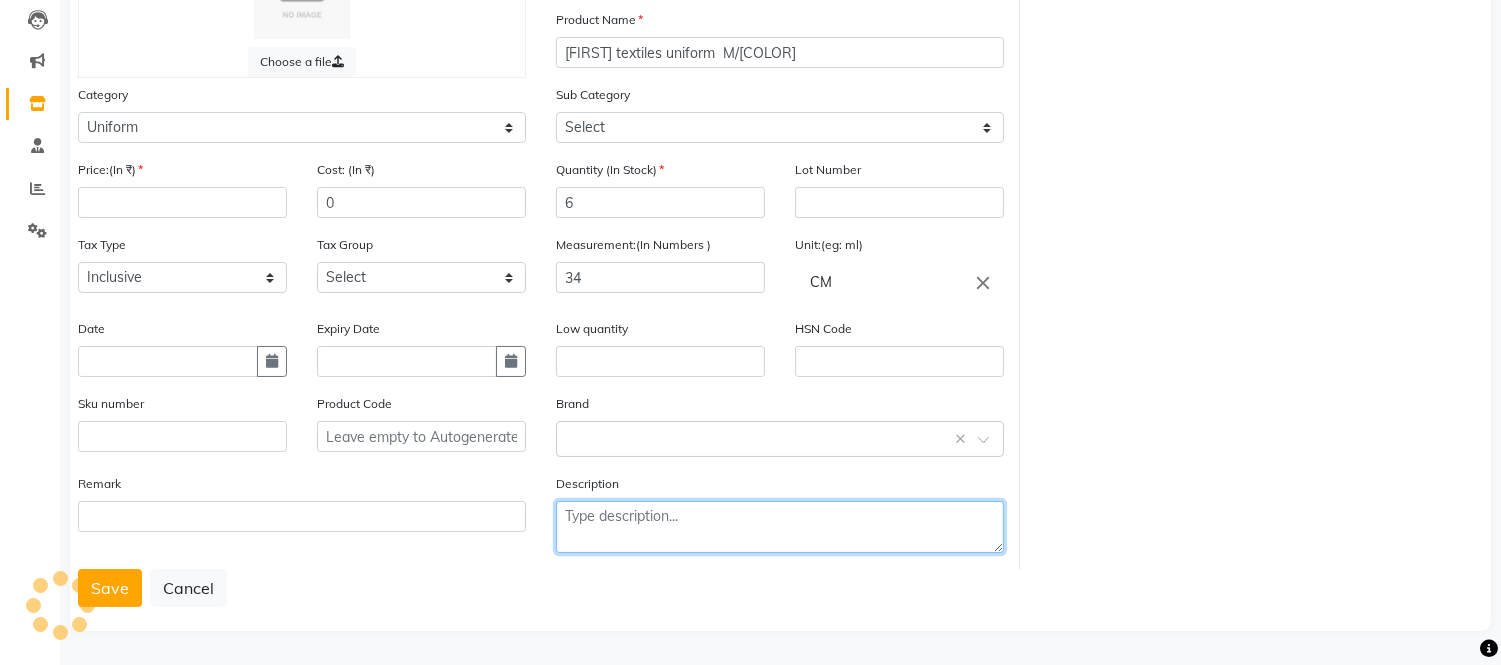click 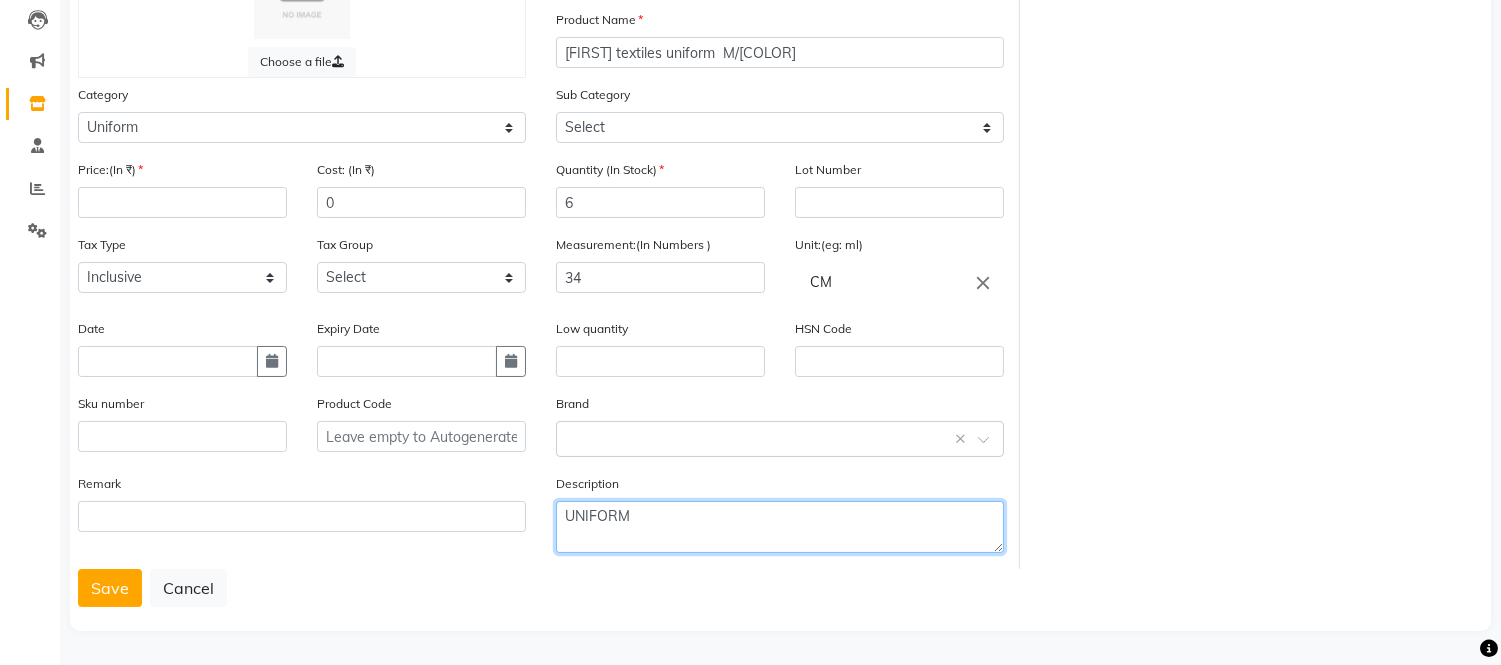type on "UNIFORM" 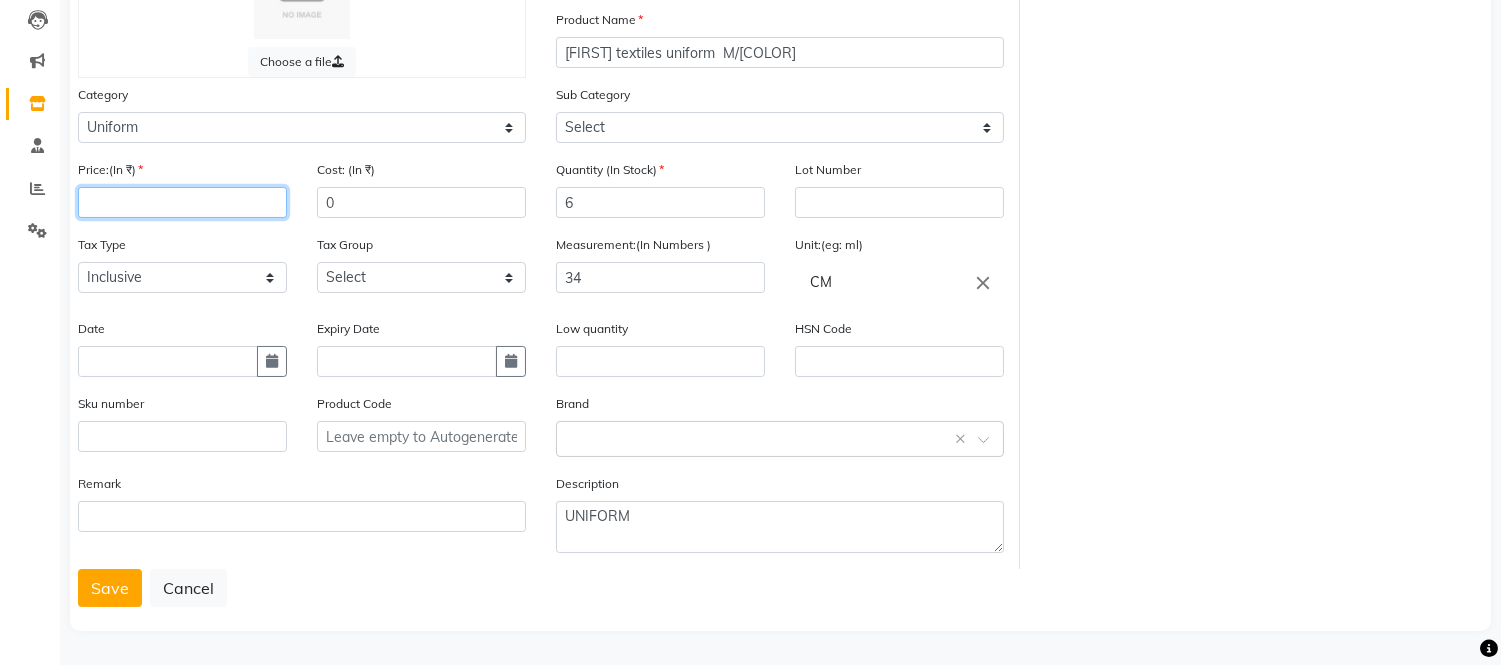 click 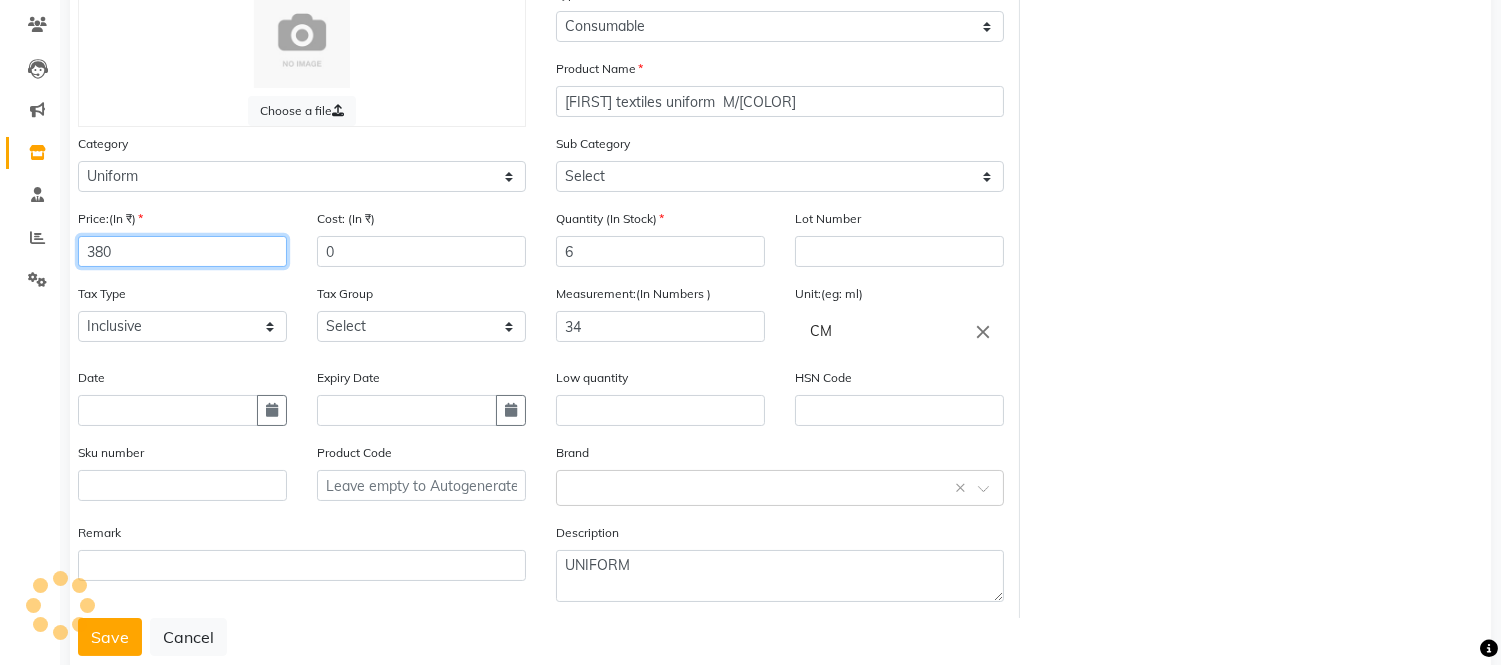 scroll, scrollTop: 213, scrollLeft: 0, axis: vertical 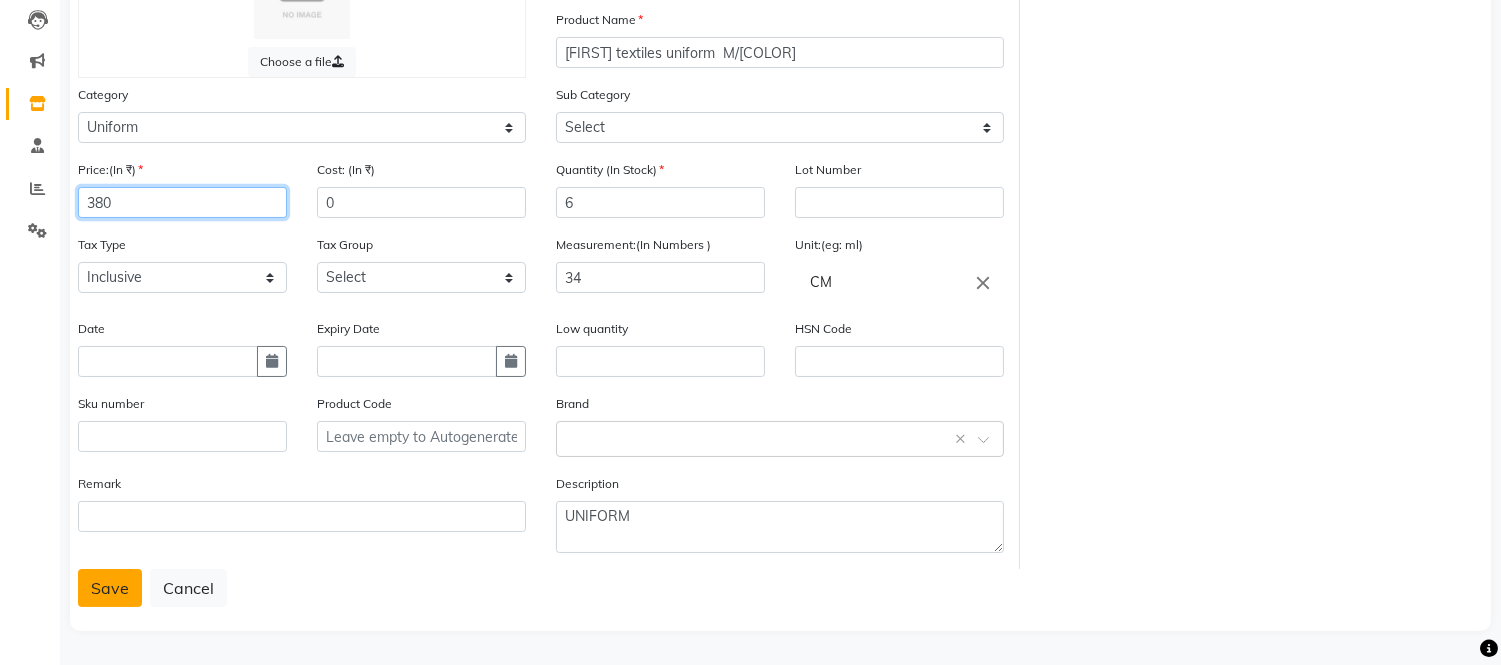 type on "380" 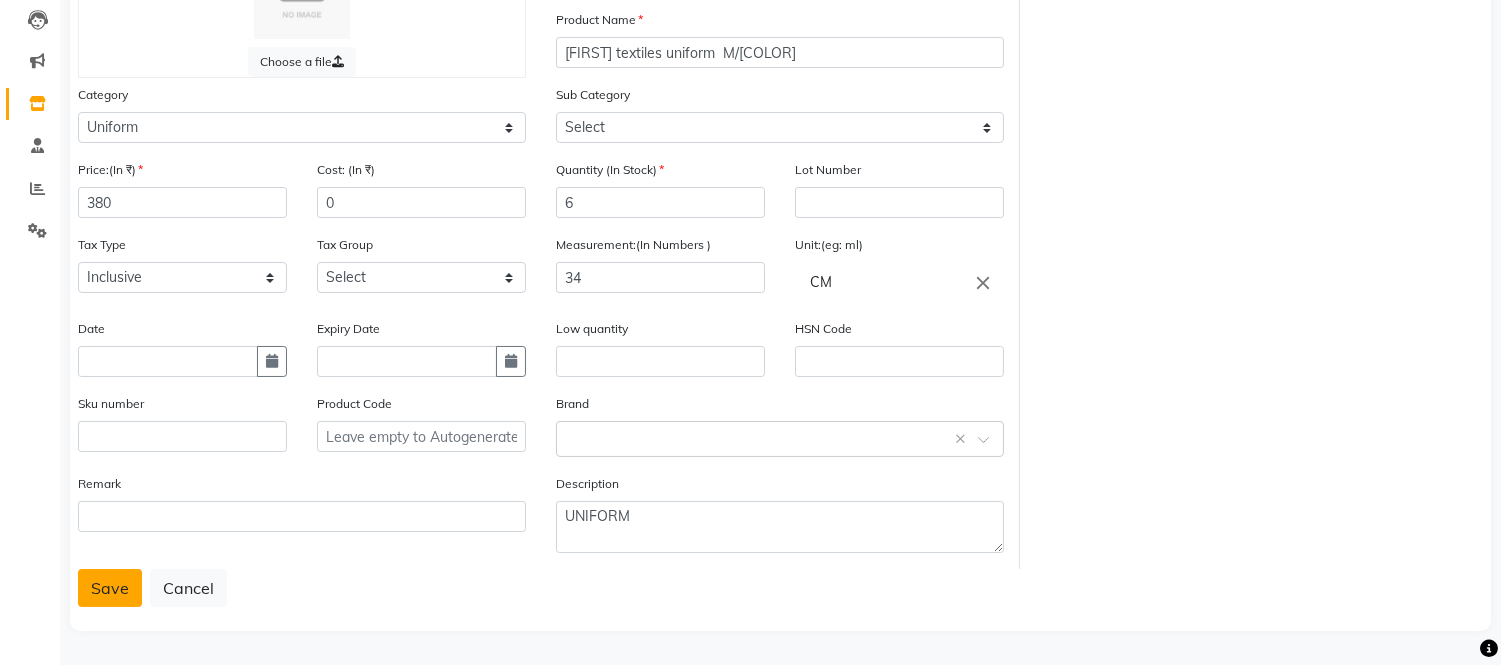 click on "Save" 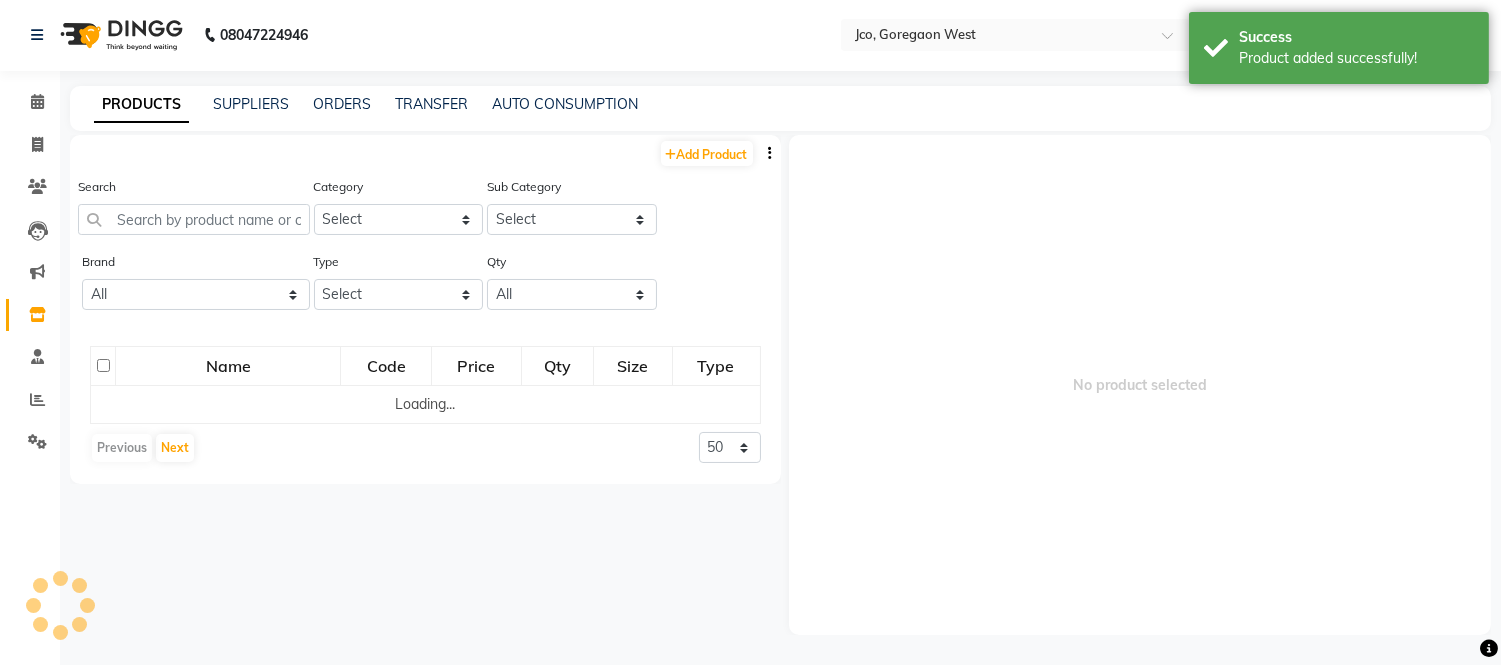 scroll, scrollTop: 0, scrollLeft: 0, axis: both 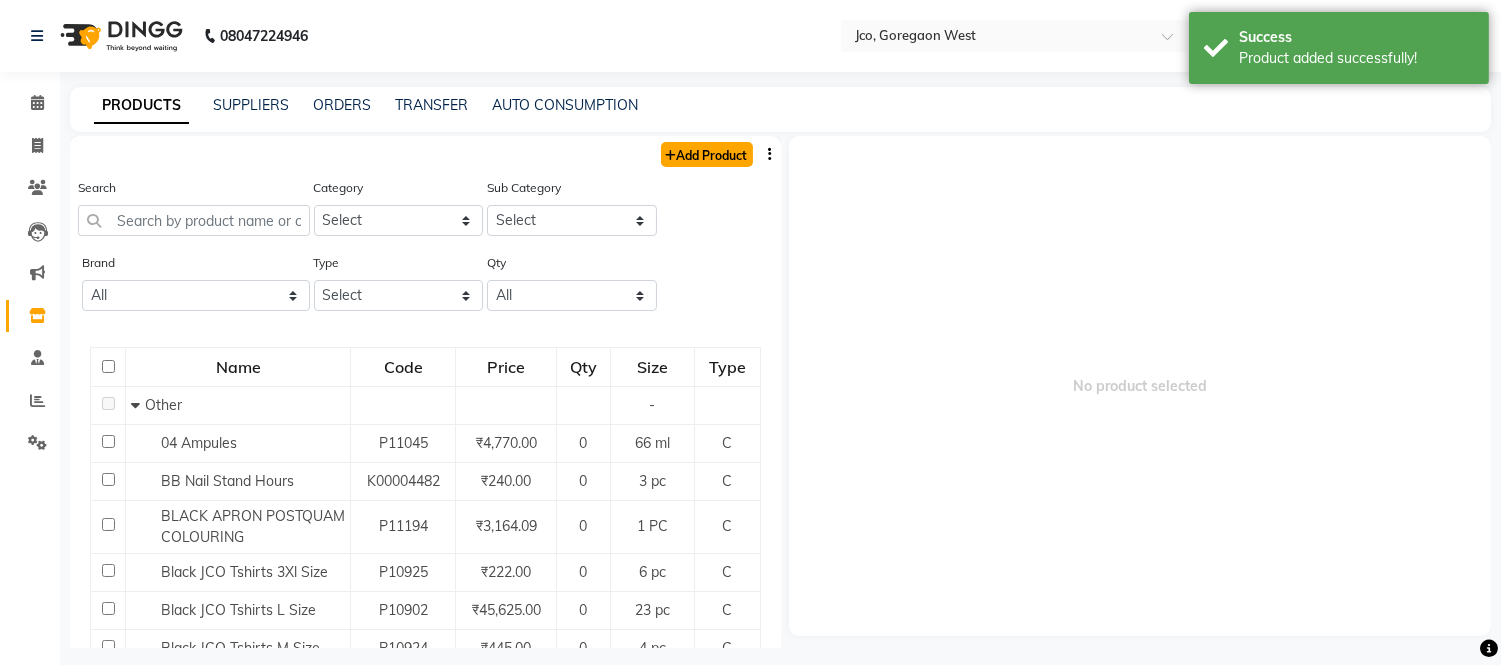 click on "Add Product" 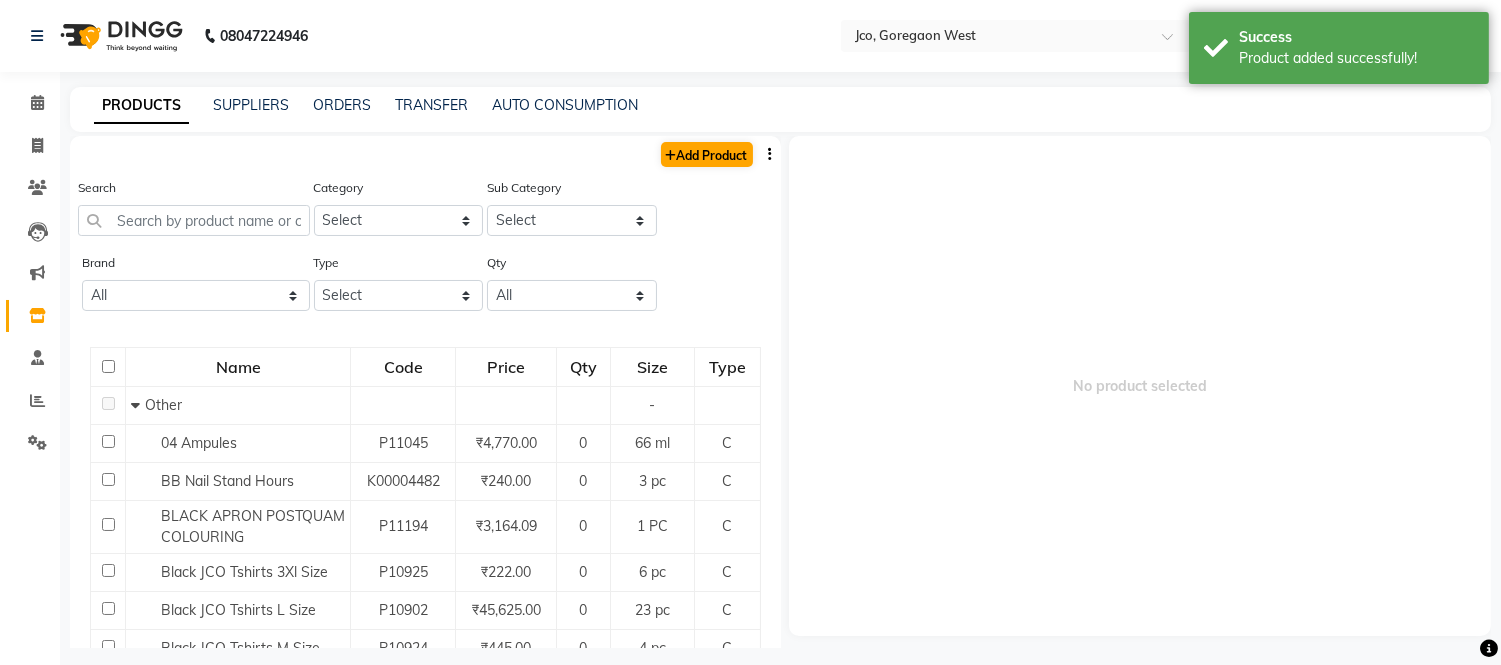 select on "true" 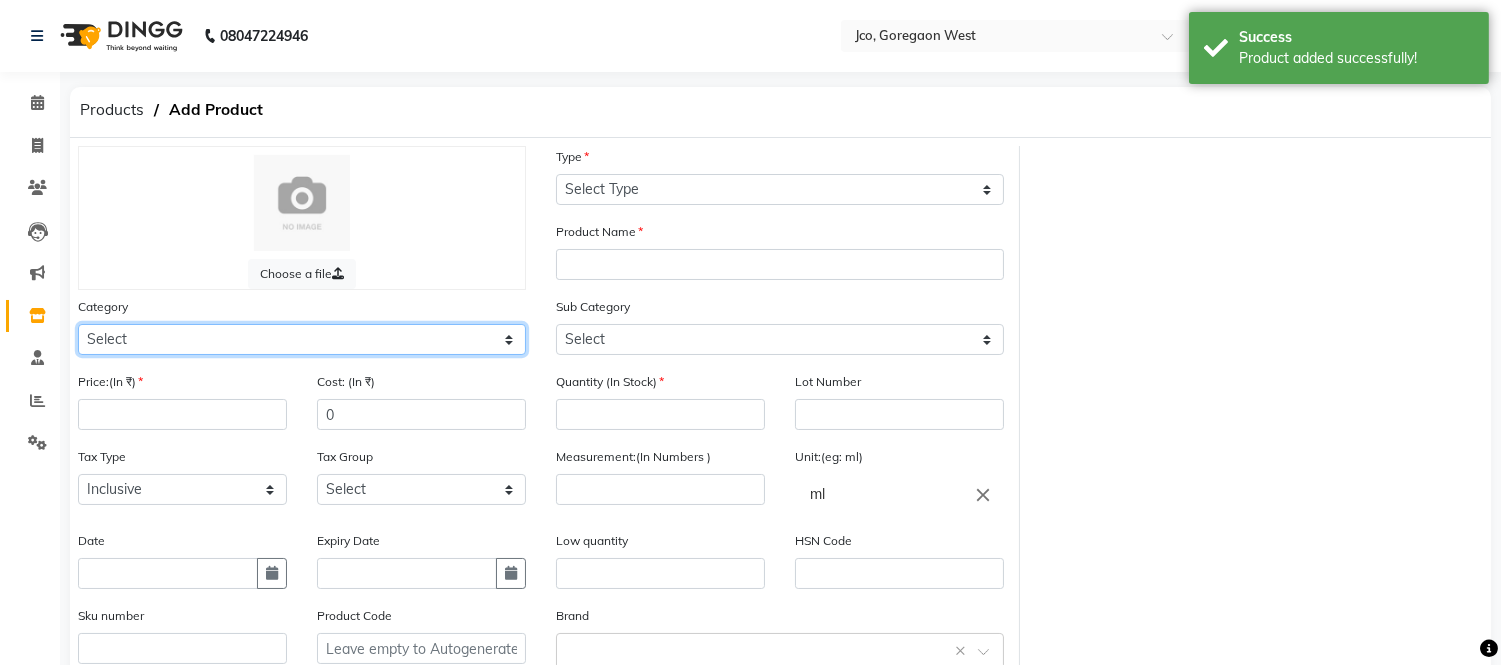 click on "Select Hair Skin Makeup Personal Care Appliances Beard Waxing Disposable Threading Hands and Feet Beauty Planet Botox Cadiveu Casmara Loreal Olaplex Scalp care Pantry Uniform Ikonic Other" 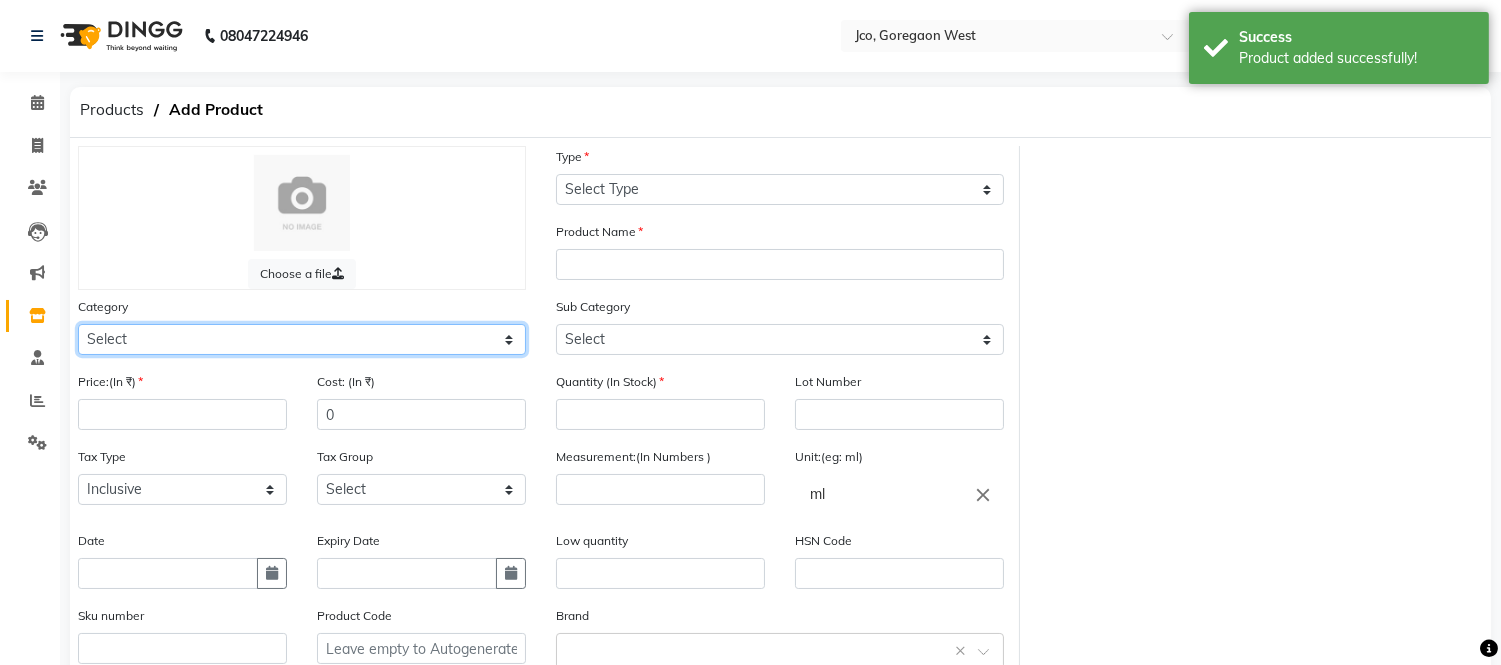 select on "221502150" 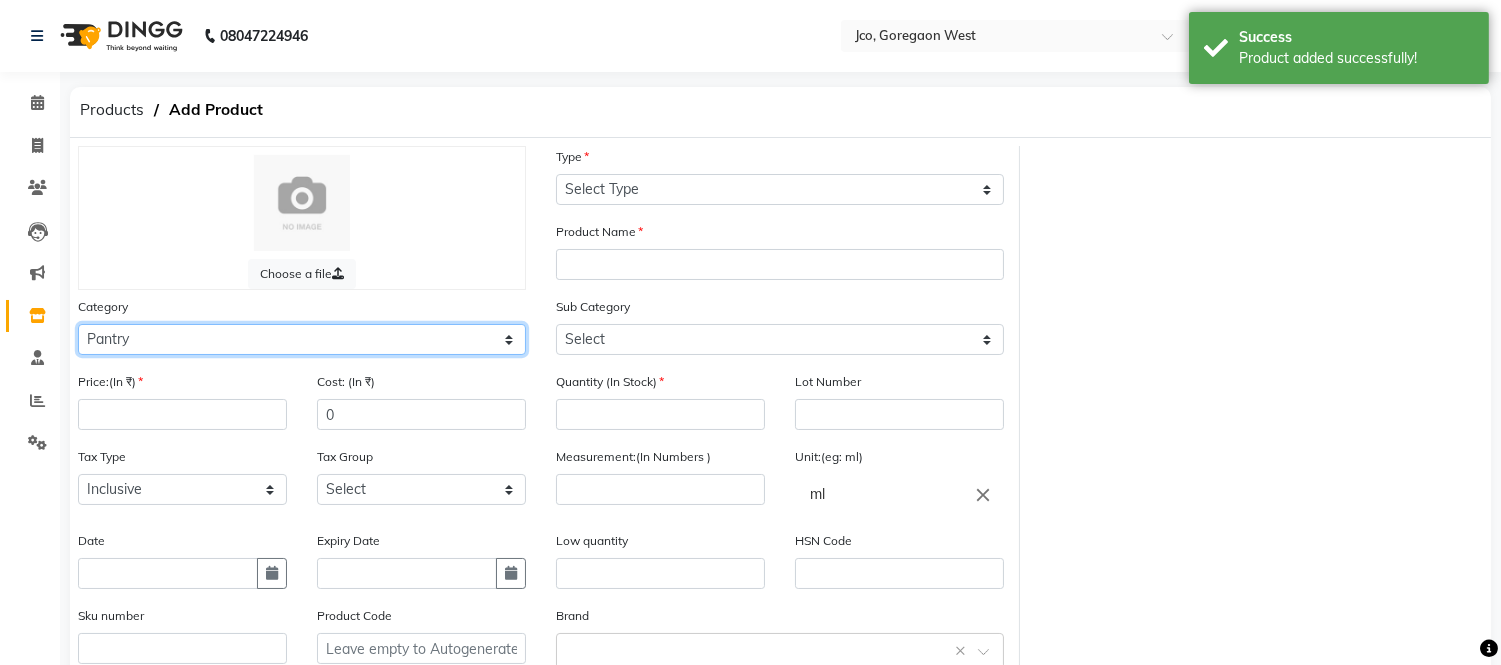 click on "Select Hair Skin Makeup Personal Care Appliances Beard Waxing Disposable Threading Hands and Feet Beauty Planet Botox Cadiveu Casmara Loreal Olaplex Scalp care Pantry Uniform Ikonic Other" 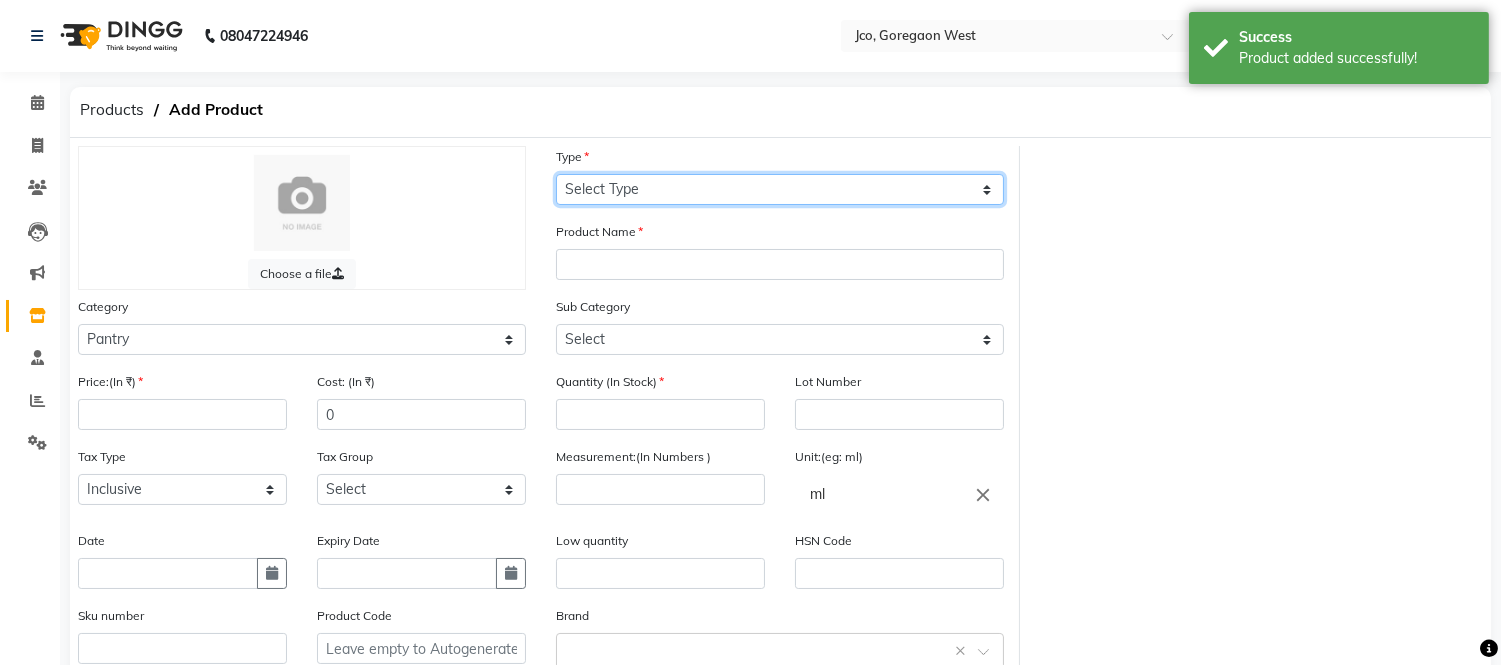 click on "Select Type Both Retail Consumable" 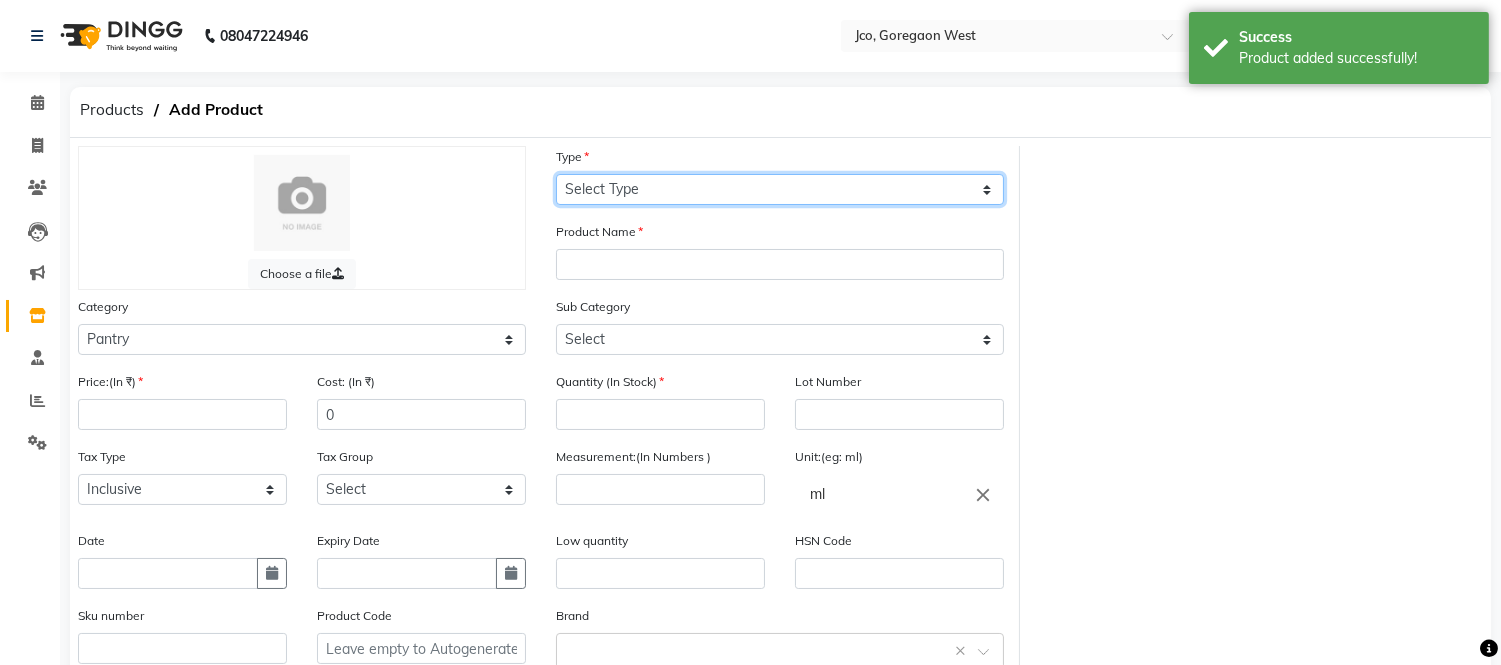 select on "C" 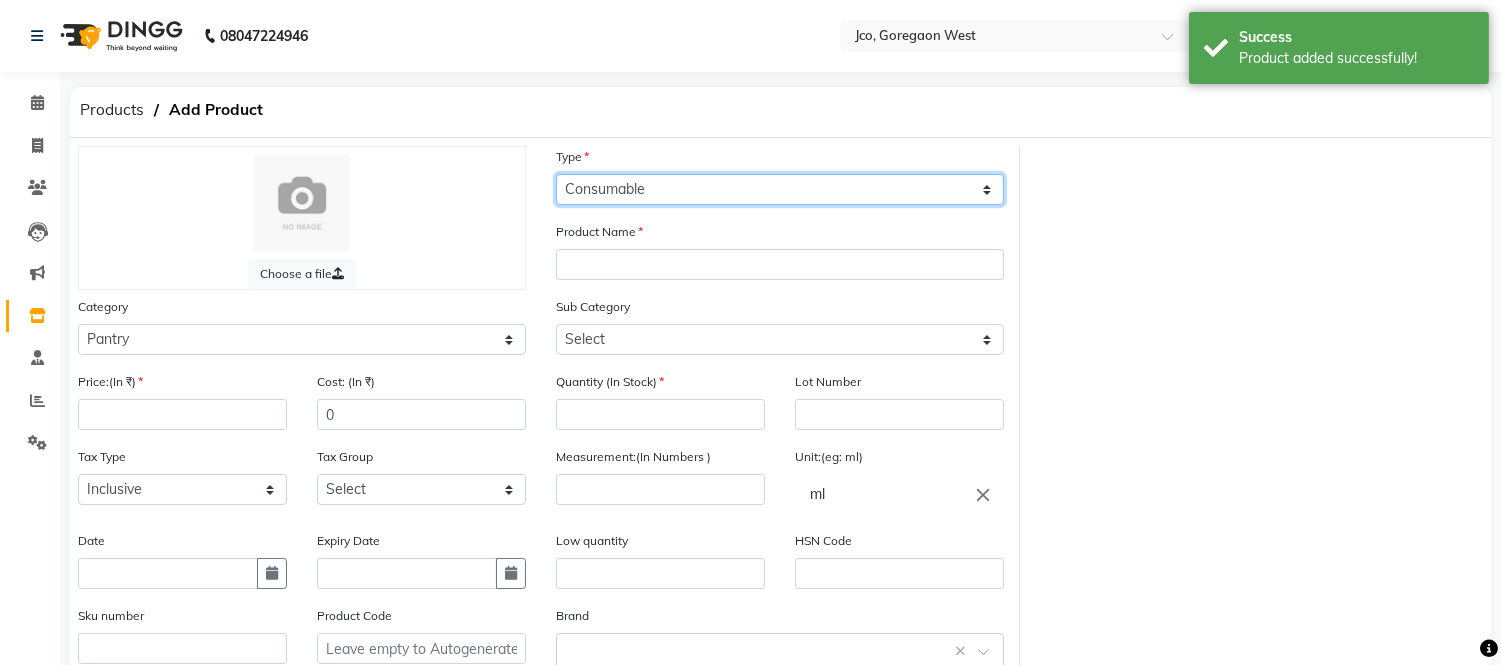 click on "Select Type Both Retail Consumable" 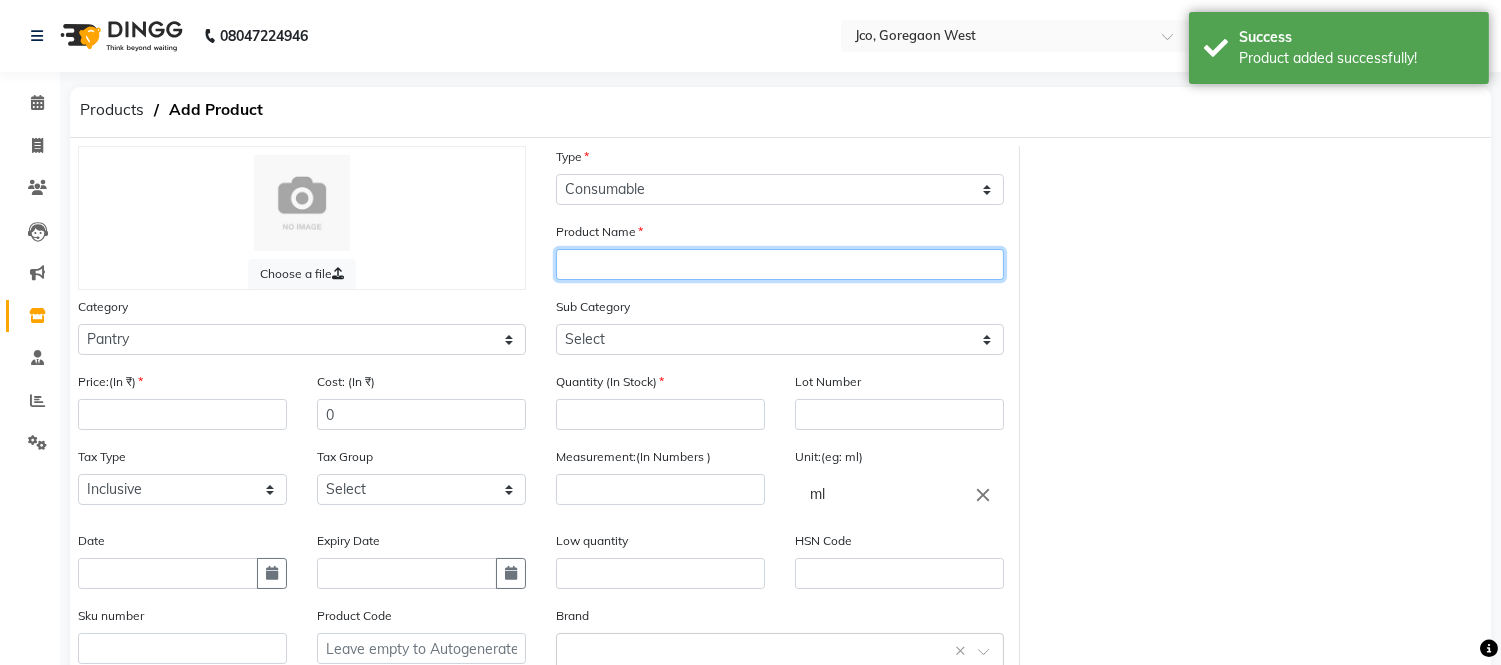 click 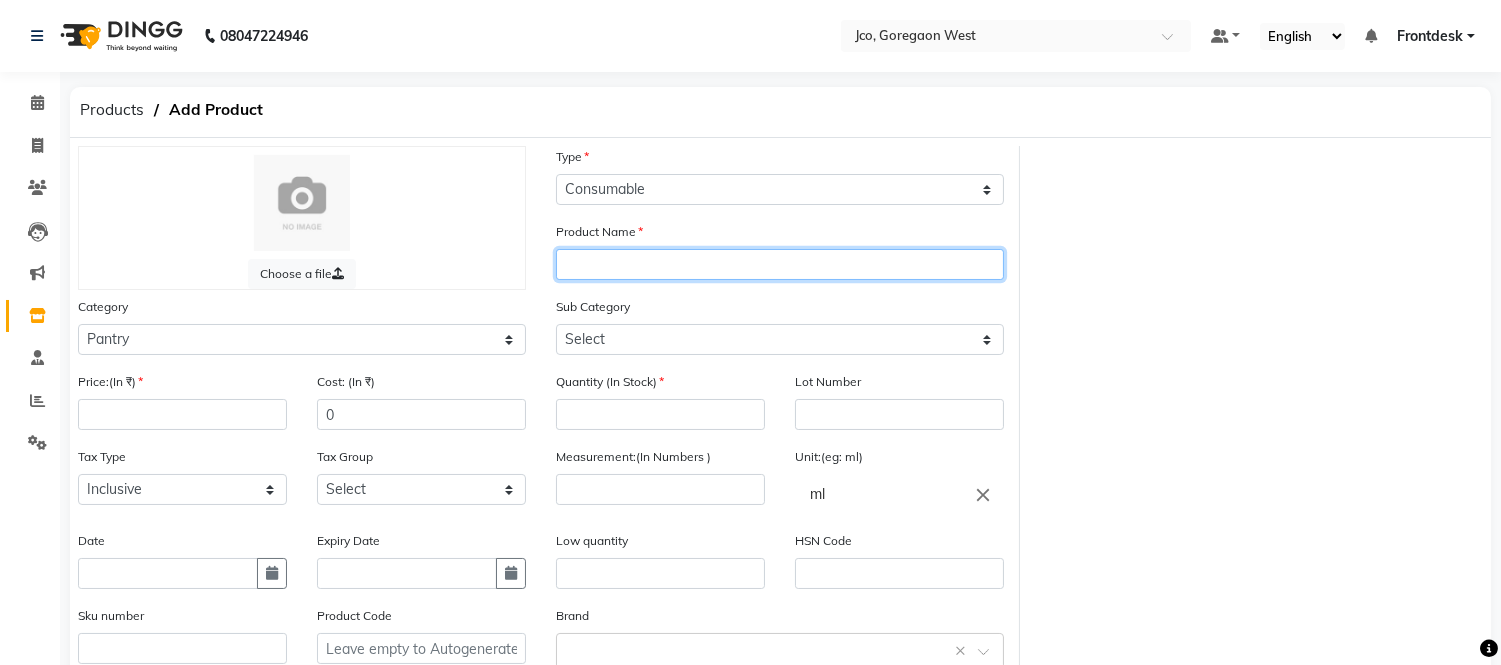 type on "V" 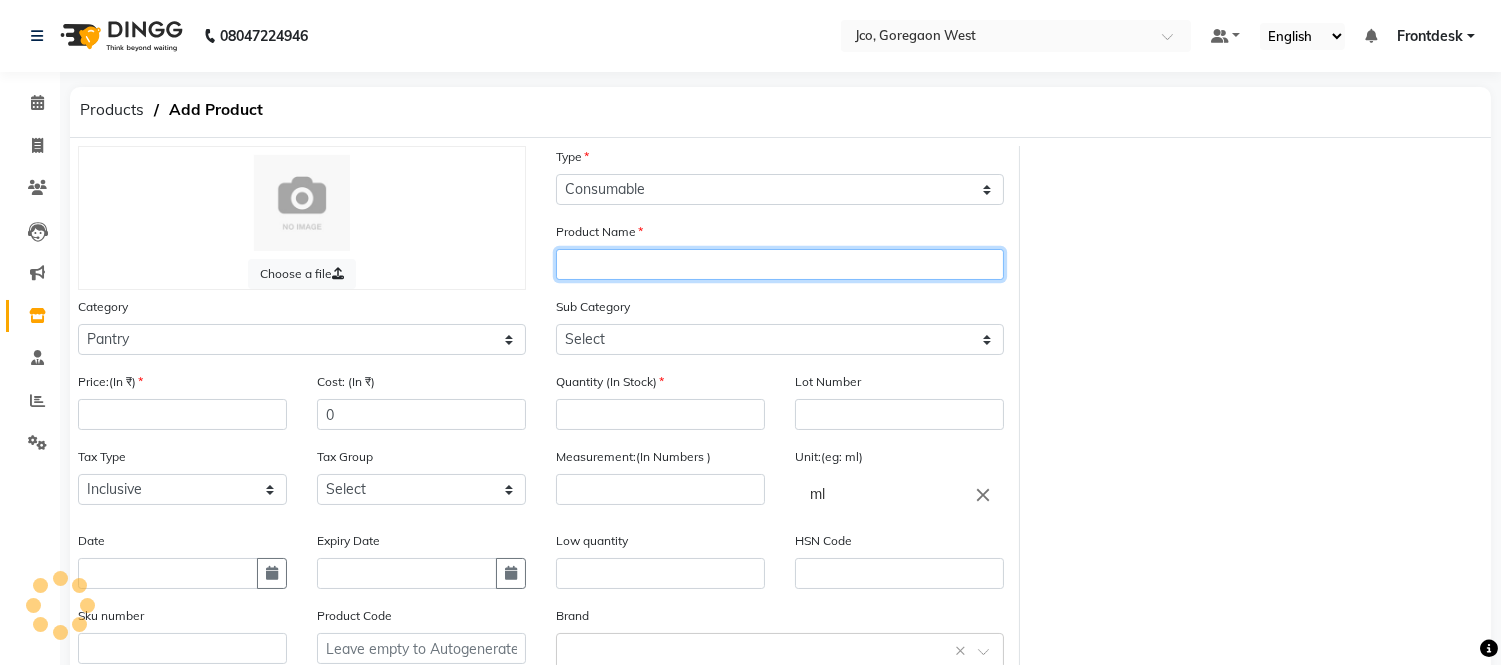 paste on "[FIRST] textiles uniform L/[COLOR]" 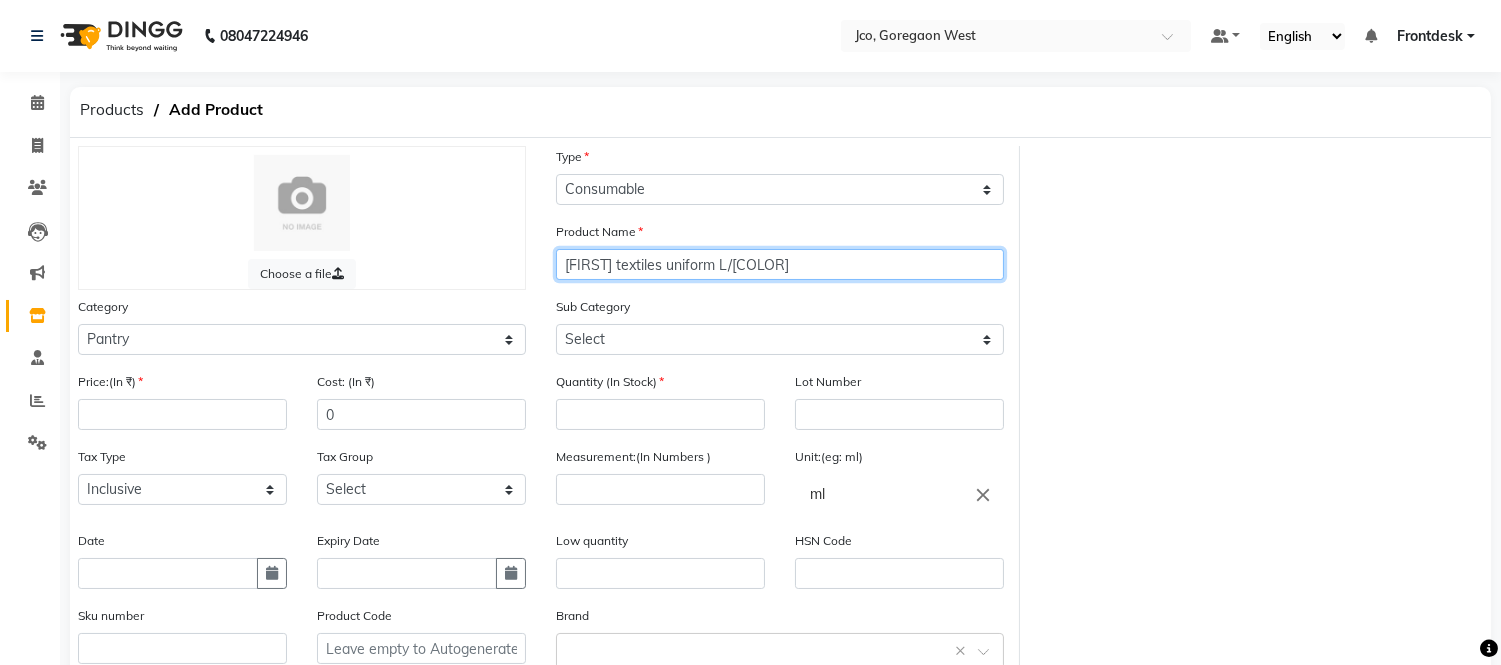 type on "[FIRST] textiles uniform L/[COLOR]" 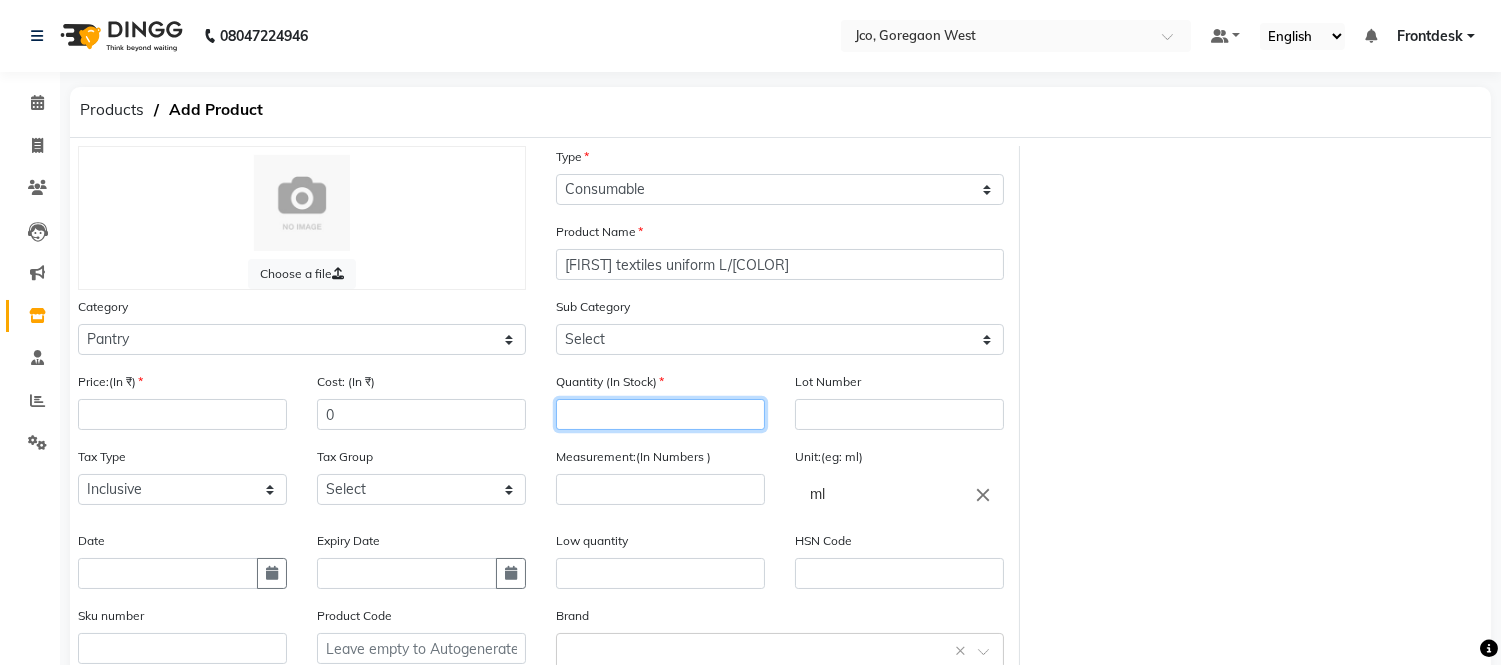 click 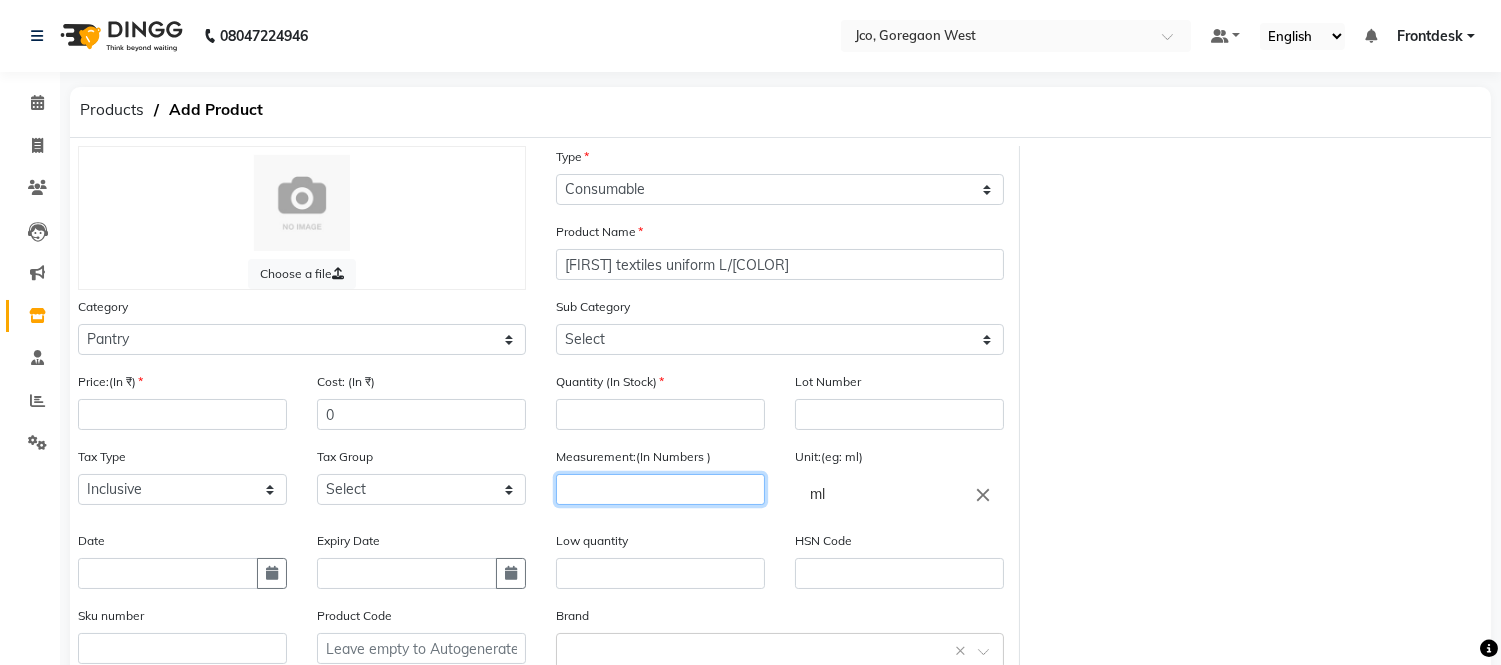 click 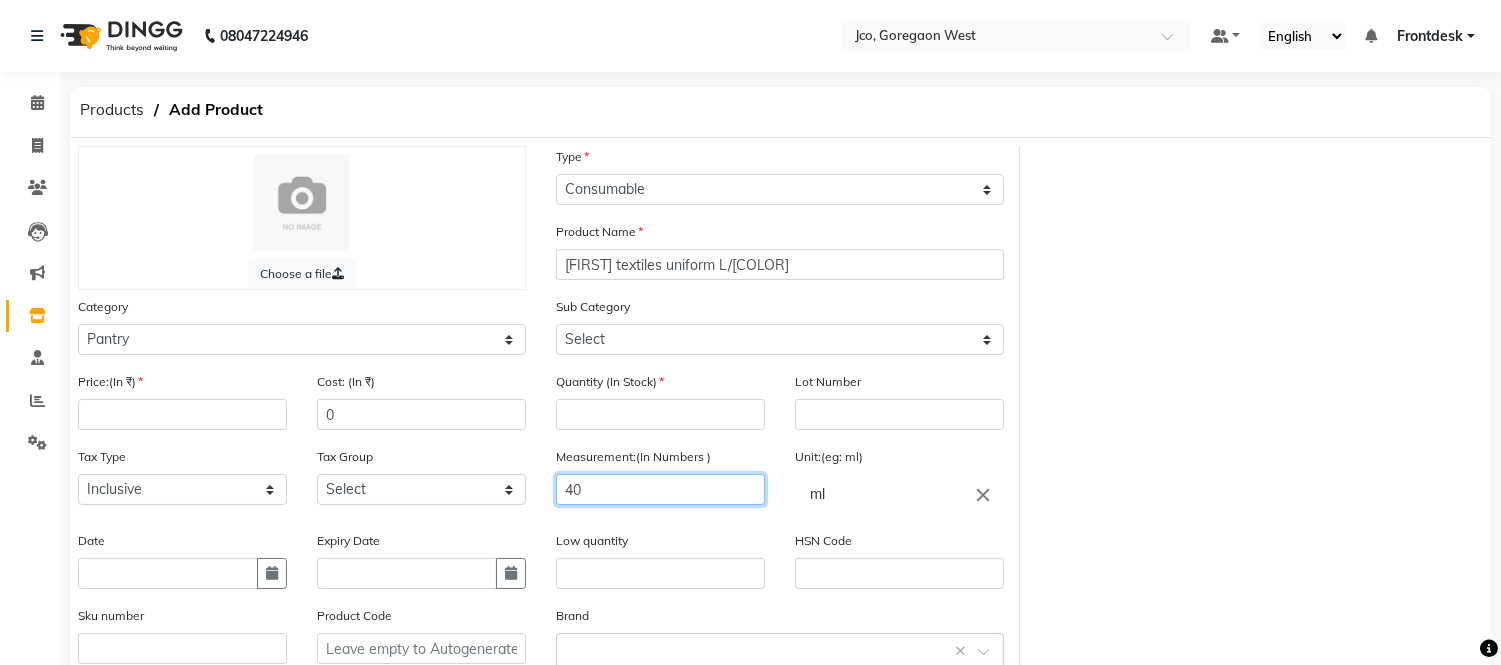 type on "40" 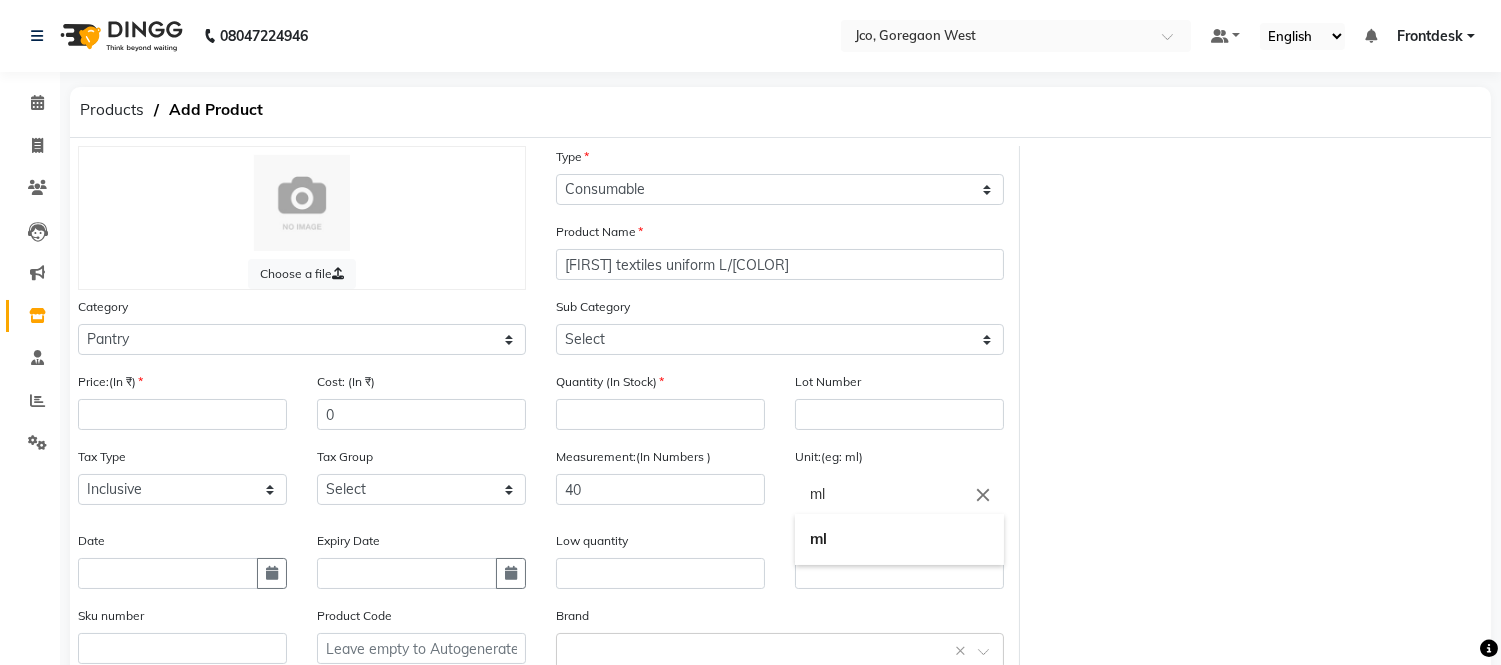 click on "ml" 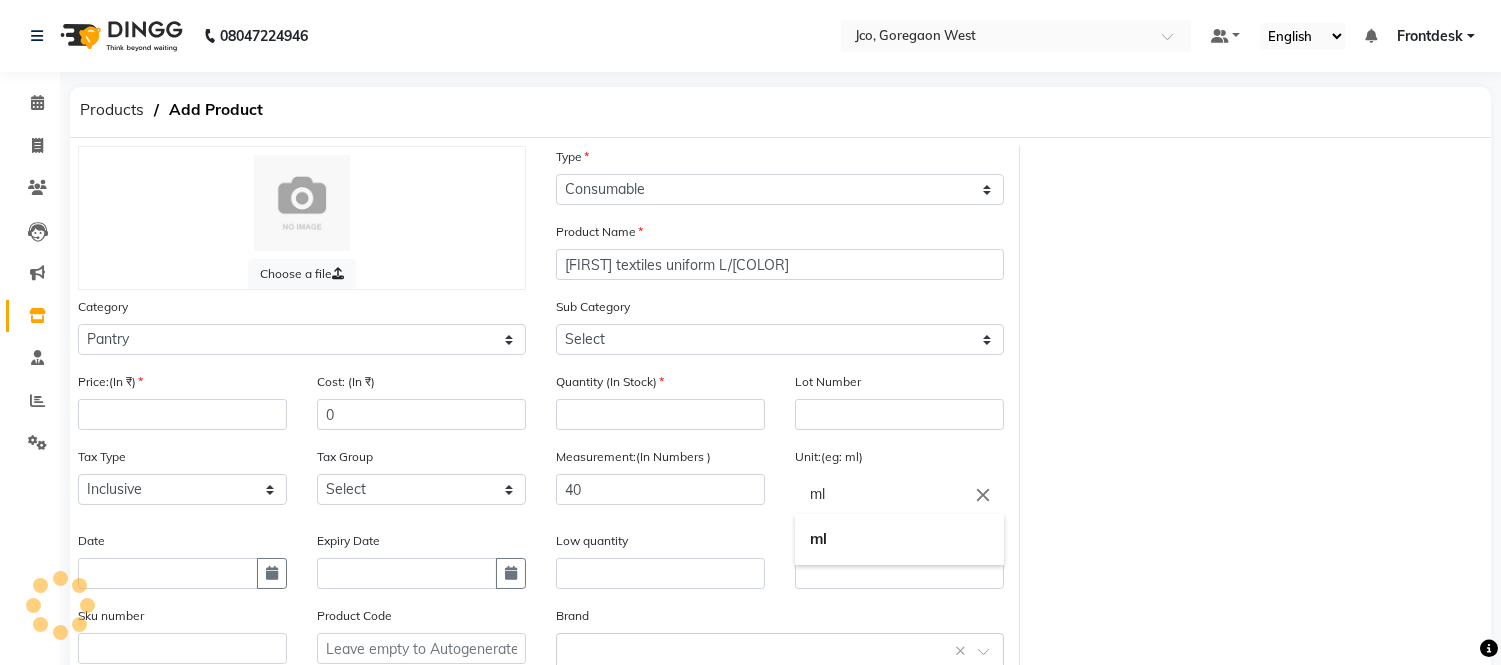 click on "ml" 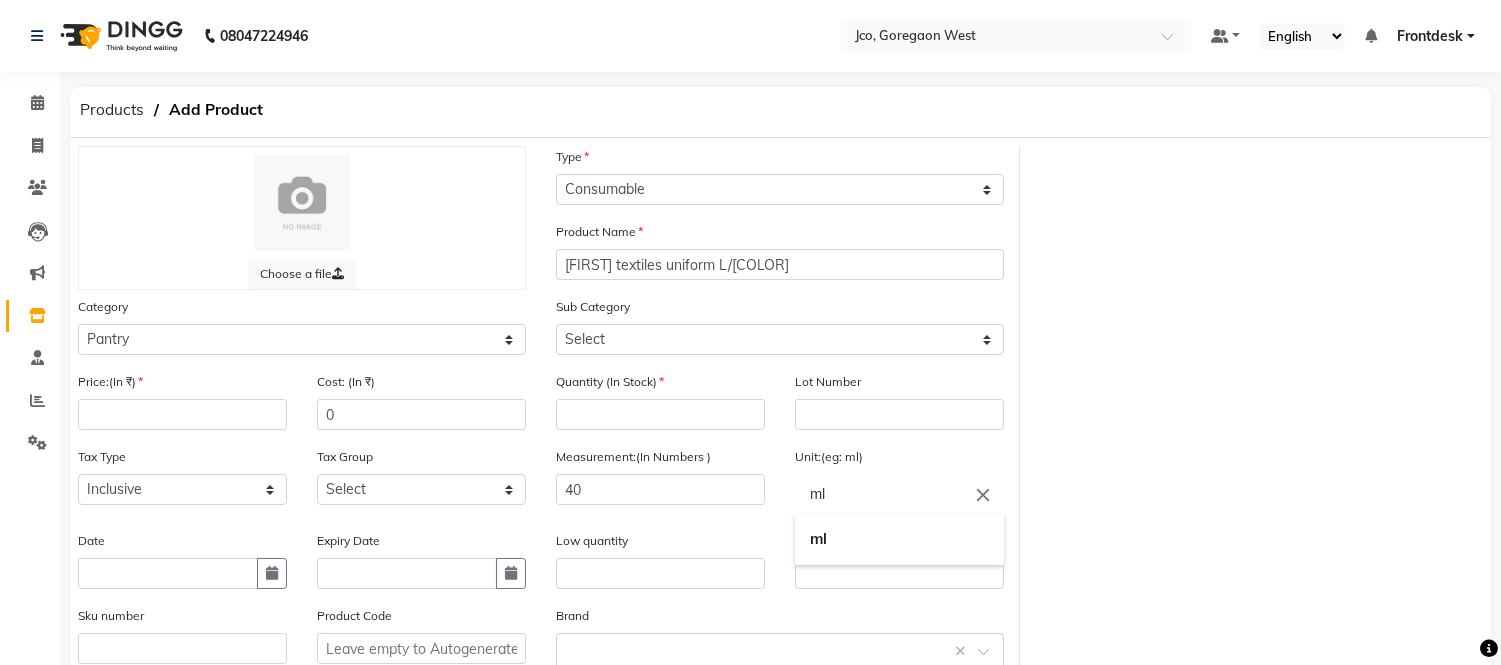 click on "ml" 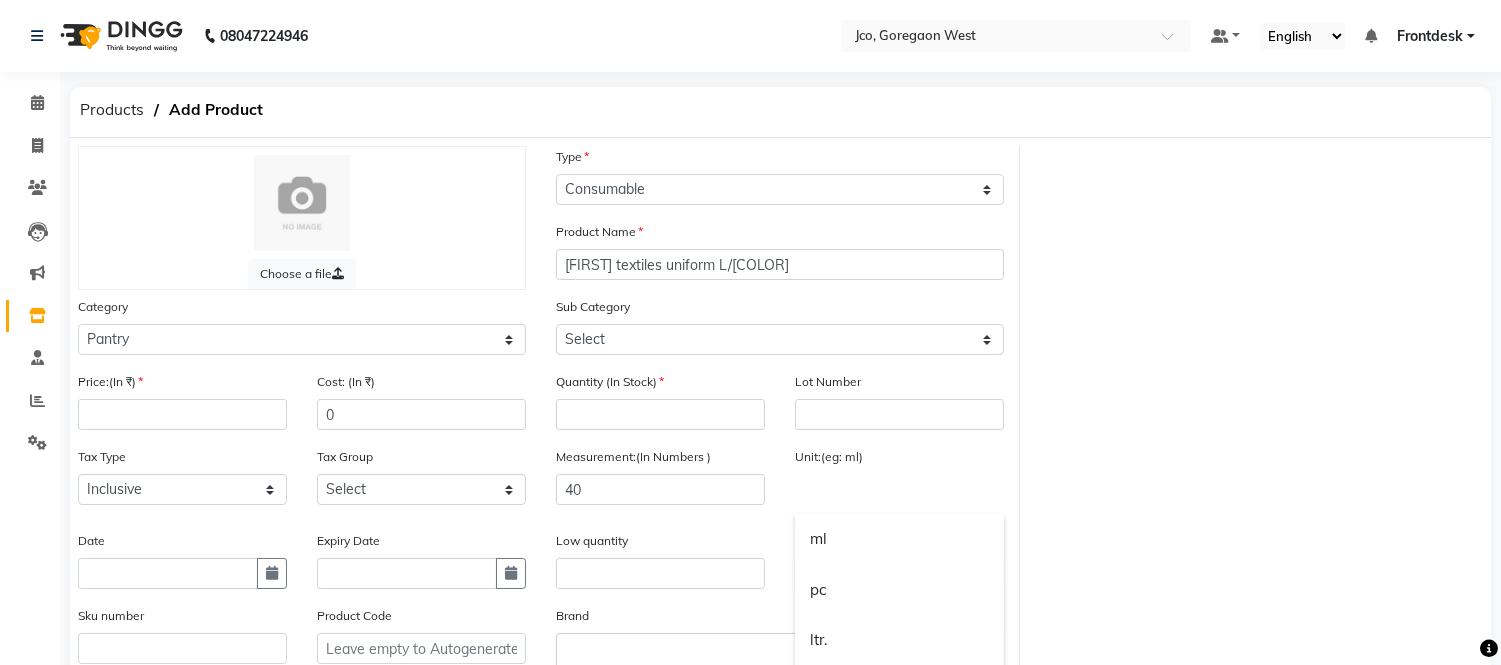 click 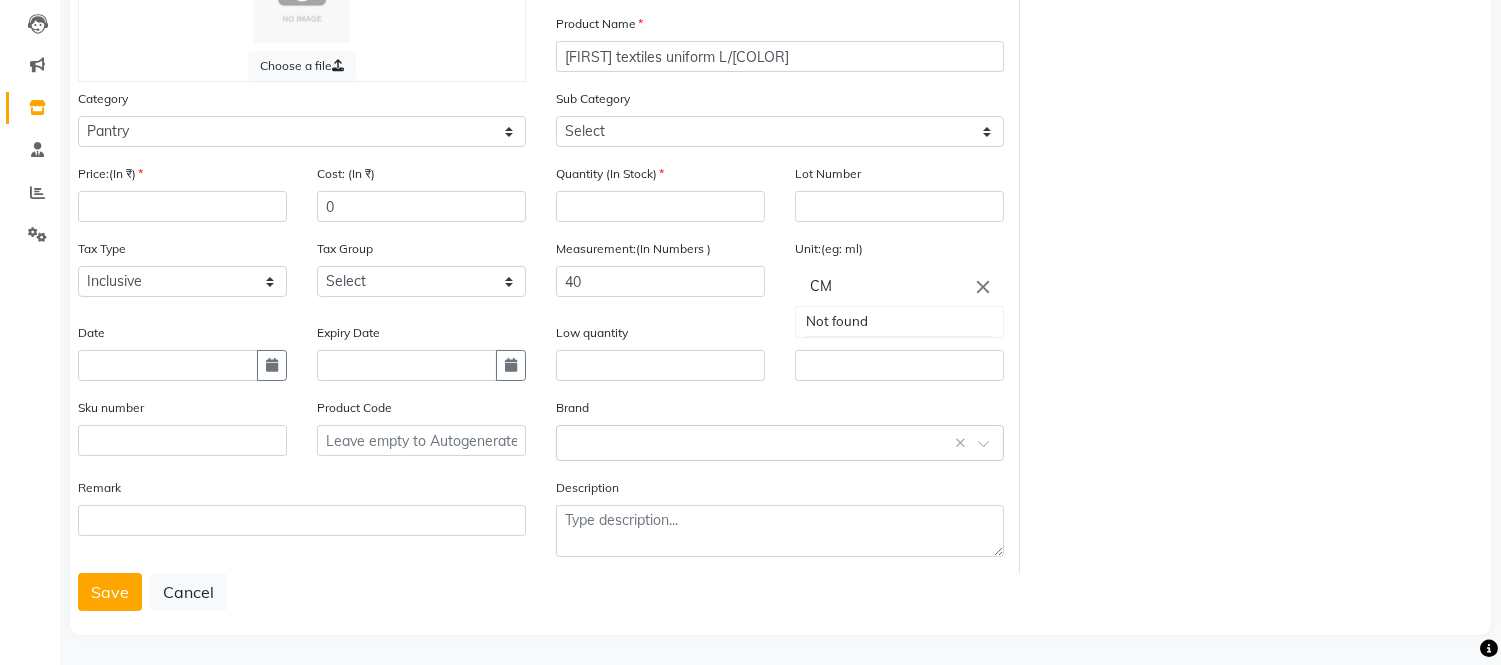 scroll, scrollTop: 213, scrollLeft: 0, axis: vertical 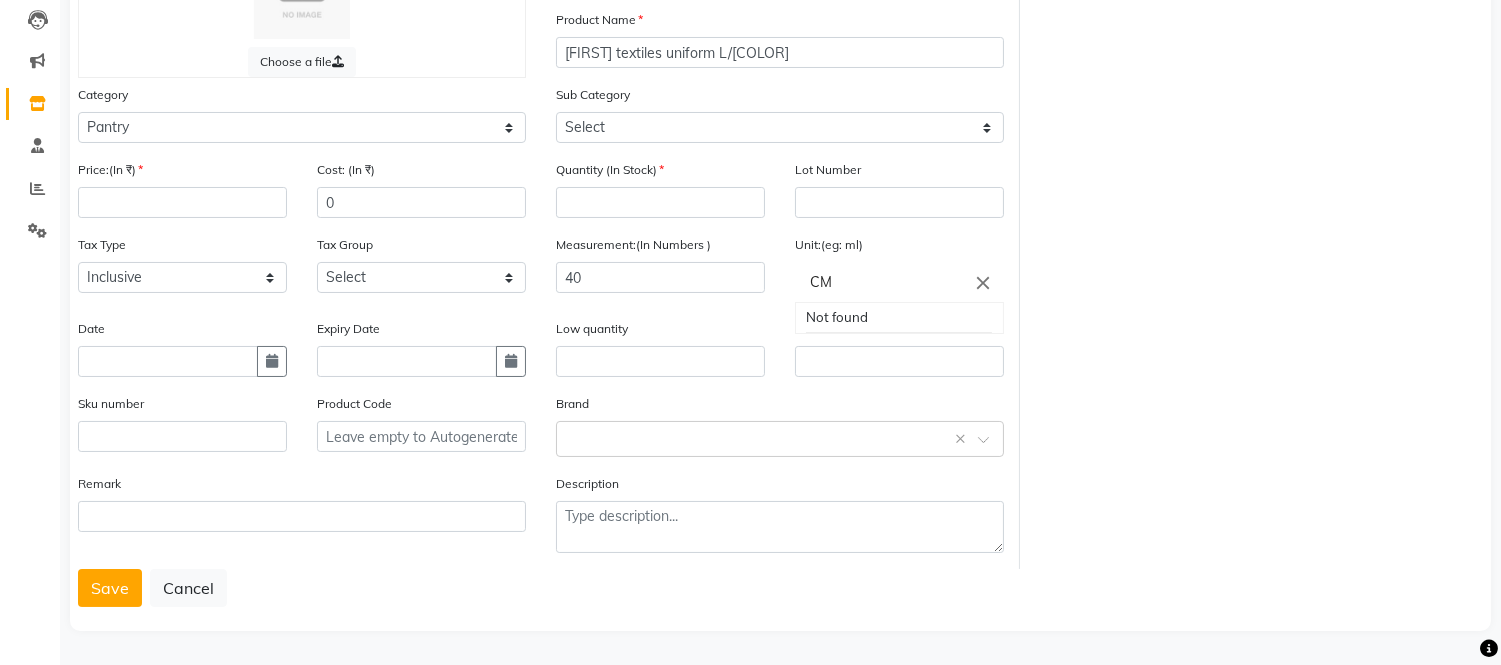 type on "CM" 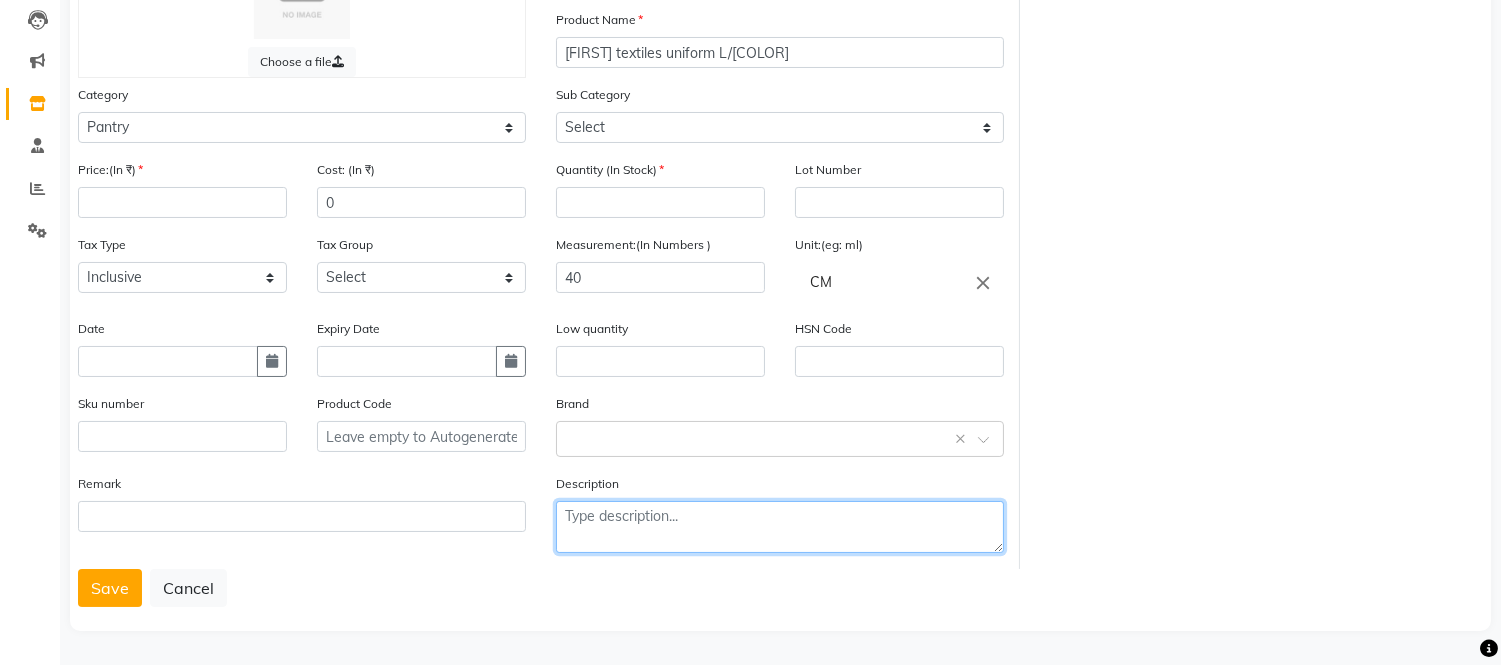 click 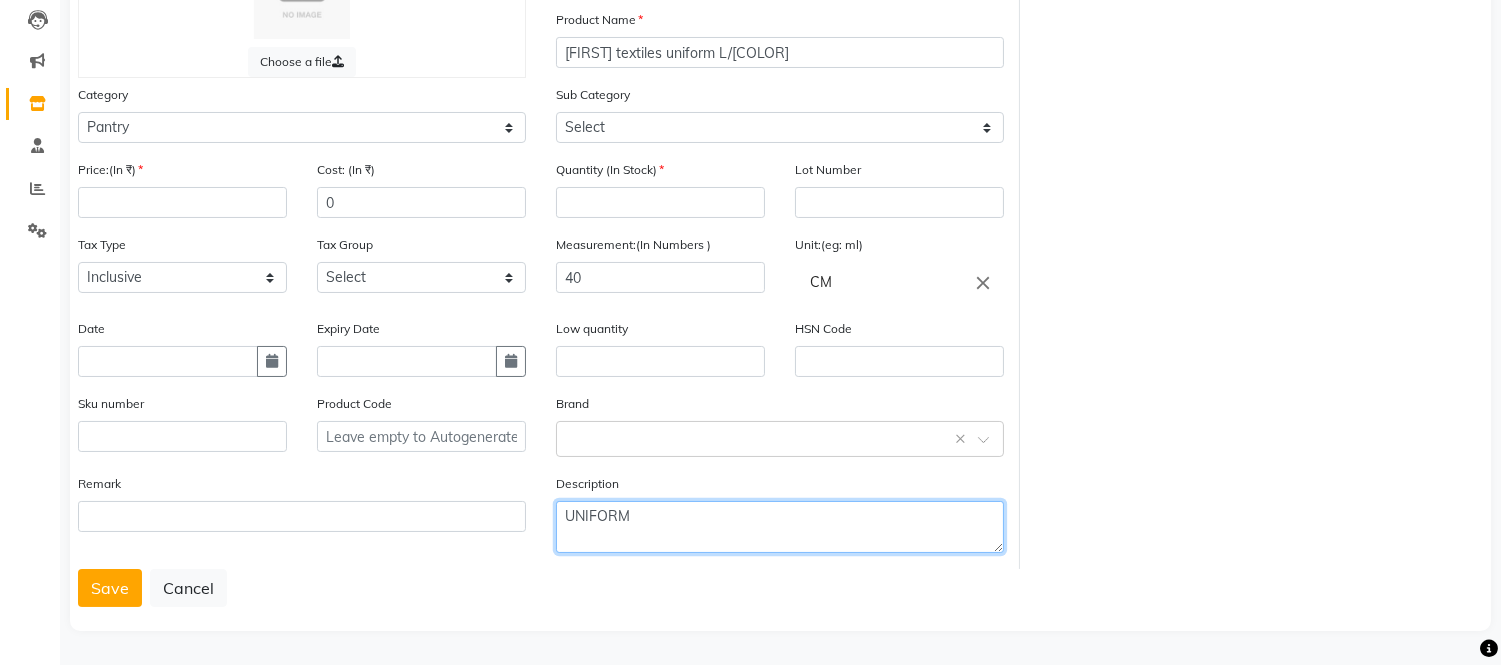 type on "UNIFORM" 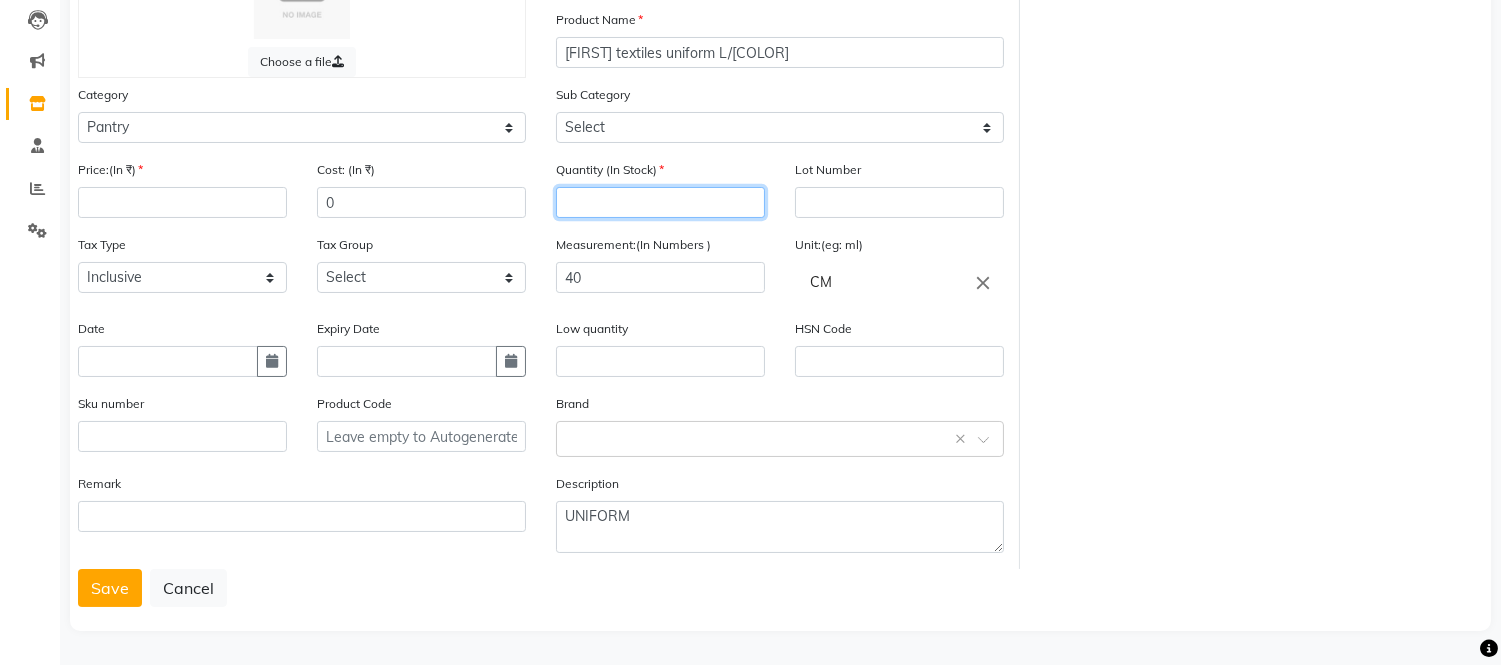 click 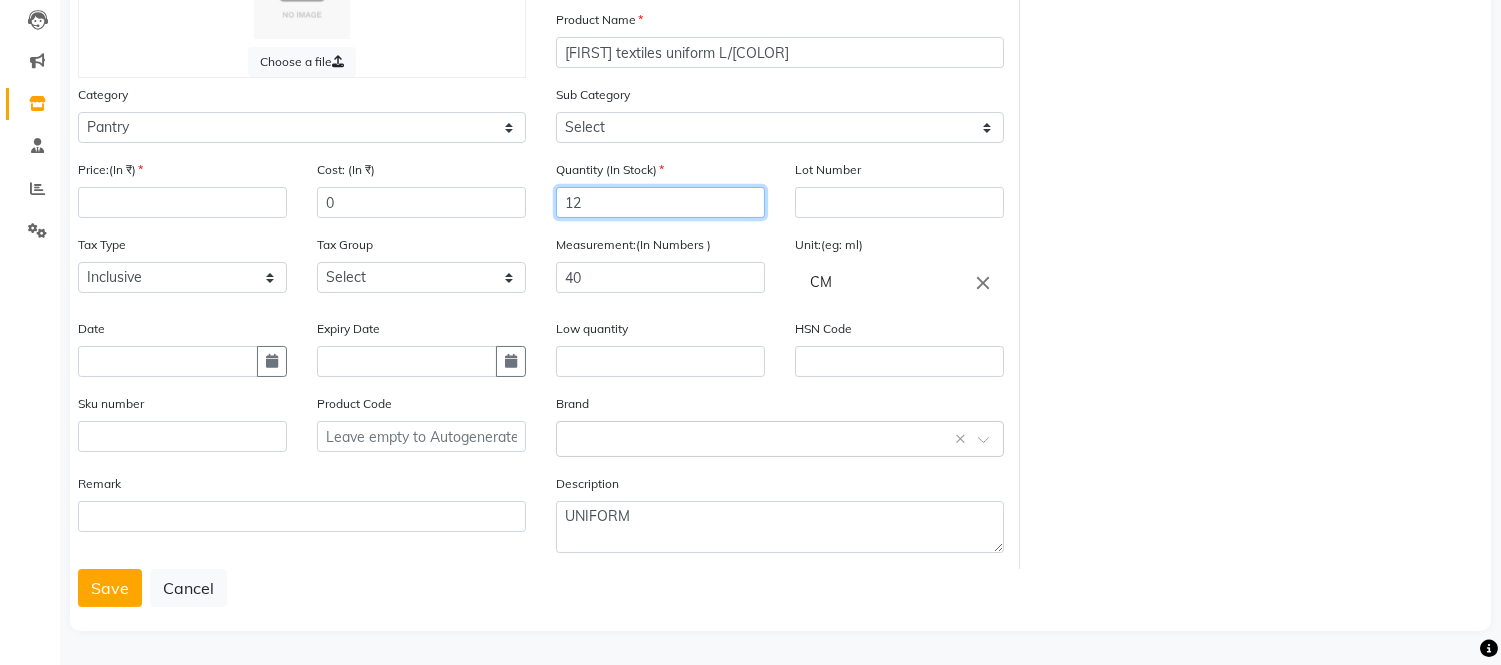 type on "12" 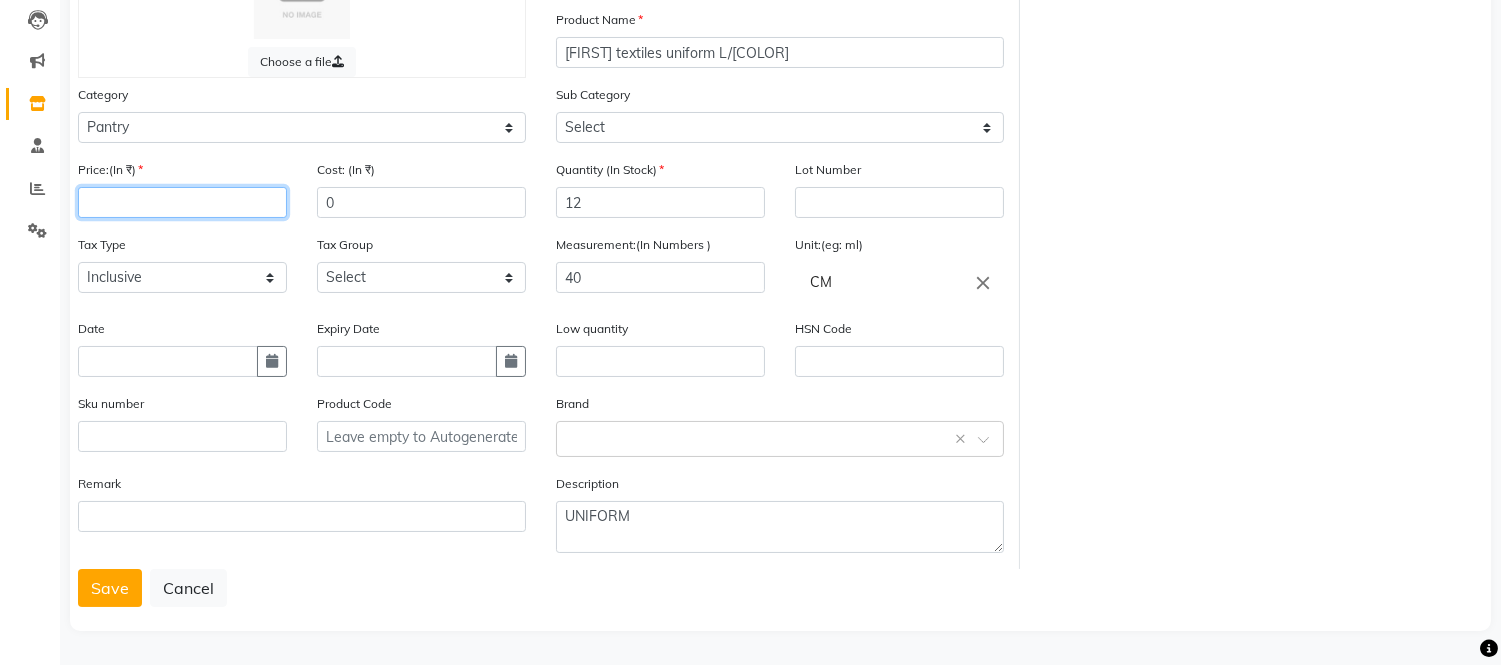click 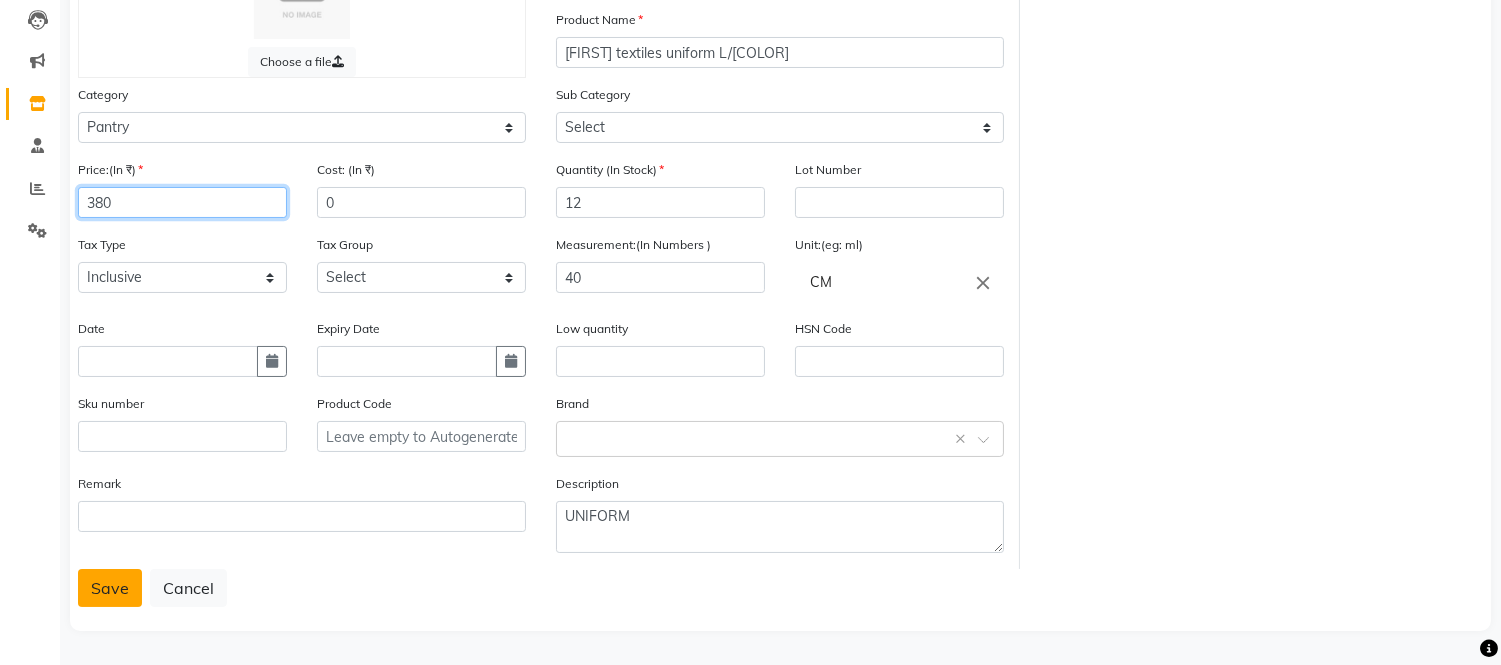 type on "380" 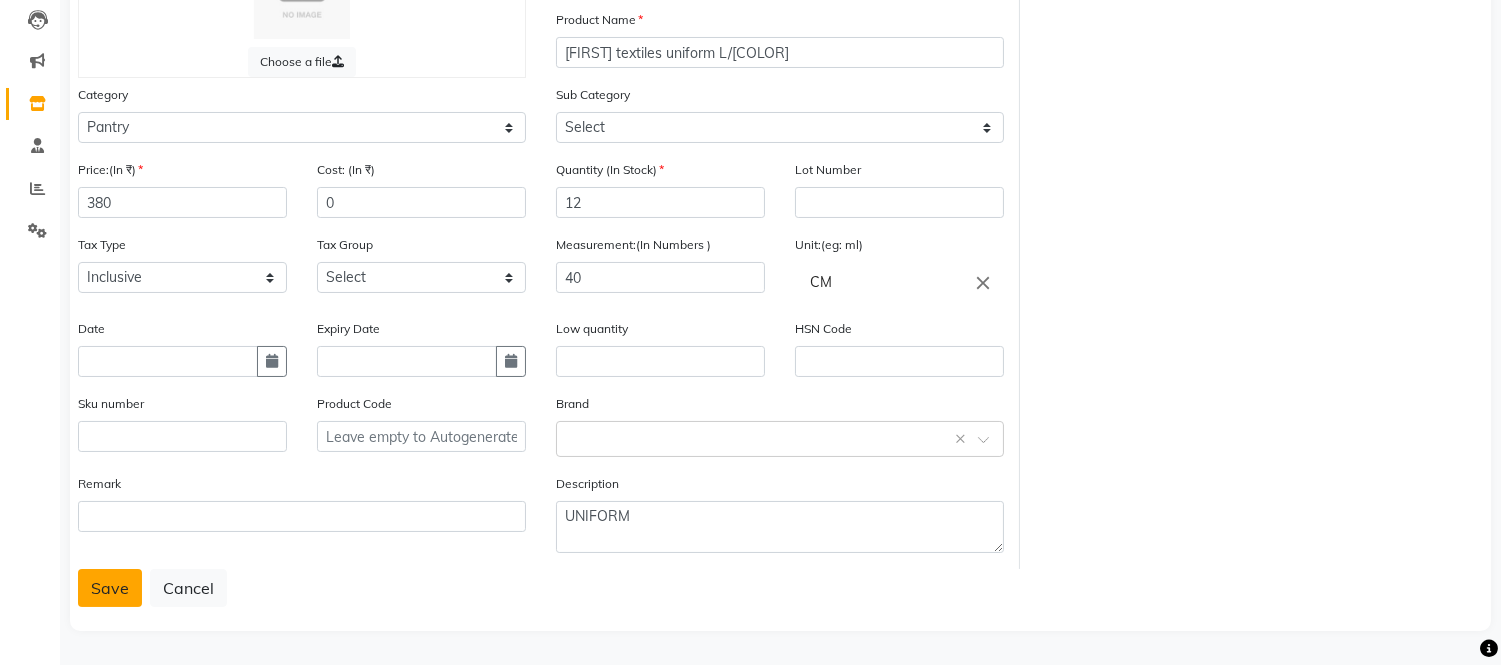click on "Save" 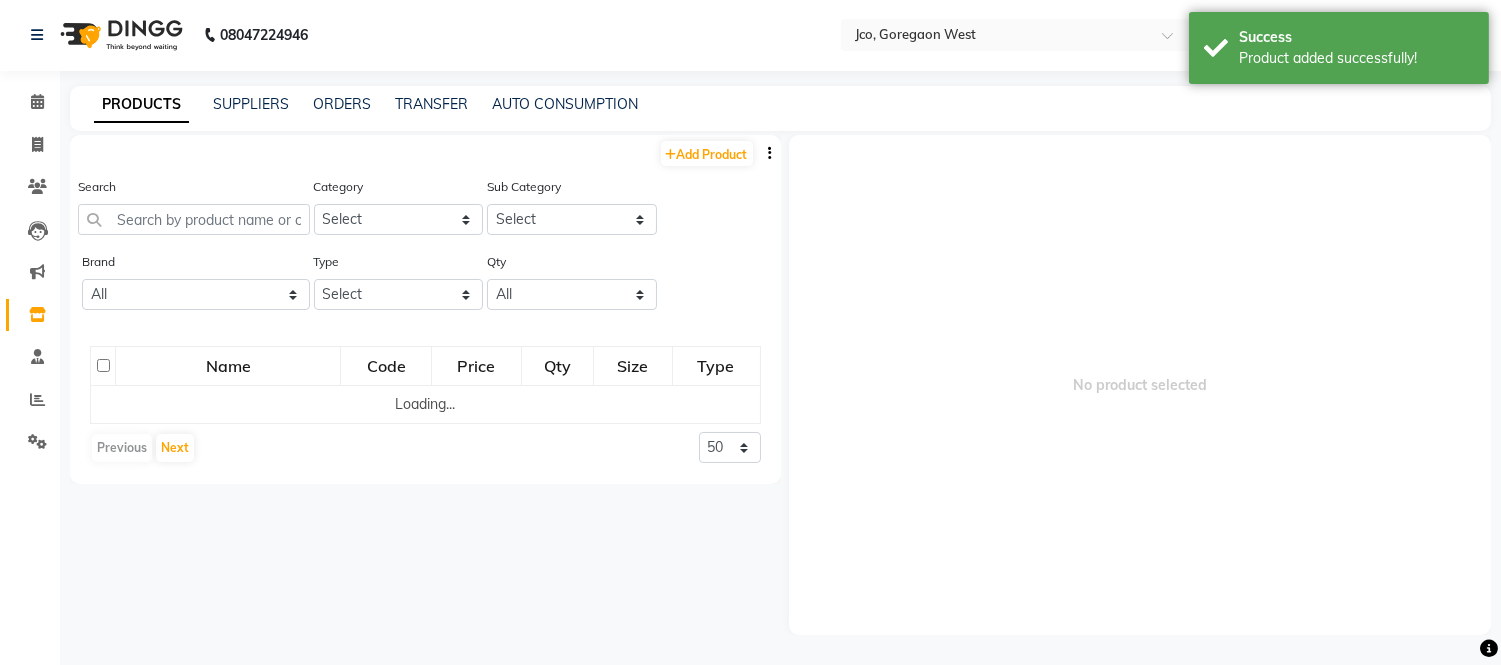 scroll, scrollTop: 0, scrollLeft: 0, axis: both 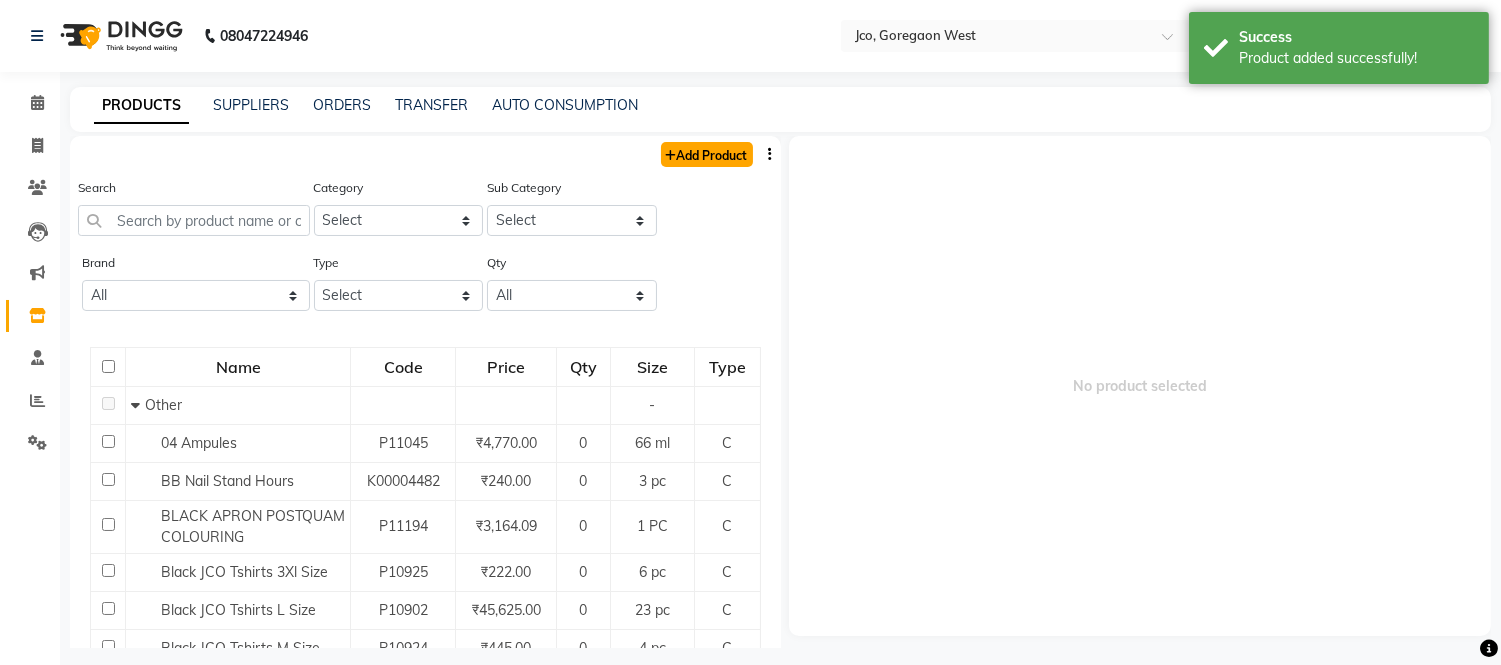 click on "Add Product" 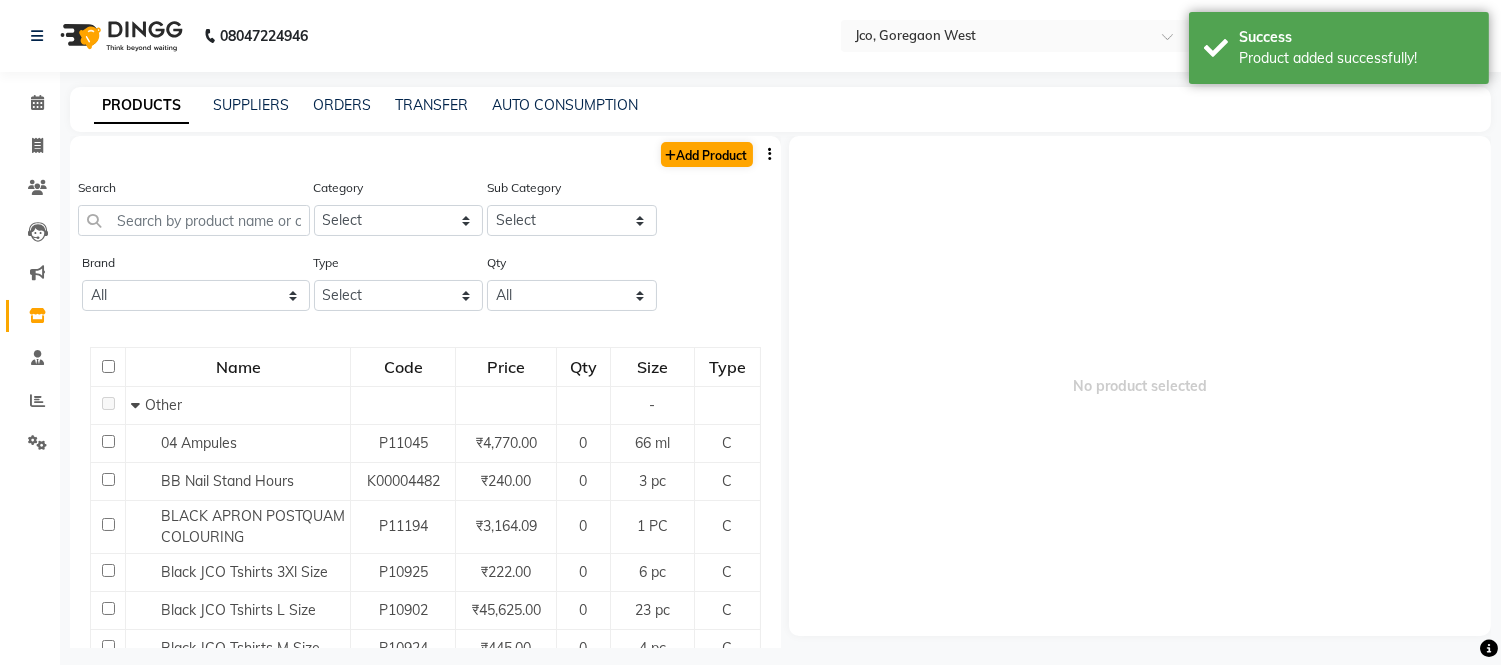 select on "true" 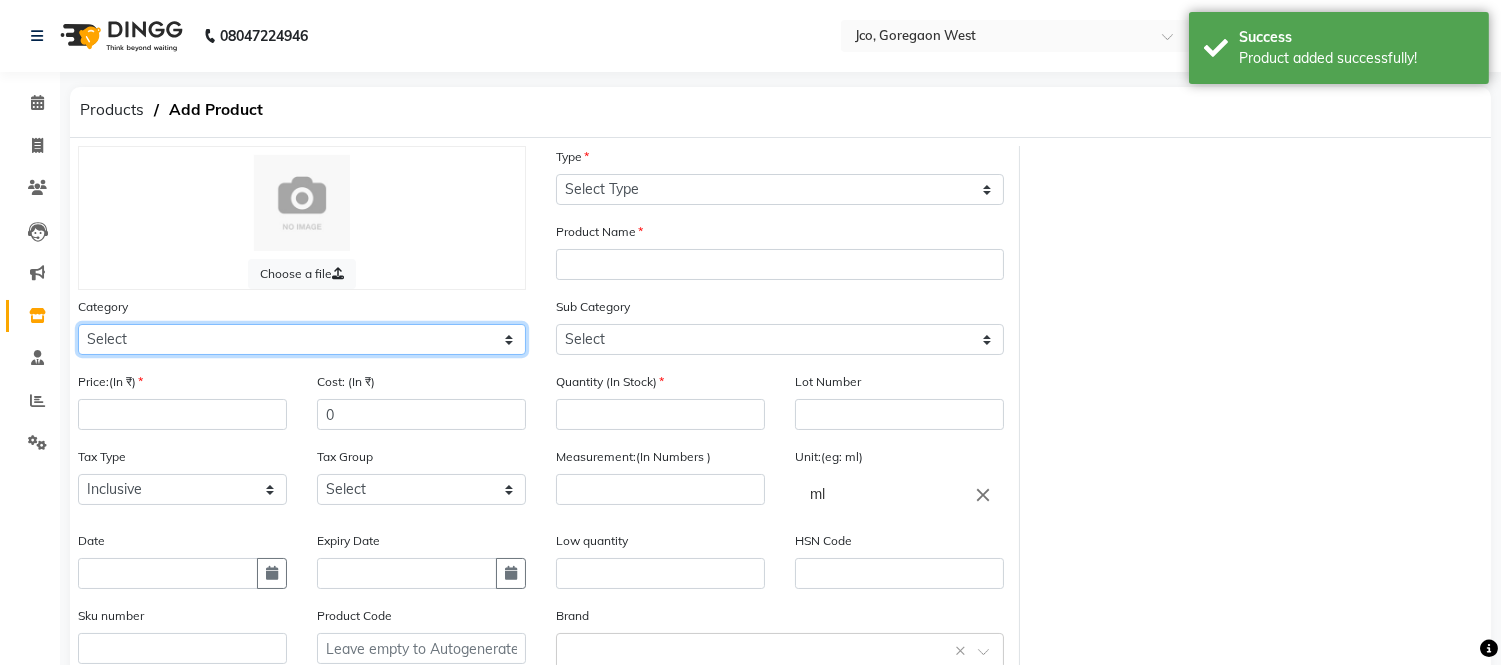 click on "Select Hair Skin Makeup Personal Care Appliances Beard Waxing Disposable Threading Hands and Feet Beauty Planet Botox Cadiveu Casmara Loreal Olaplex Scalp care Pantry Uniform Ikonic Other" 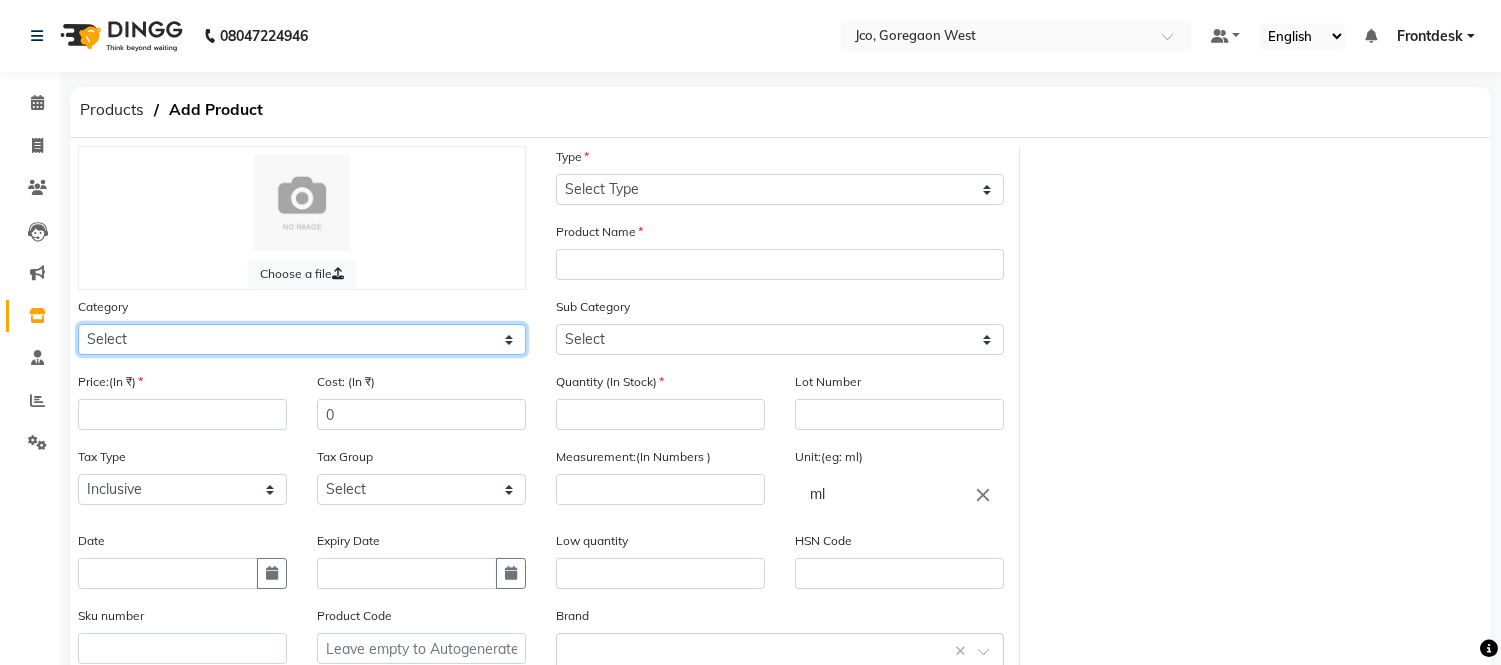 select on "221502250" 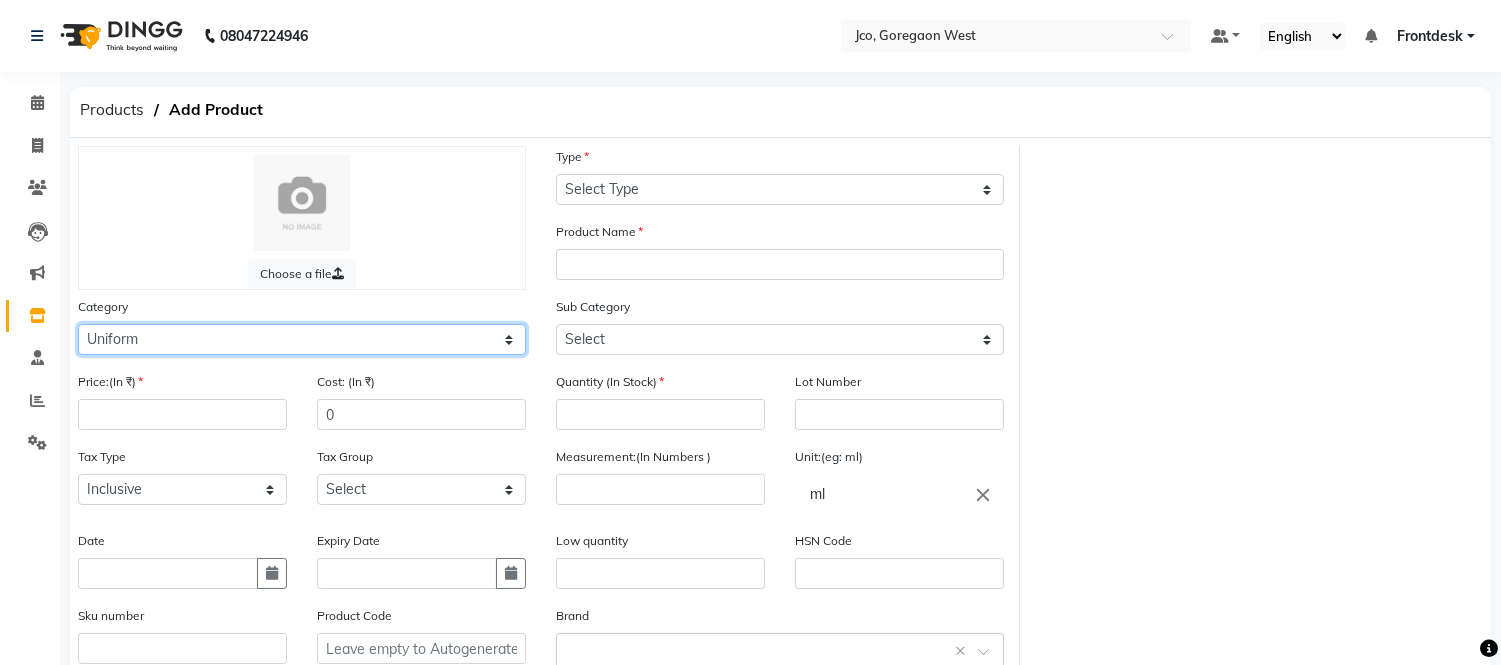 click on "Select Hair Skin Makeup Personal Care Appliances Beard Waxing Disposable Threading Hands and Feet Beauty Planet Botox Cadiveu Casmara Loreal Olaplex Scalp care Pantry Uniform Ikonic Other" 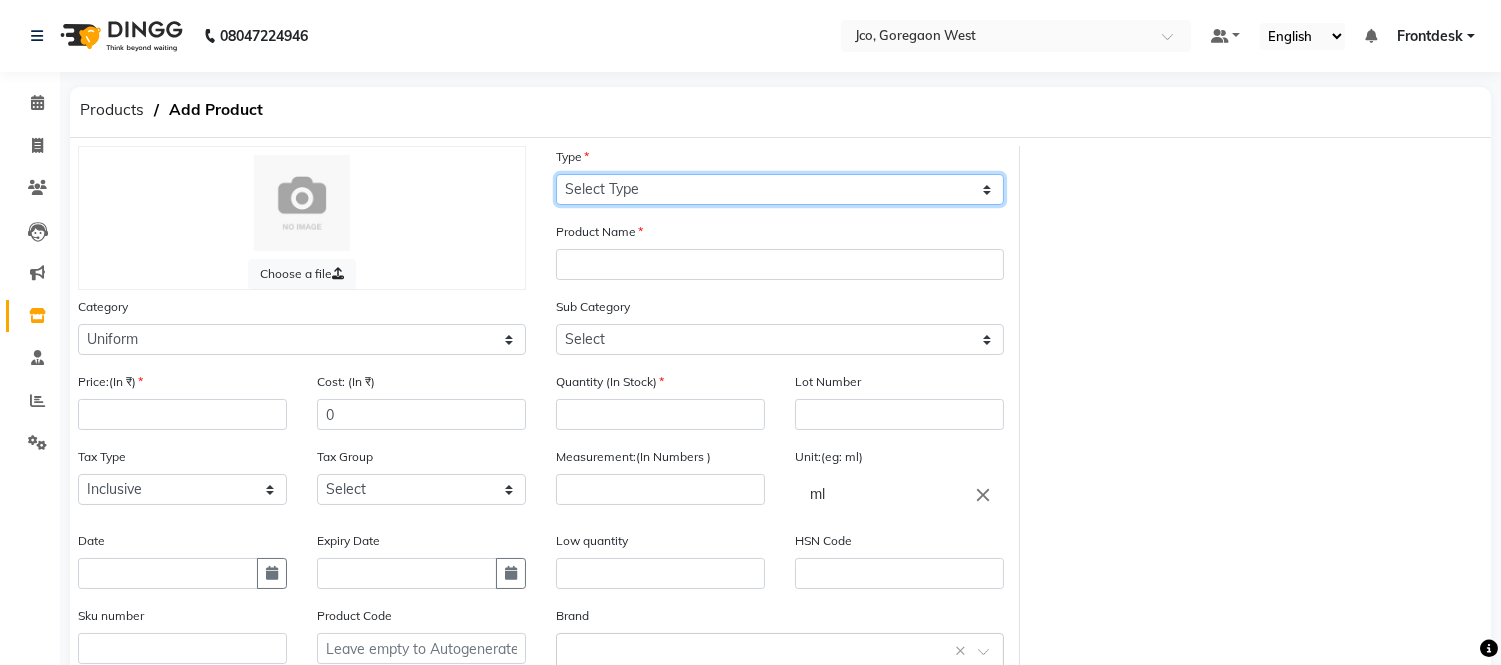 click on "Select Type Both Retail Consumable" 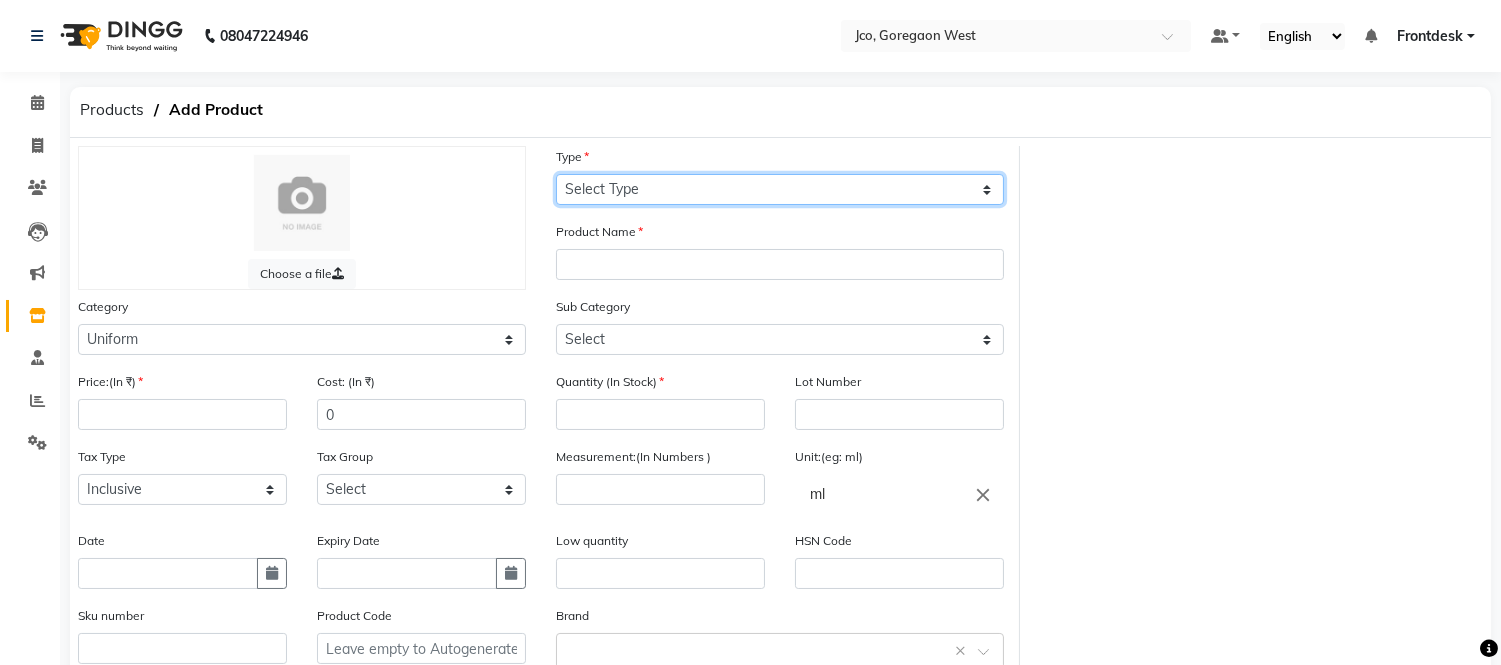 select on "C" 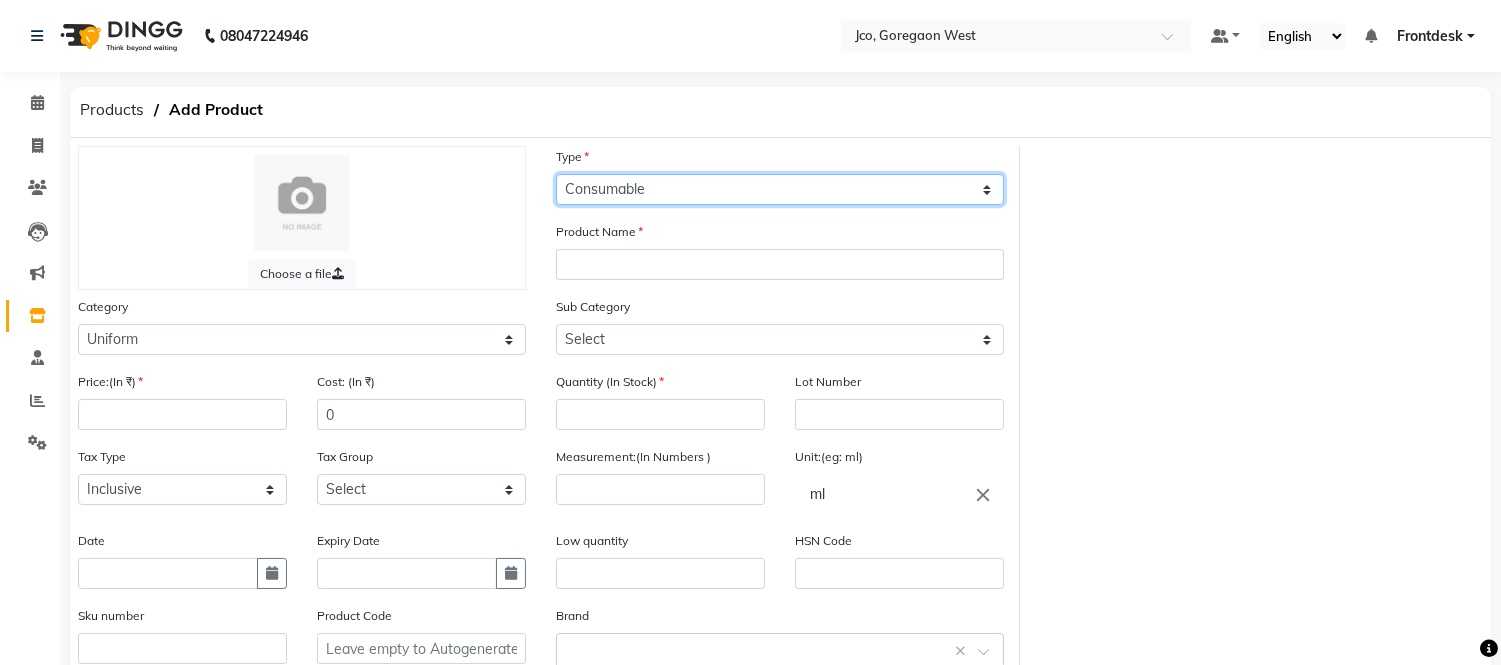click on "Select Type Both Retail Consumable" 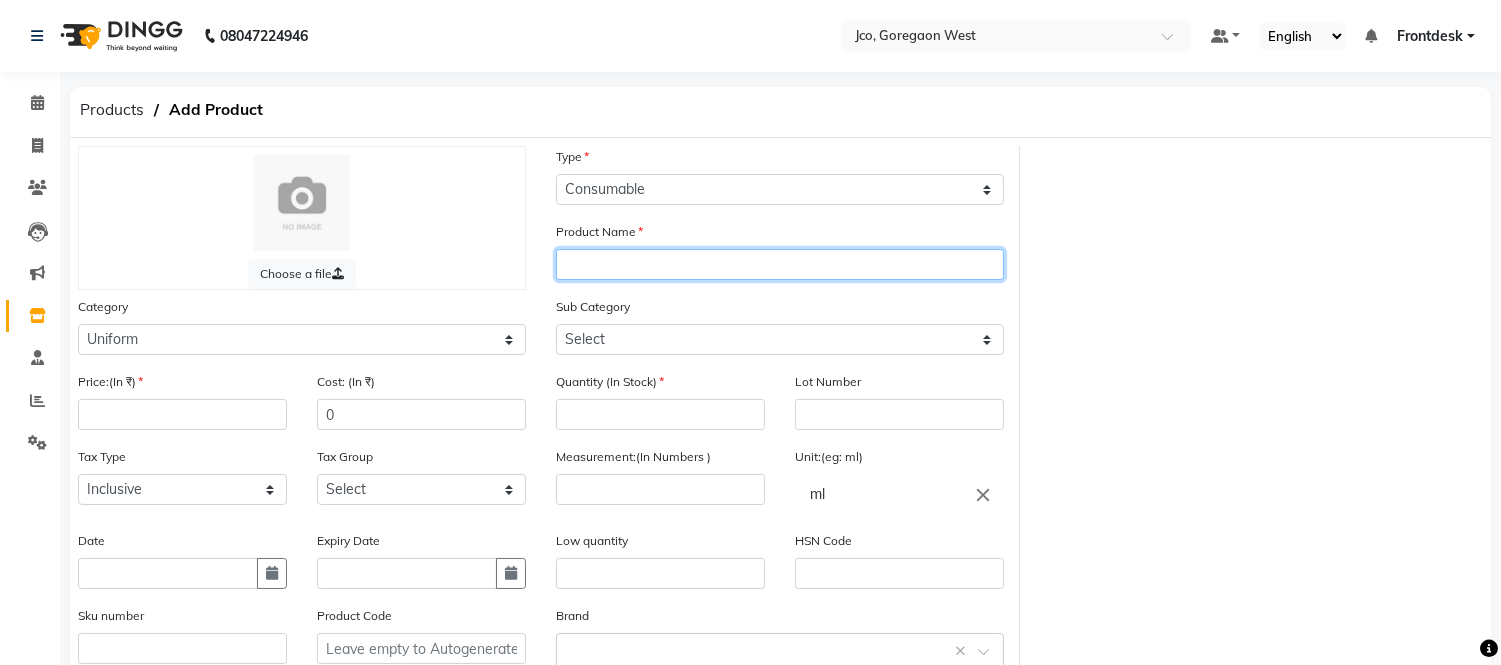 click 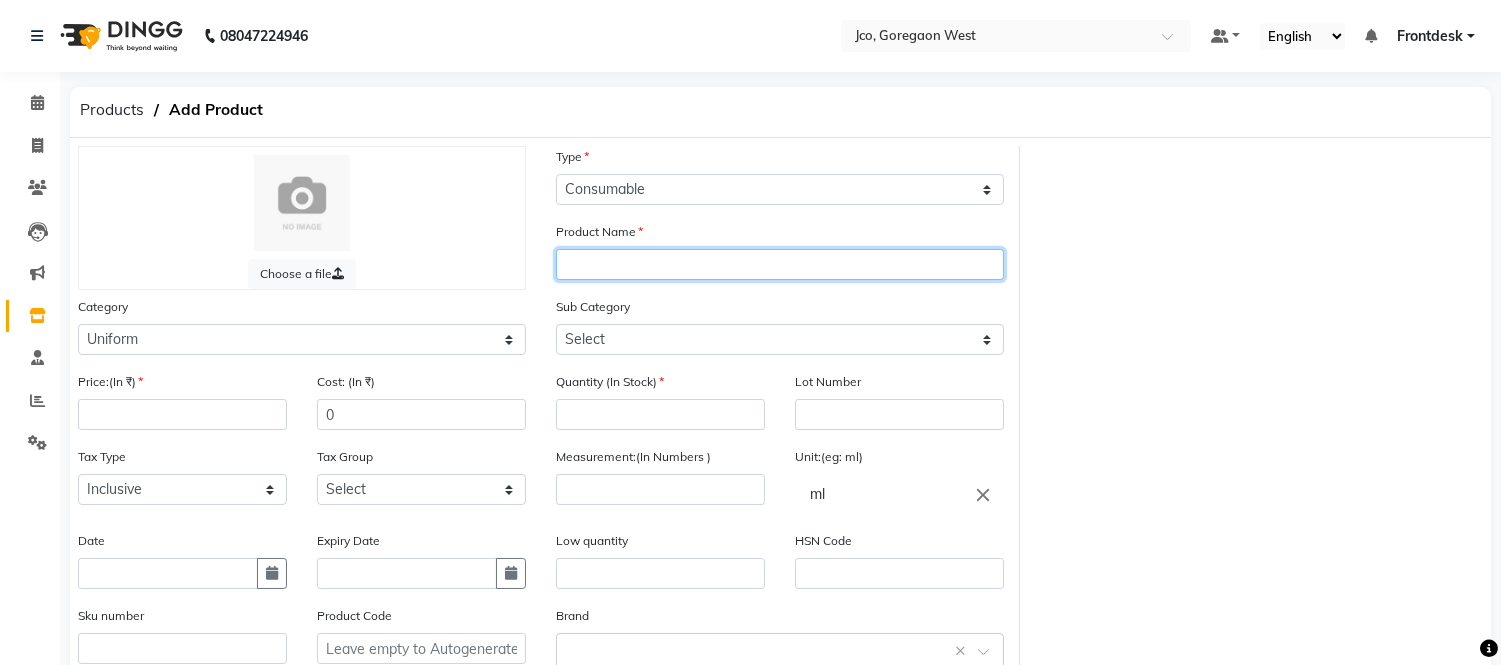 paste on "[FIRST] textiles uniform L/[COLOR]" 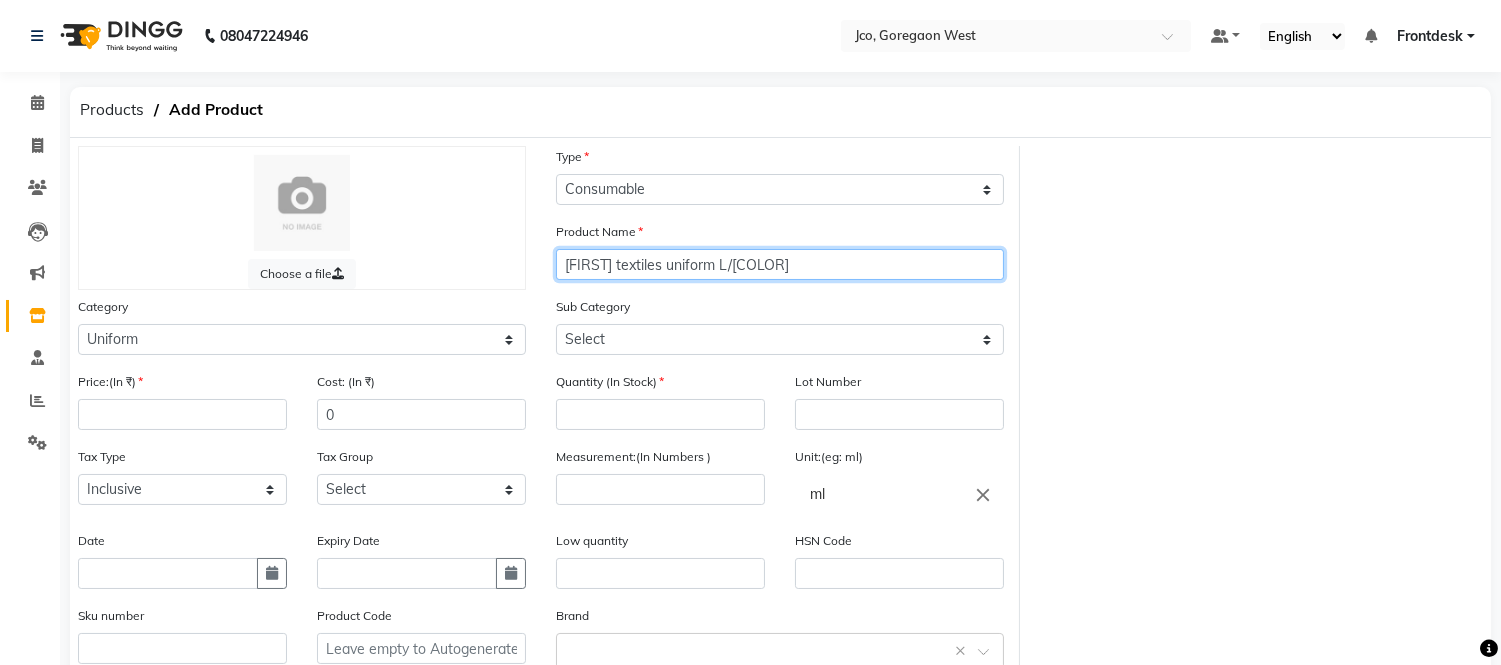 click on "[FIRST] textiles uniform L/[COLOR]" 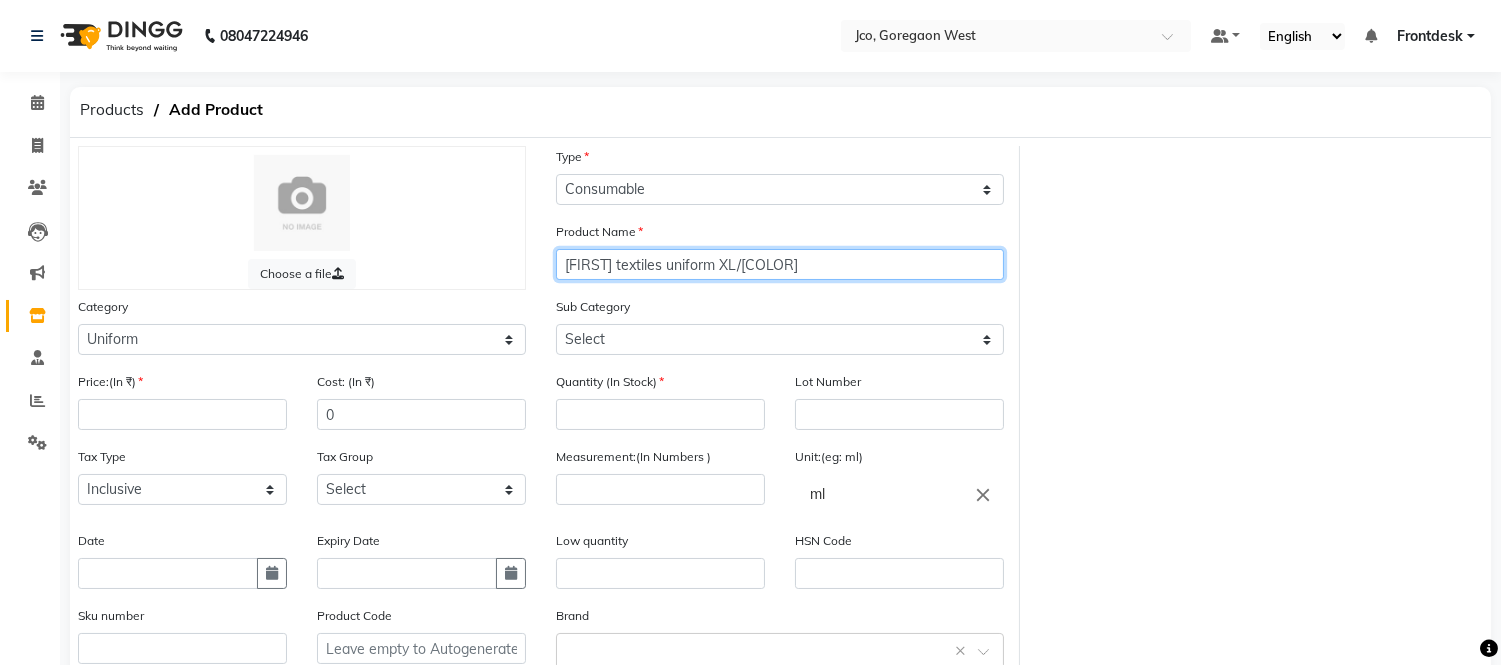 type on "[FIRST] textiles uniform XL/[COLOR]" 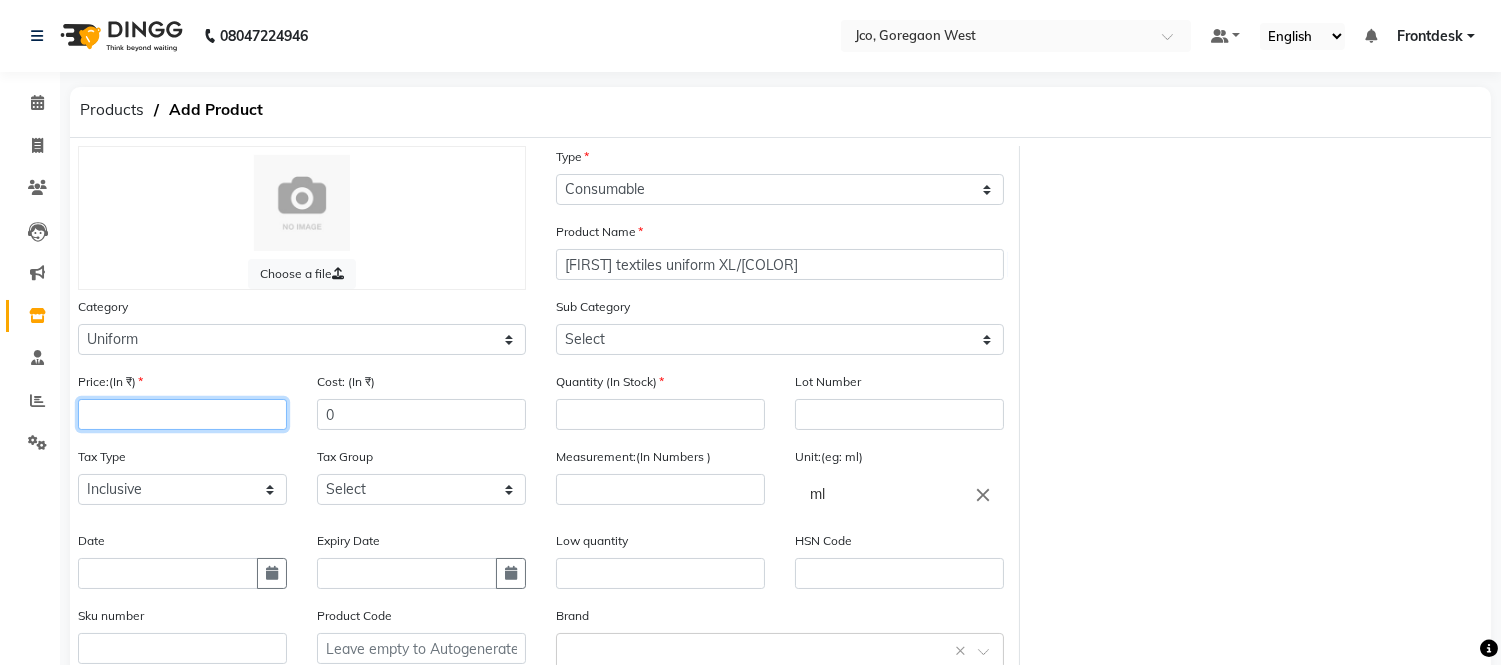 click 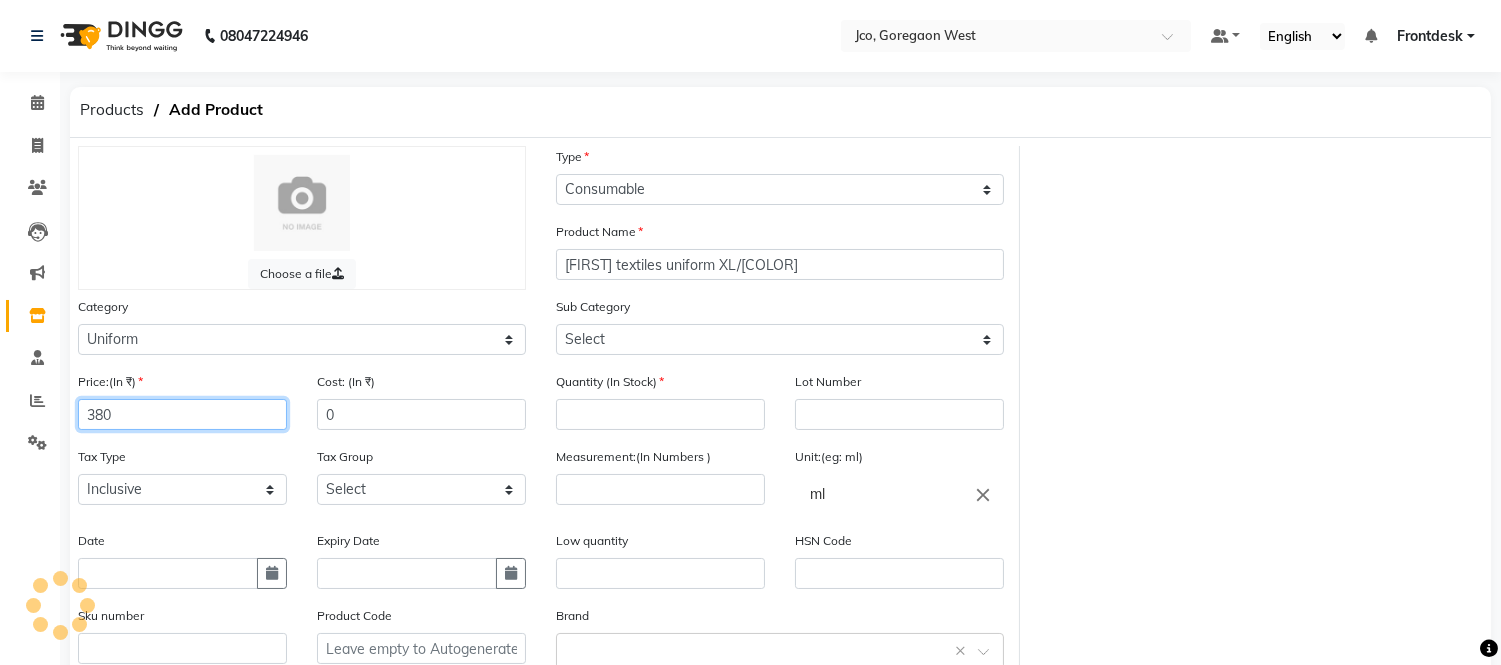 type on "380" 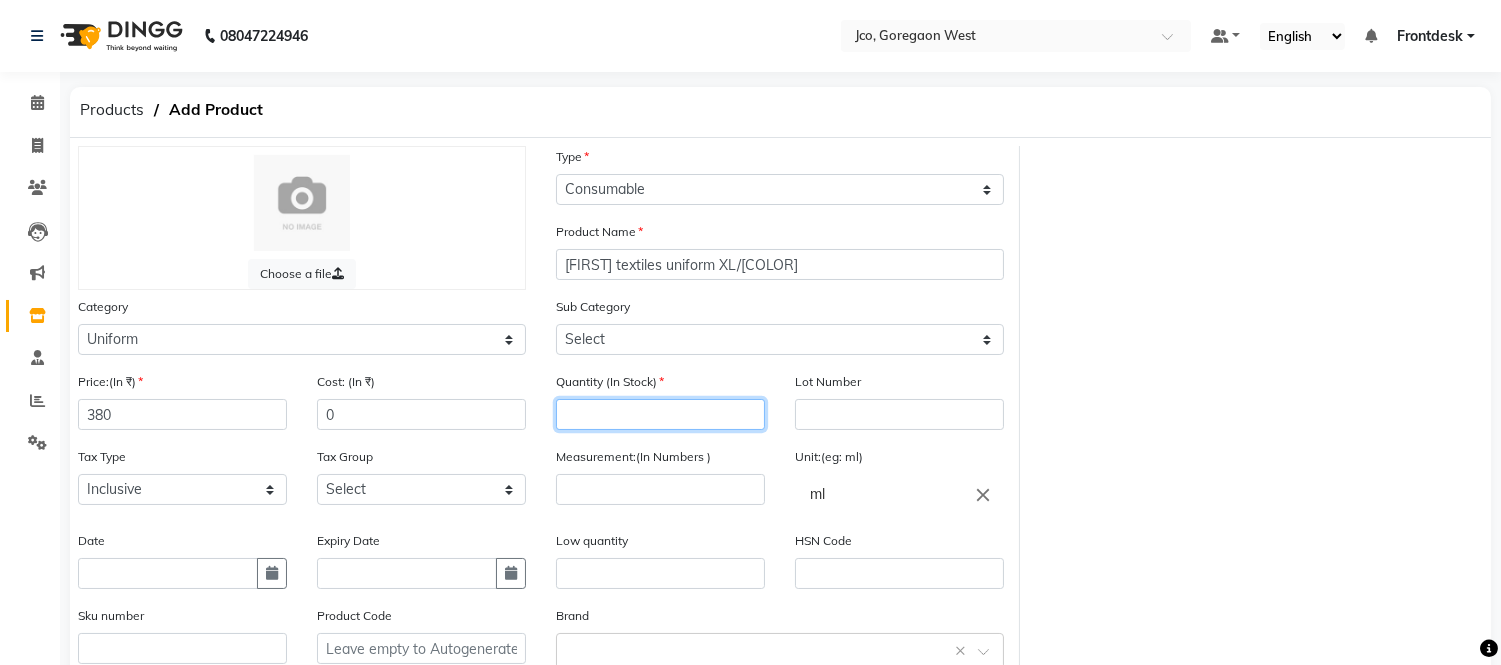 click 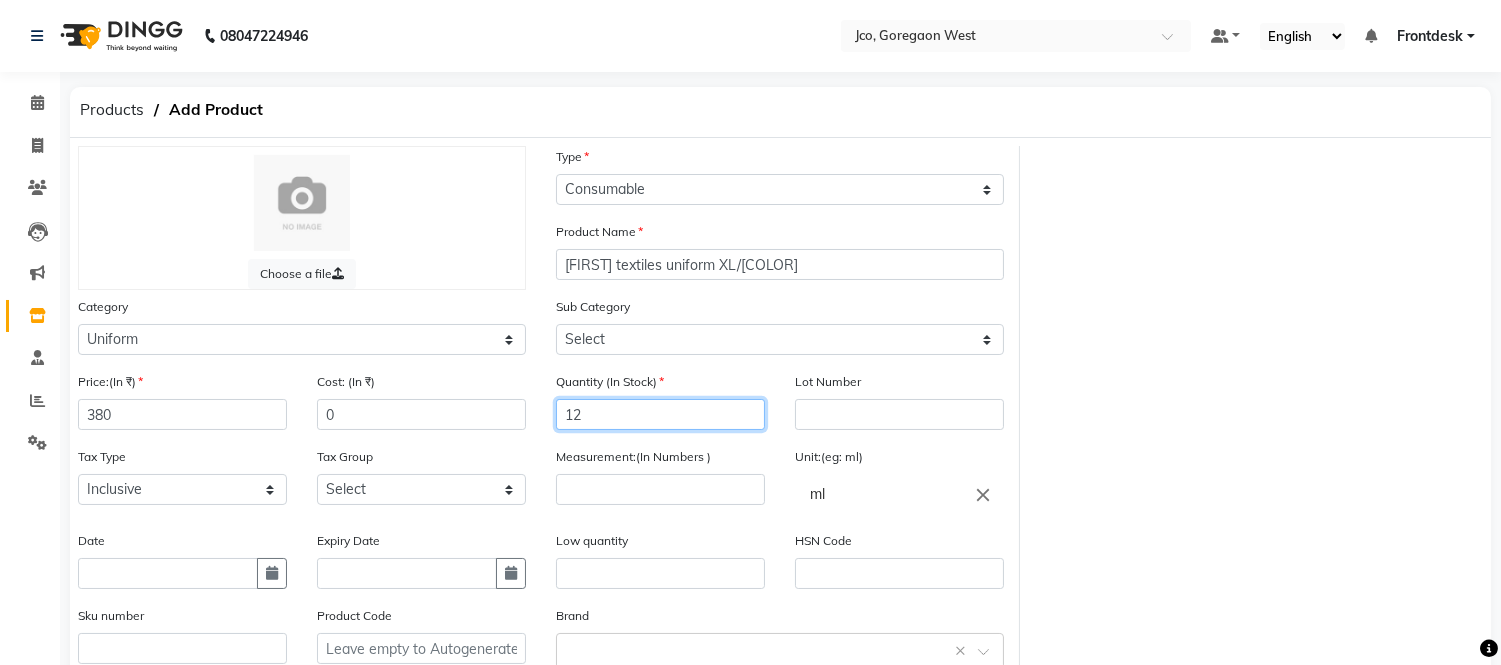 type on "12" 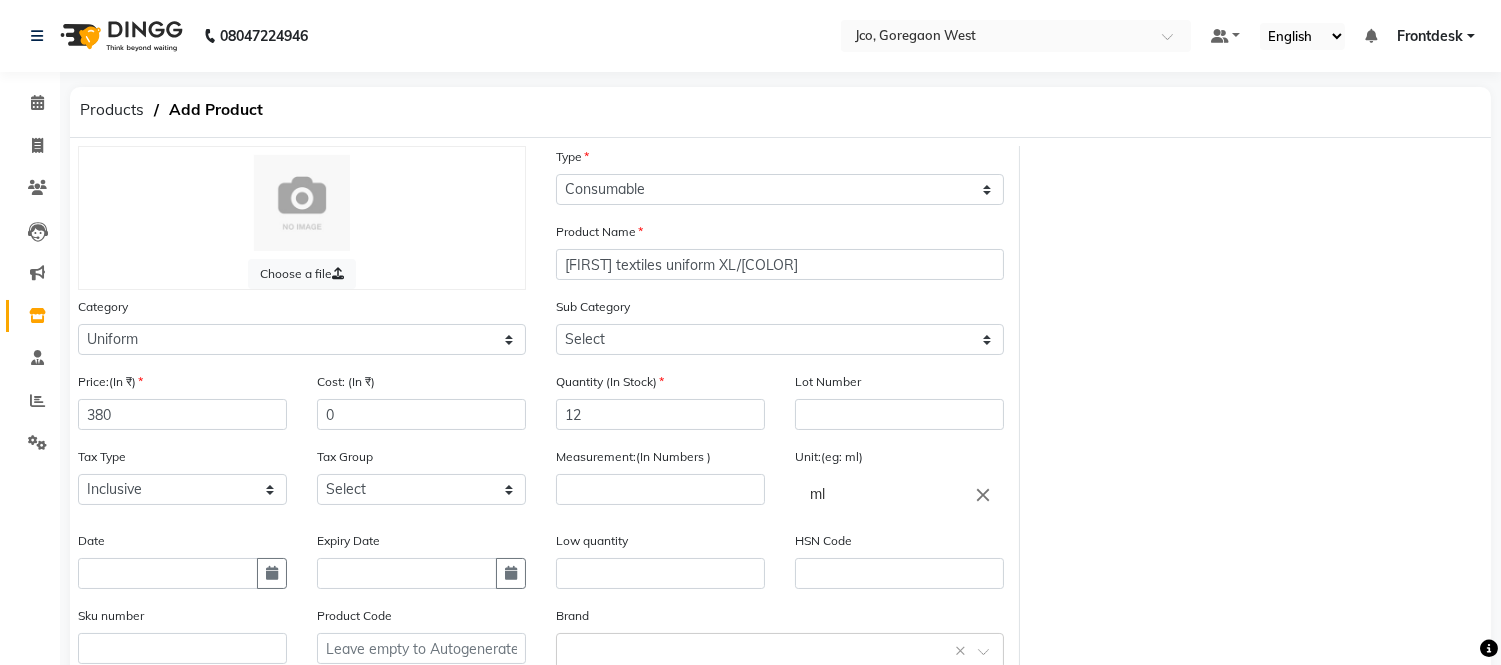 click on "ml" 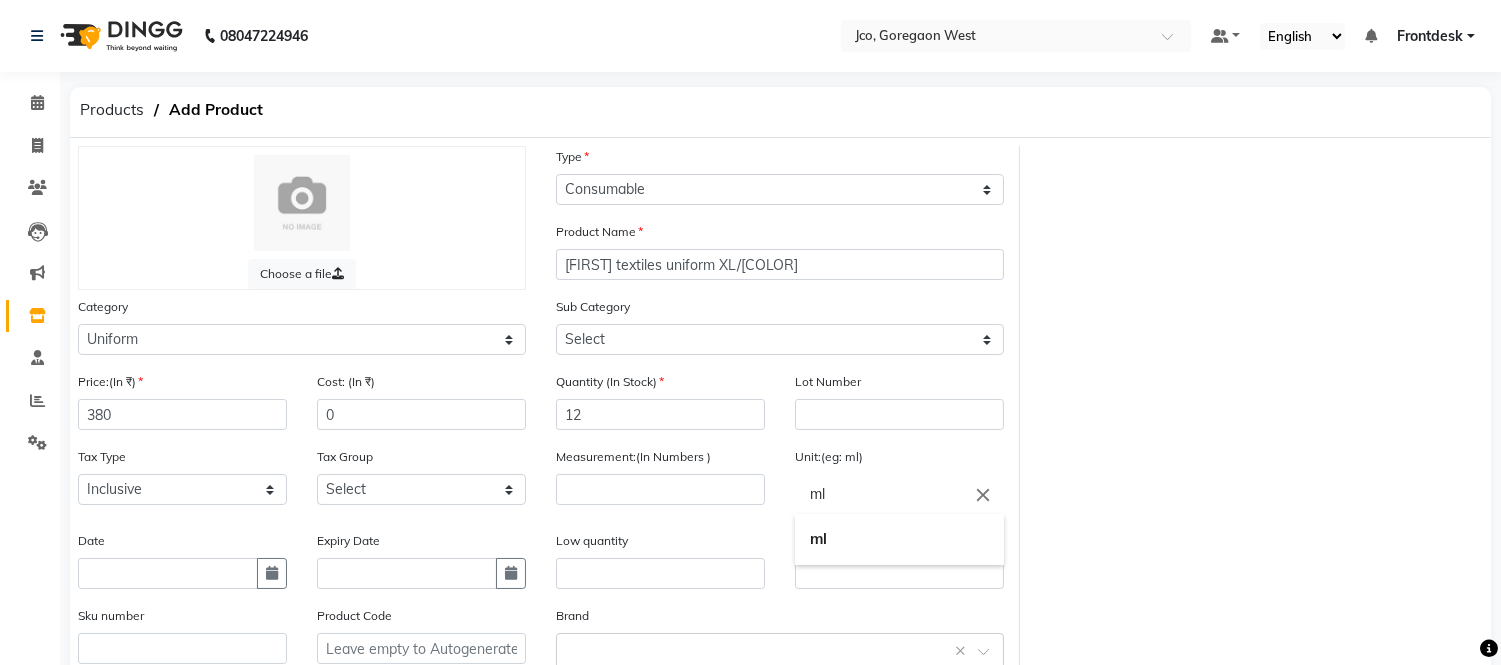 click on "close" 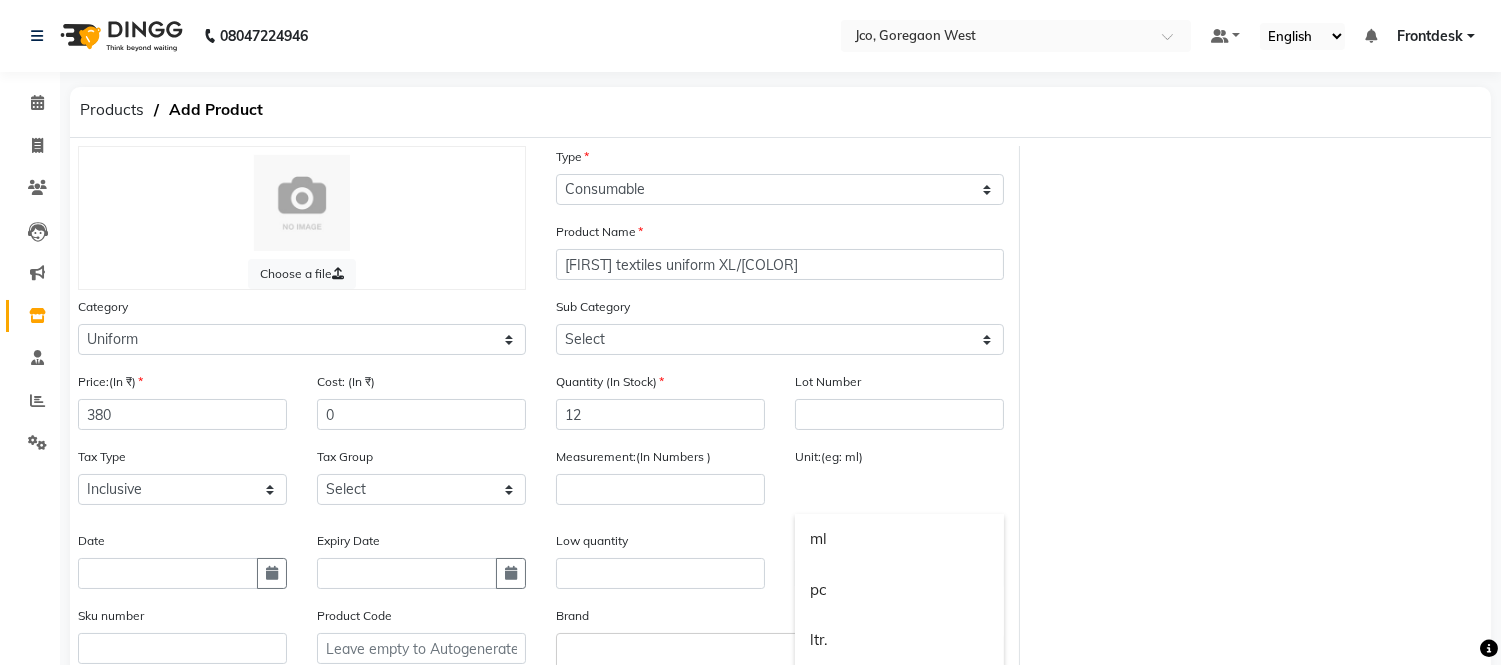 click 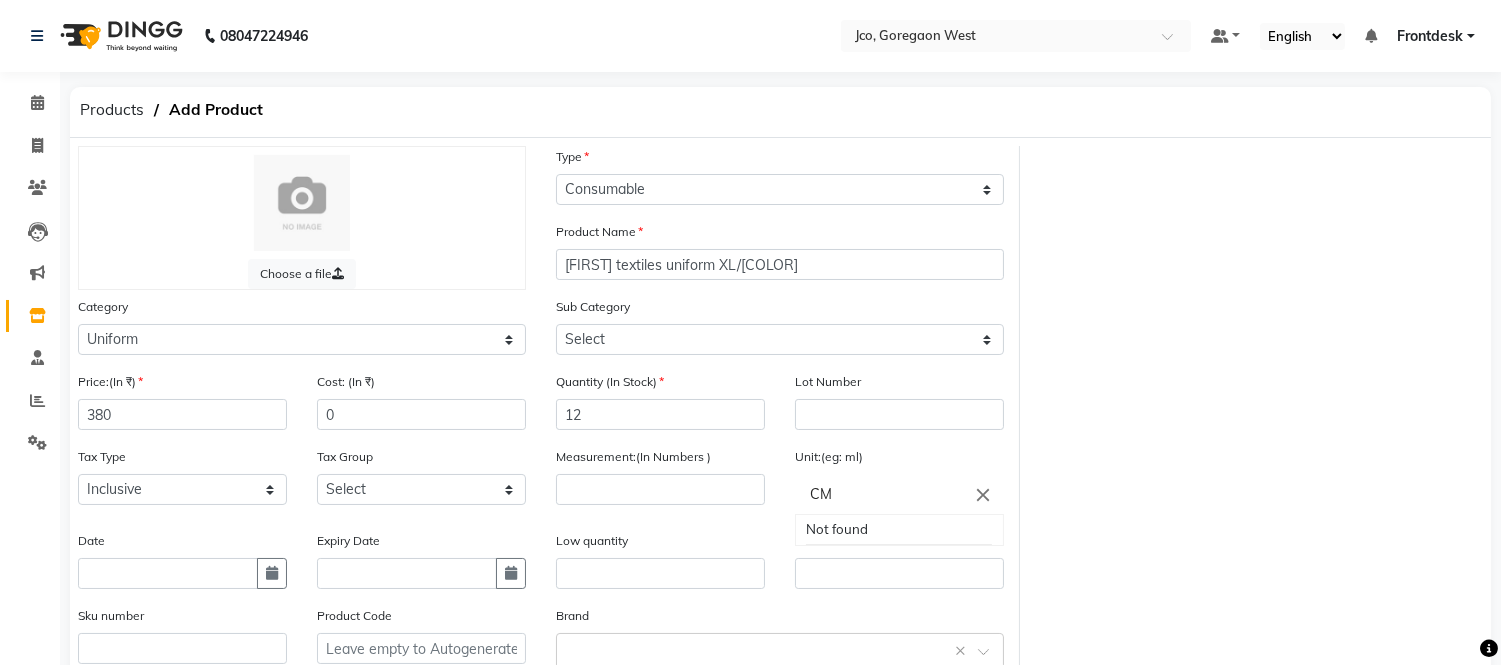 type on "CM" 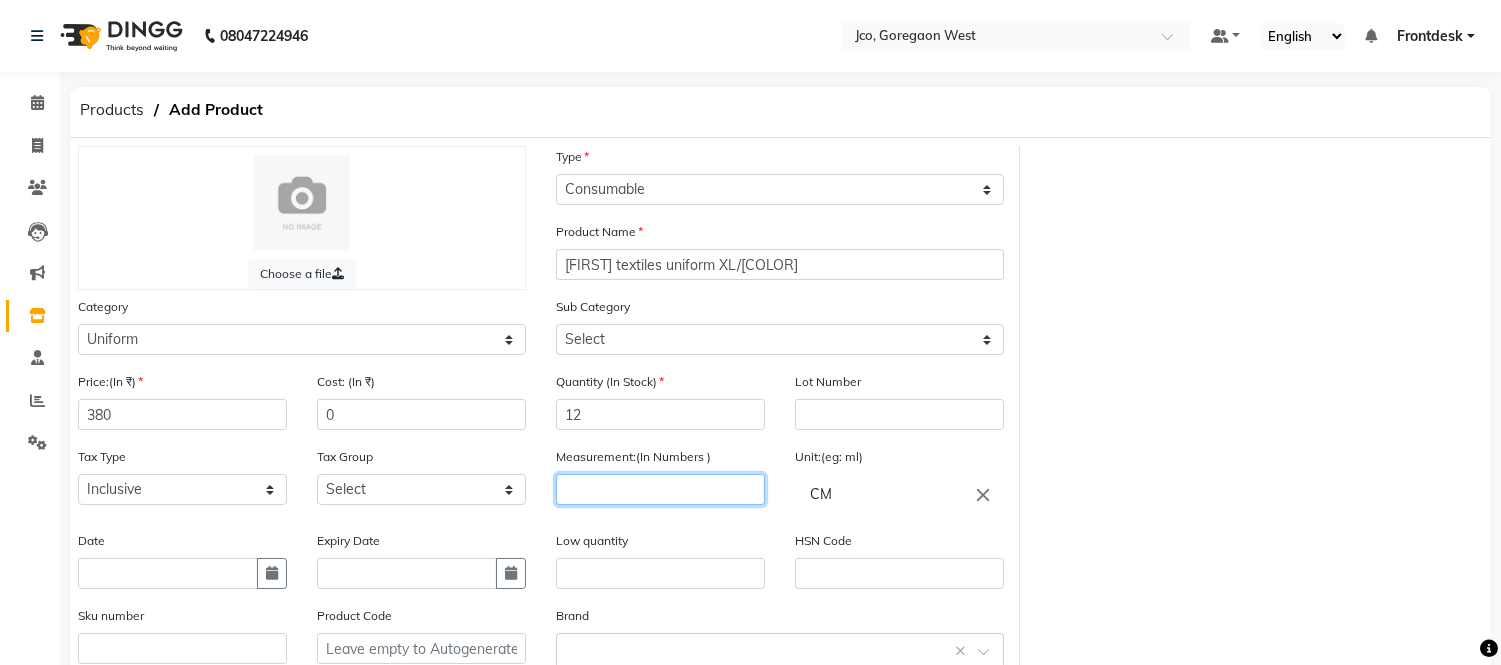 click 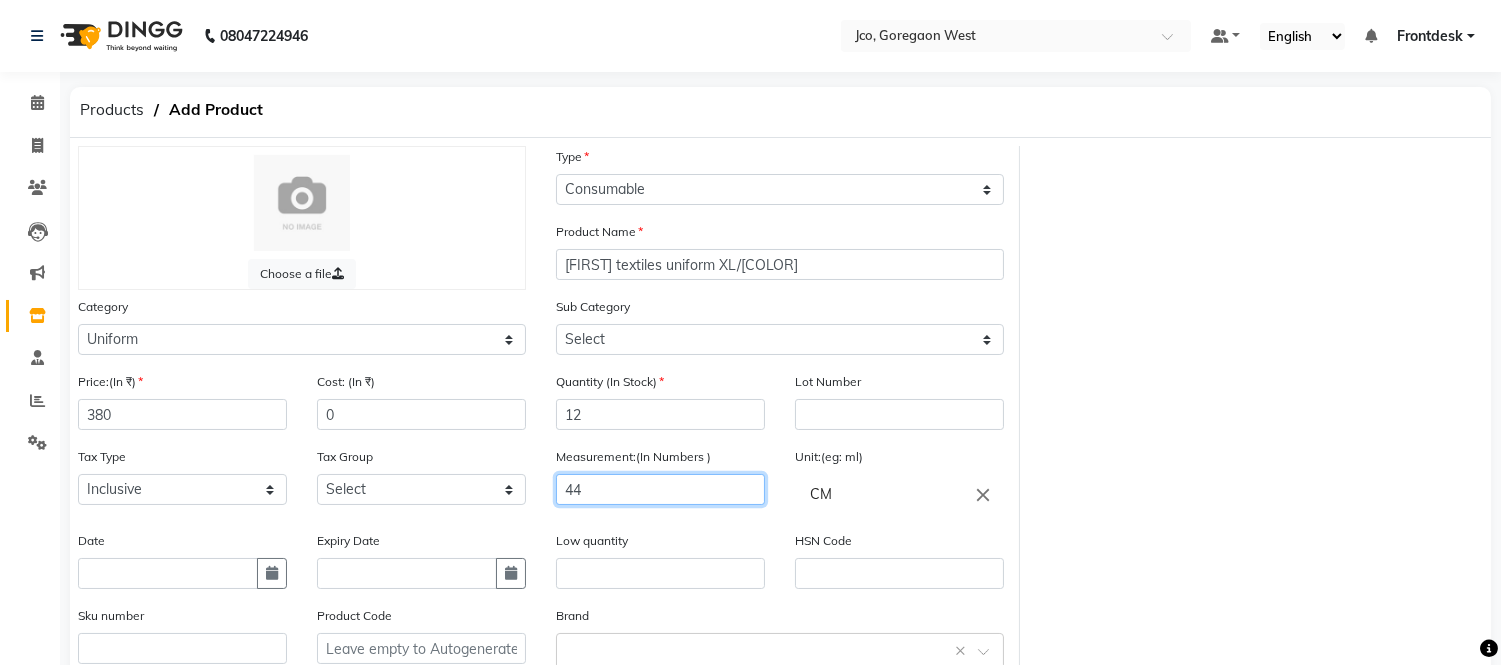 type on "4" 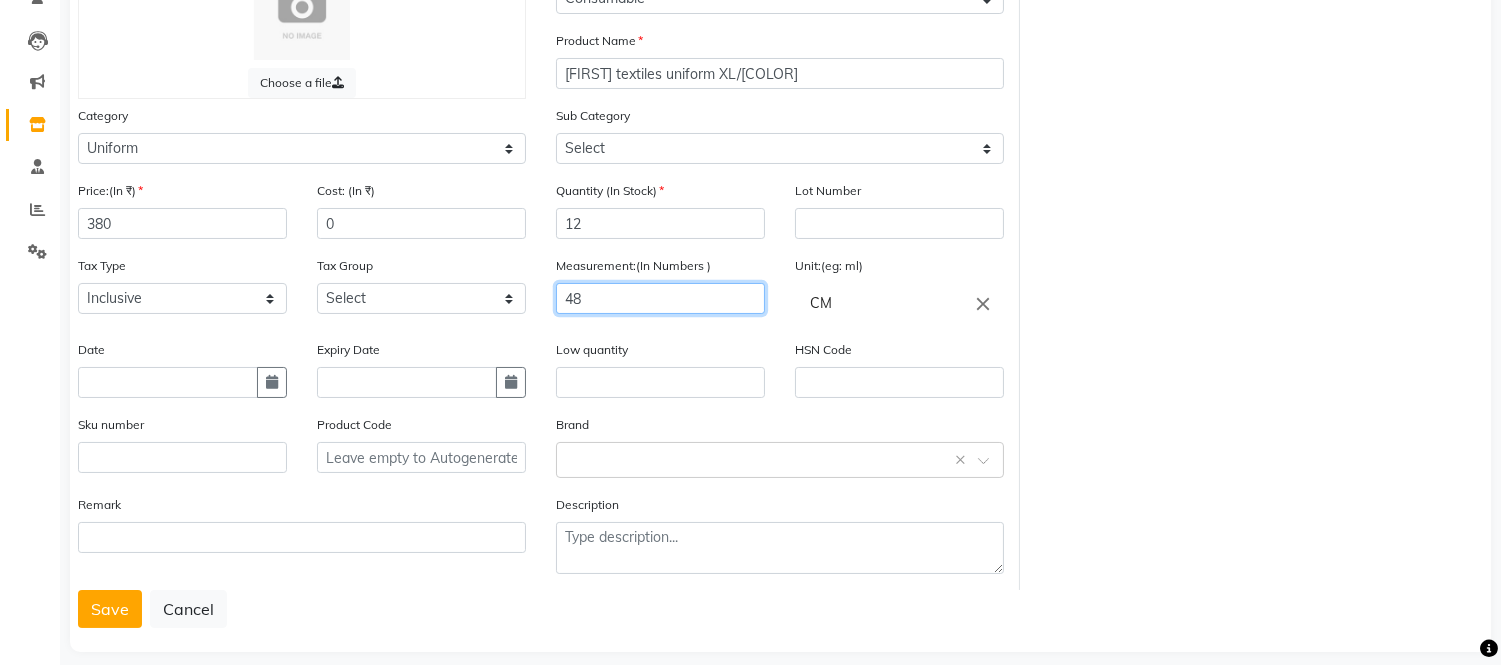 scroll, scrollTop: 213, scrollLeft: 0, axis: vertical 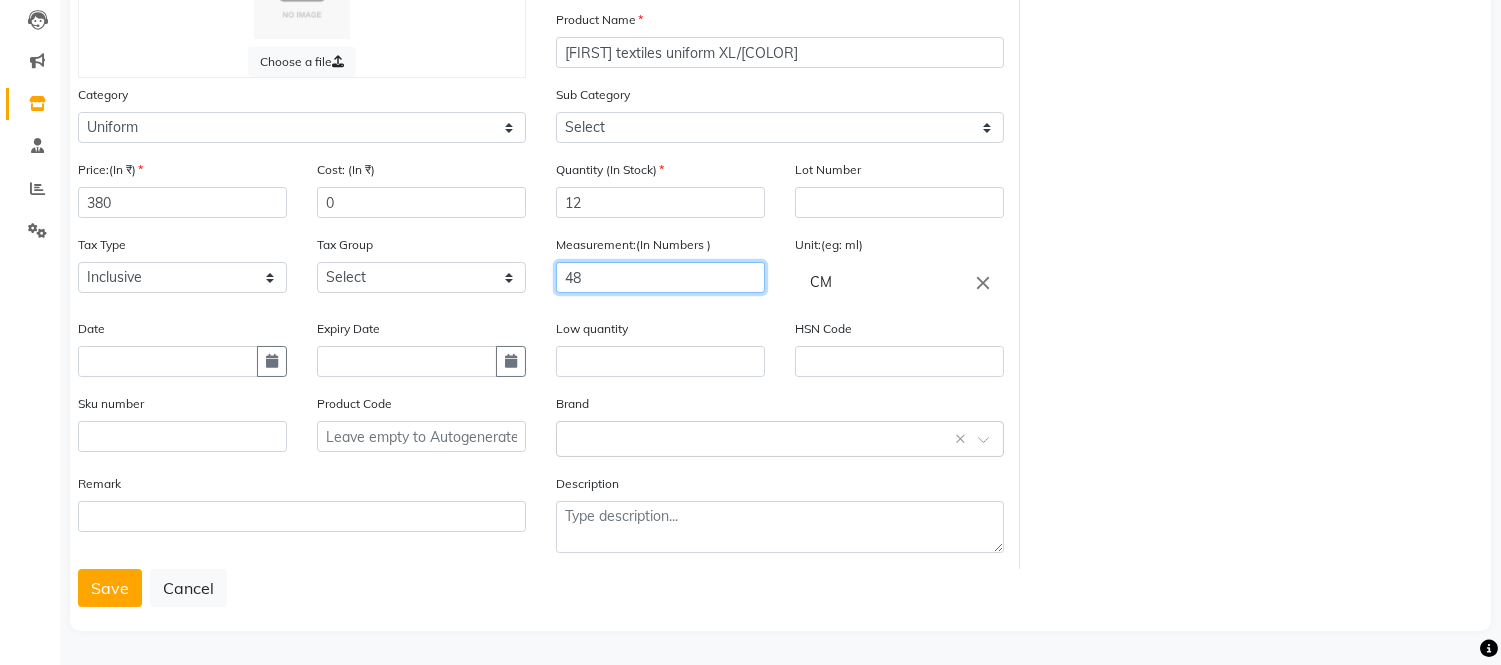type on "48" 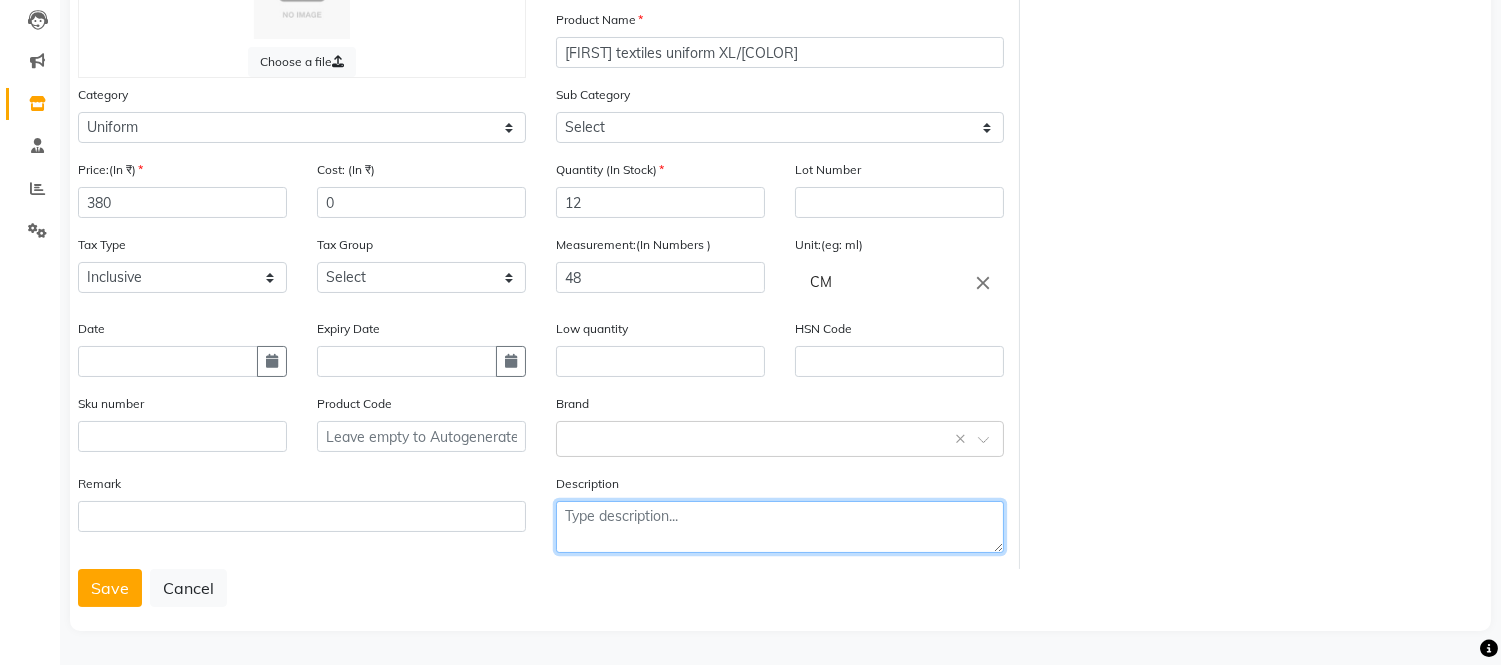 click 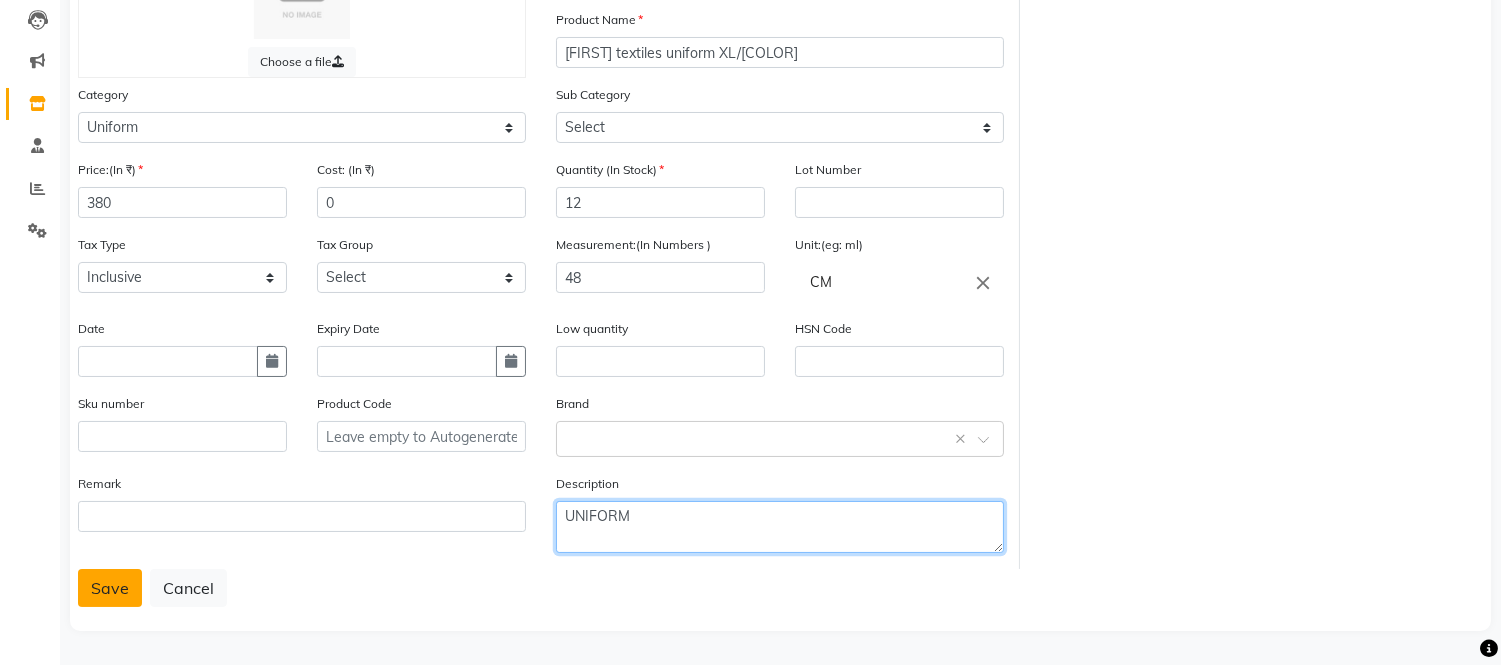 type on "UNIFORM" 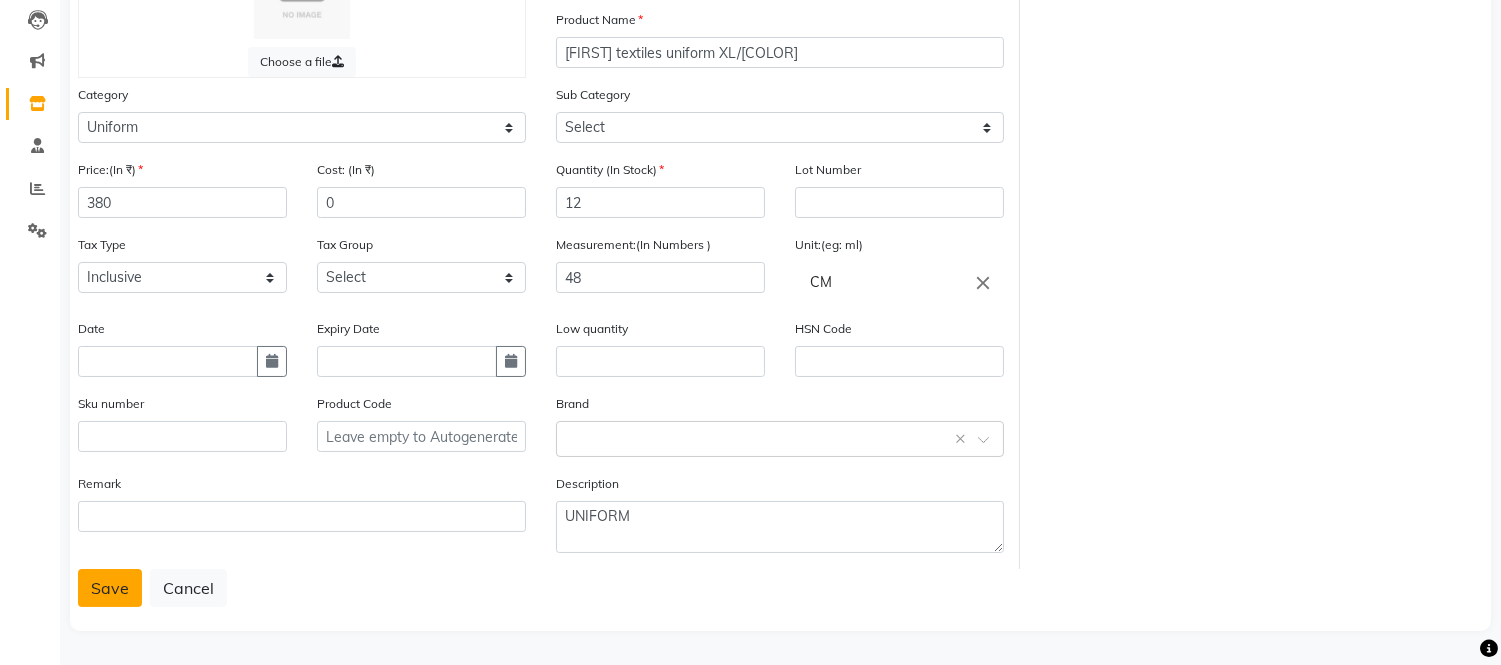 click on "Save" 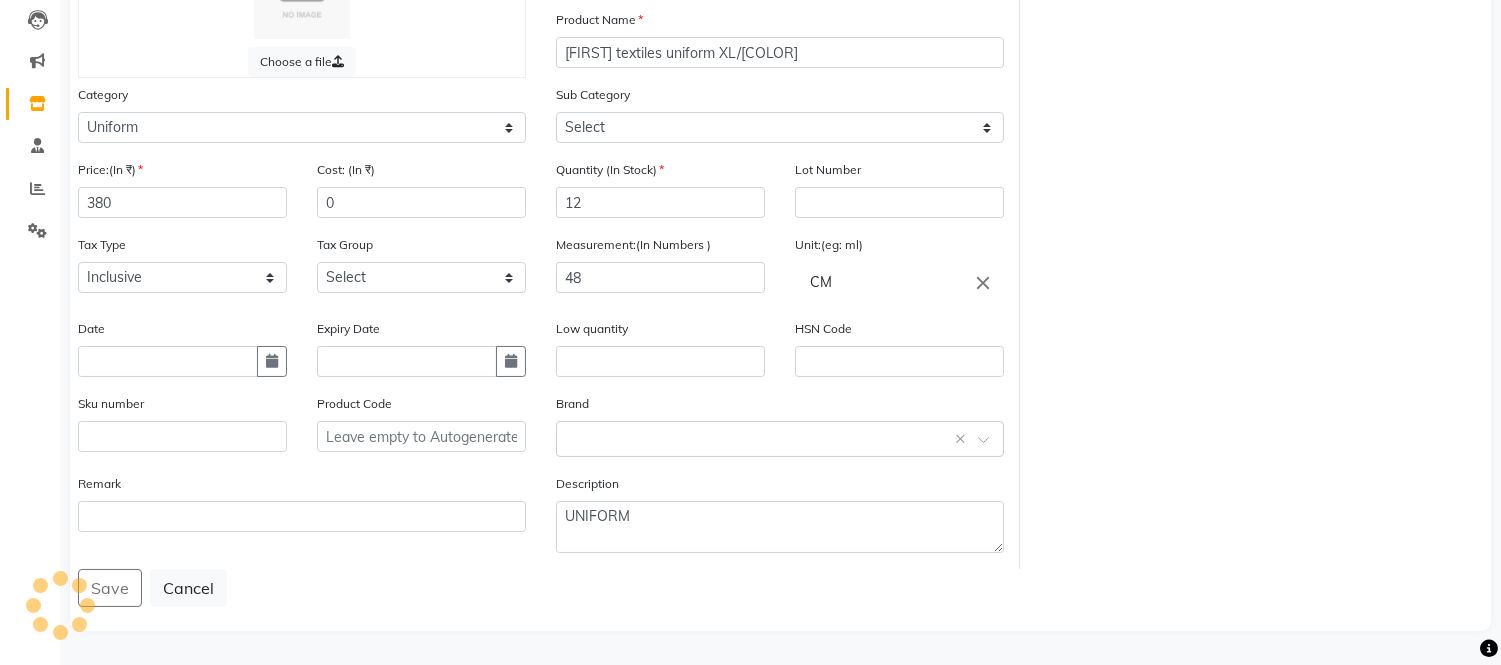 scroll, scrollTop: 0, scrollLeft: 0, axis: both 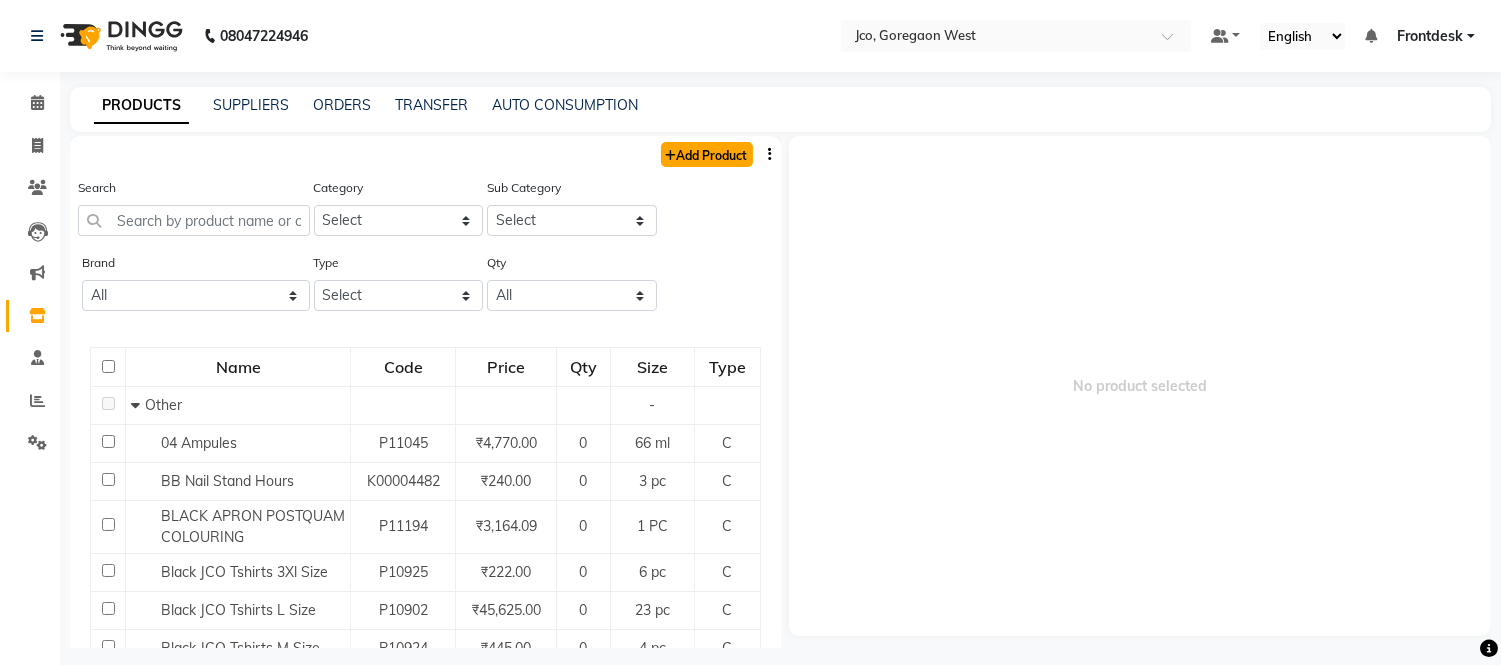 click on "Add Product" 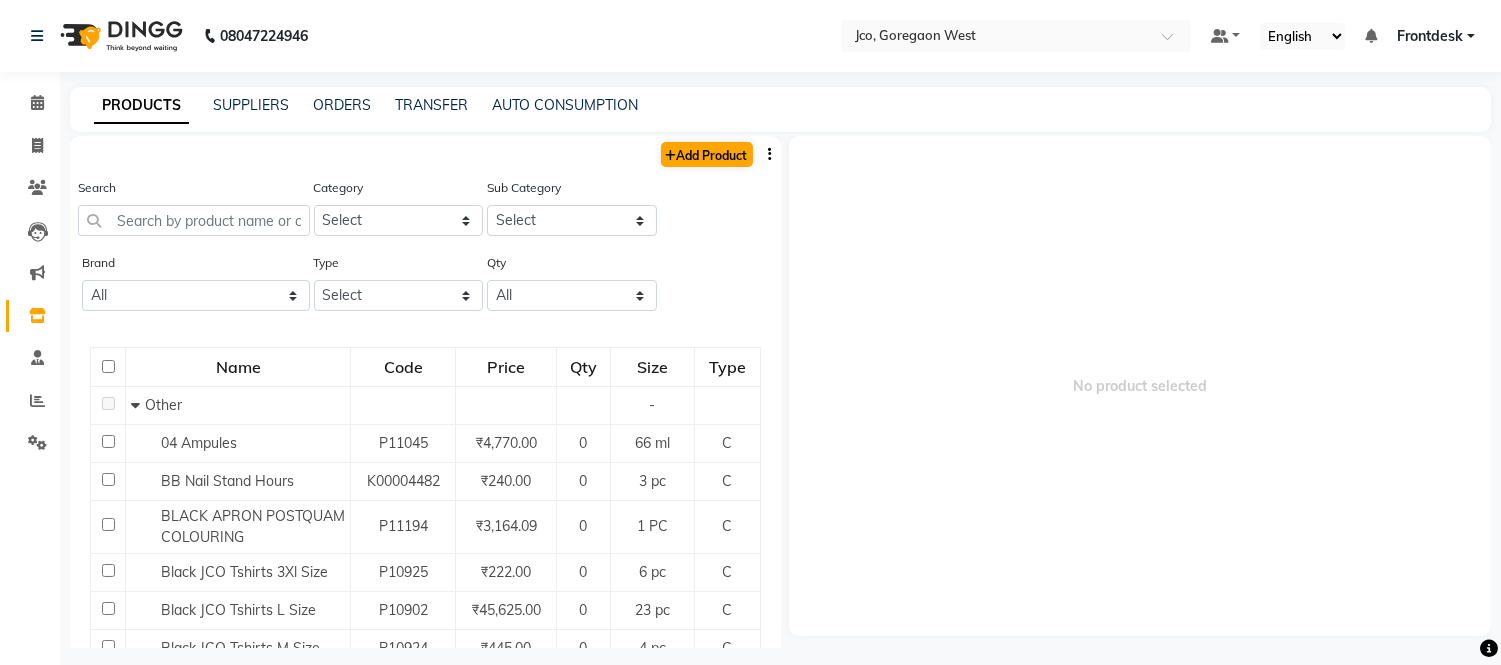 select on "true" 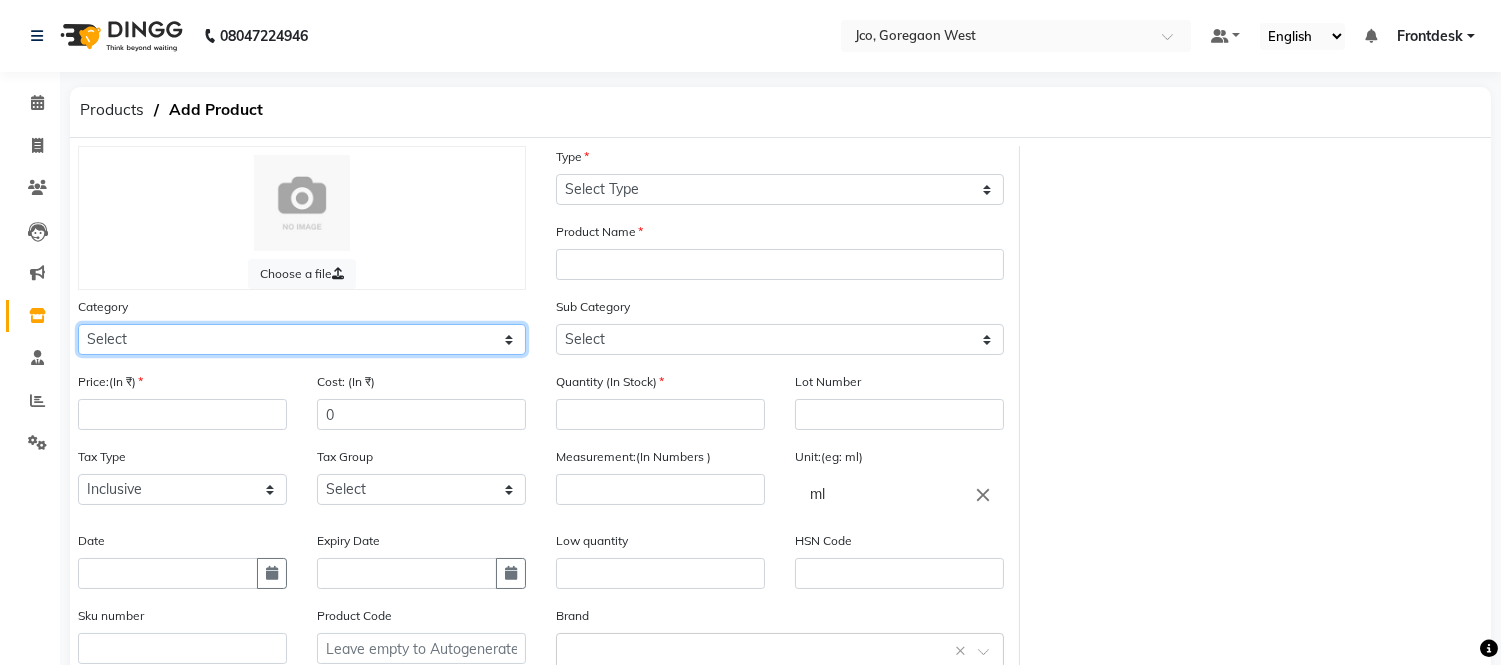 click on "Select Hair Skin Makeup Personal Care Appliances Beard Waxing Disposable Threading Hands and Feet Beauty Planet Botox Cadiveu Casmara Loreal Olaplex Scalp care Pantry Uniform Ikonic Other" 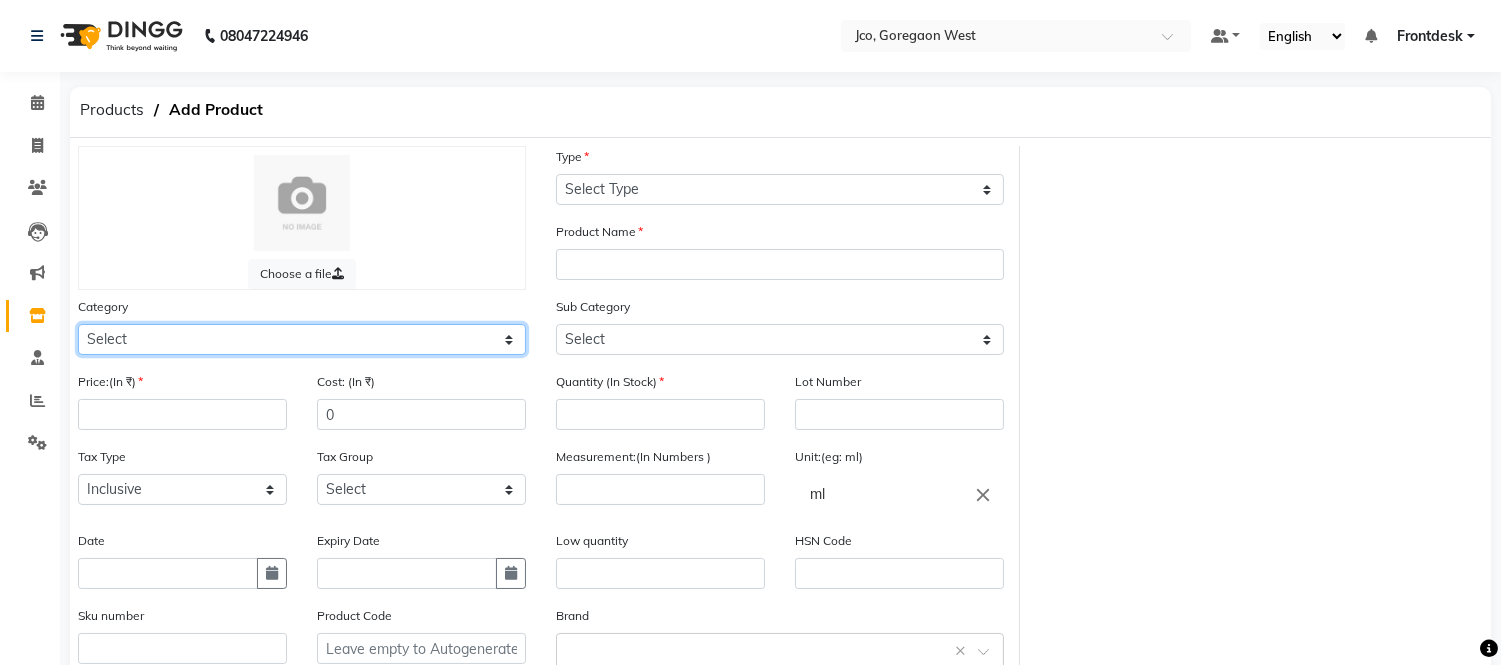 select on "221502250" 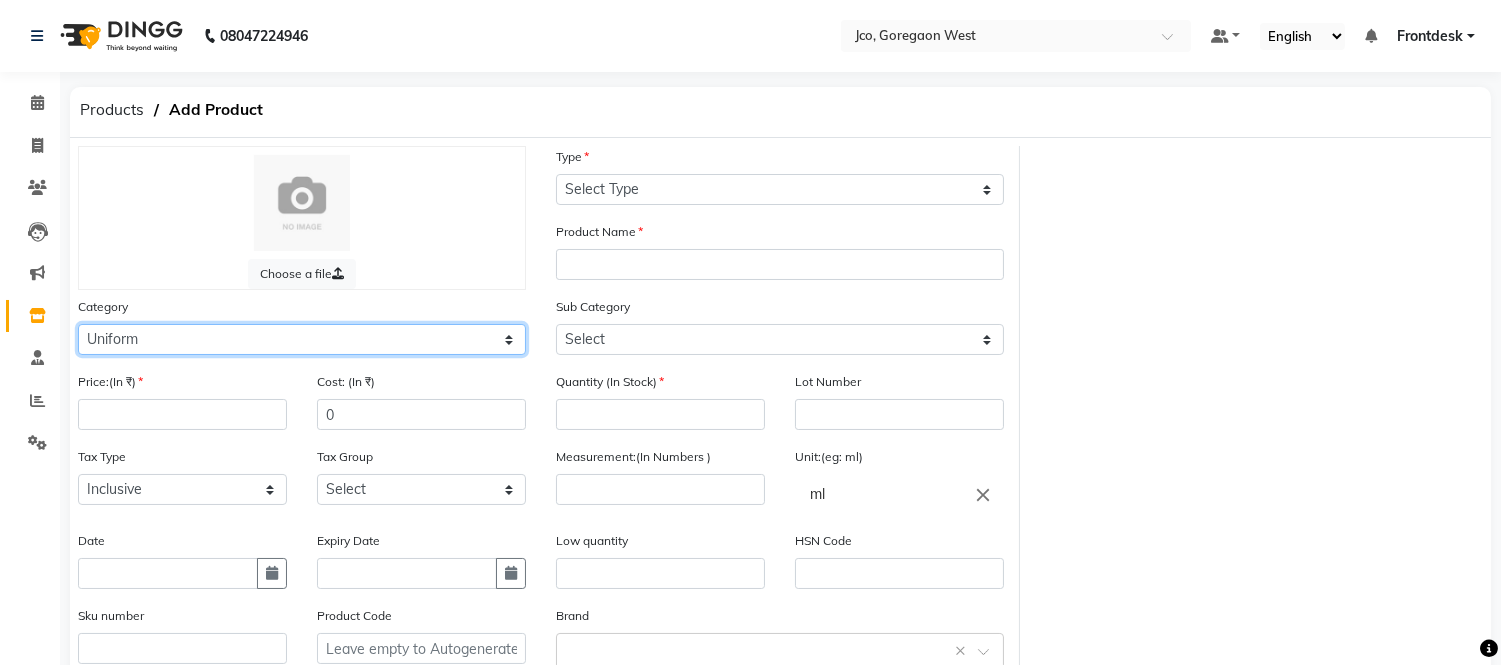 click on "Select Hair Skin Makeup Personal Care Appliances Beard Waxing Disposable Threading Hands and Feet Beauty Planet Botox Cadiveu Casmara Loreal Olaplex Scalp care Pantry Uniform Ikonic Other" 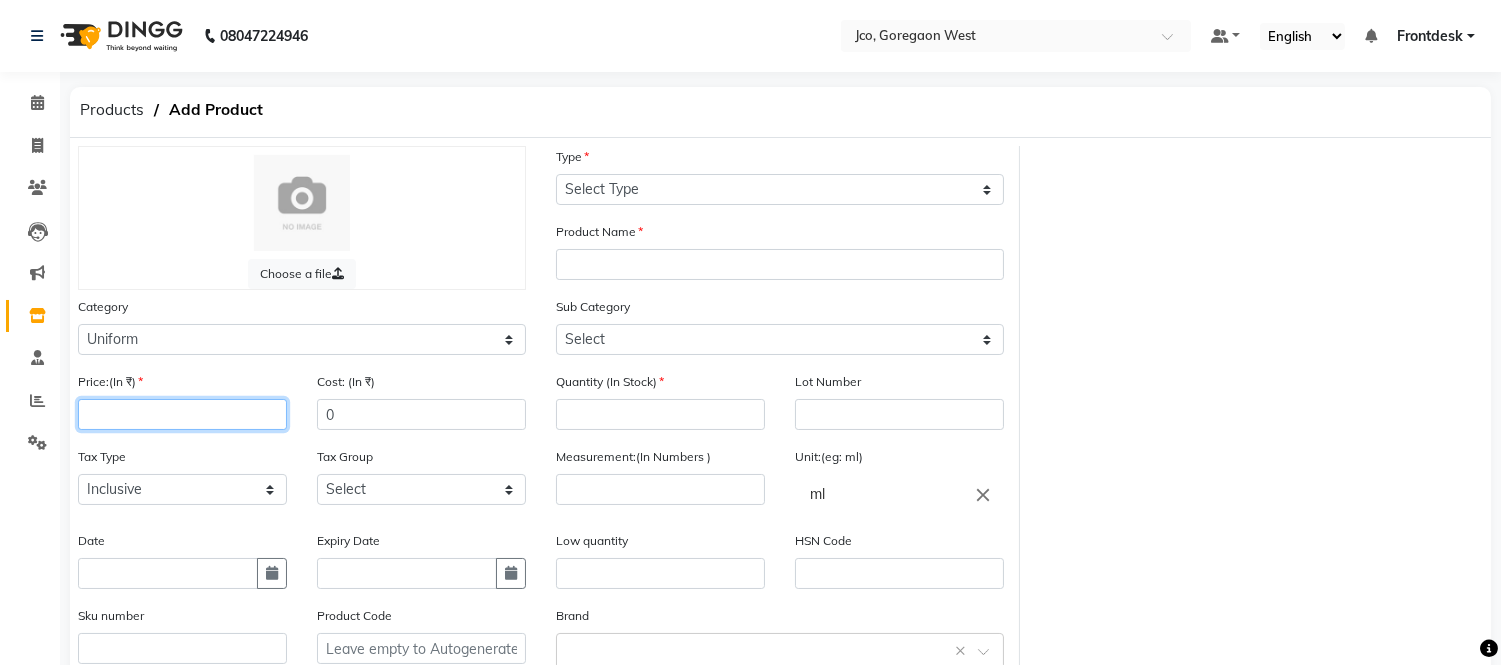 click 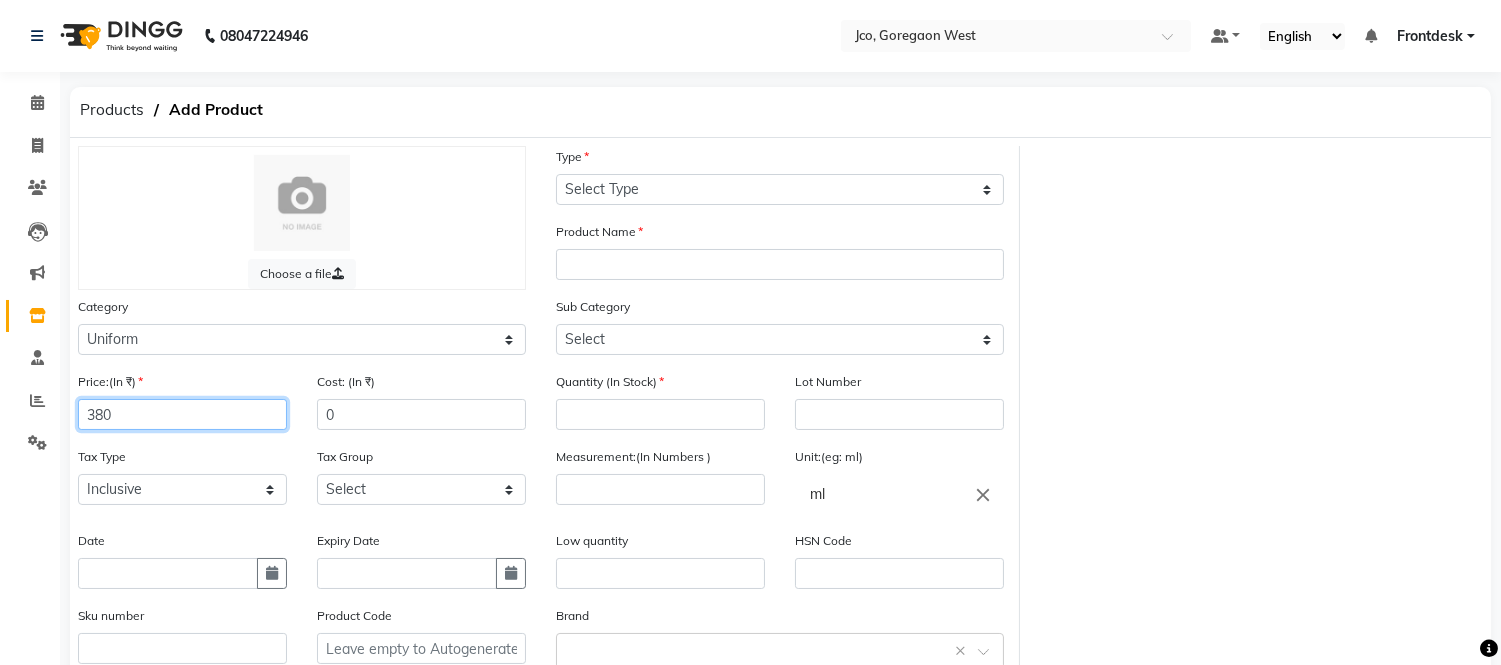 type on "380" 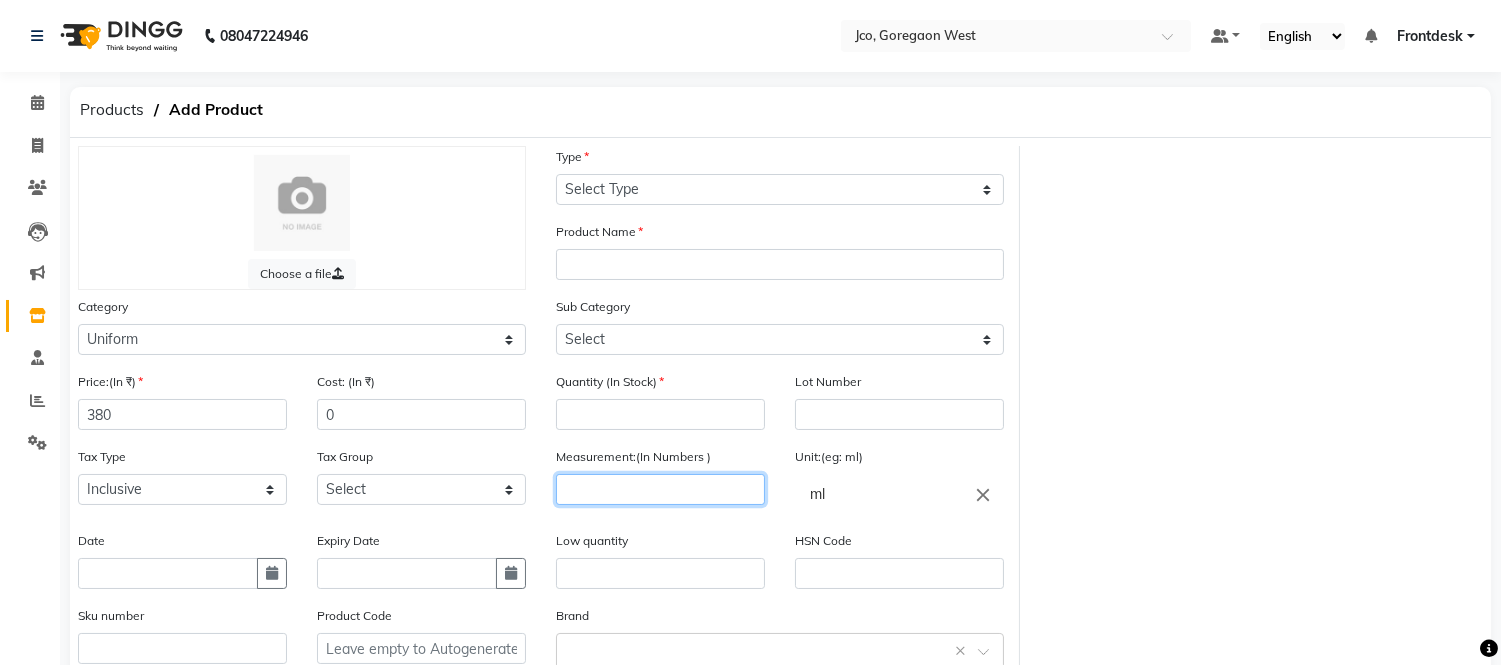 click 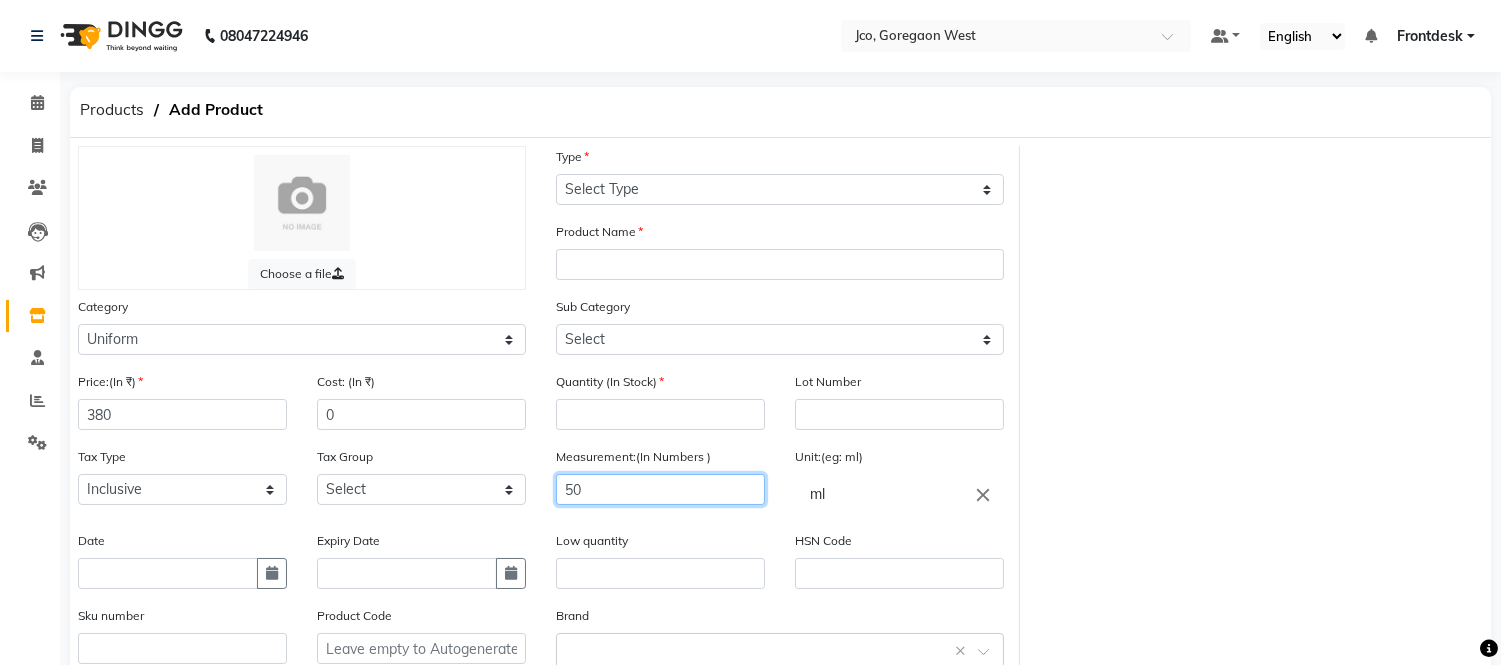 type on "50" 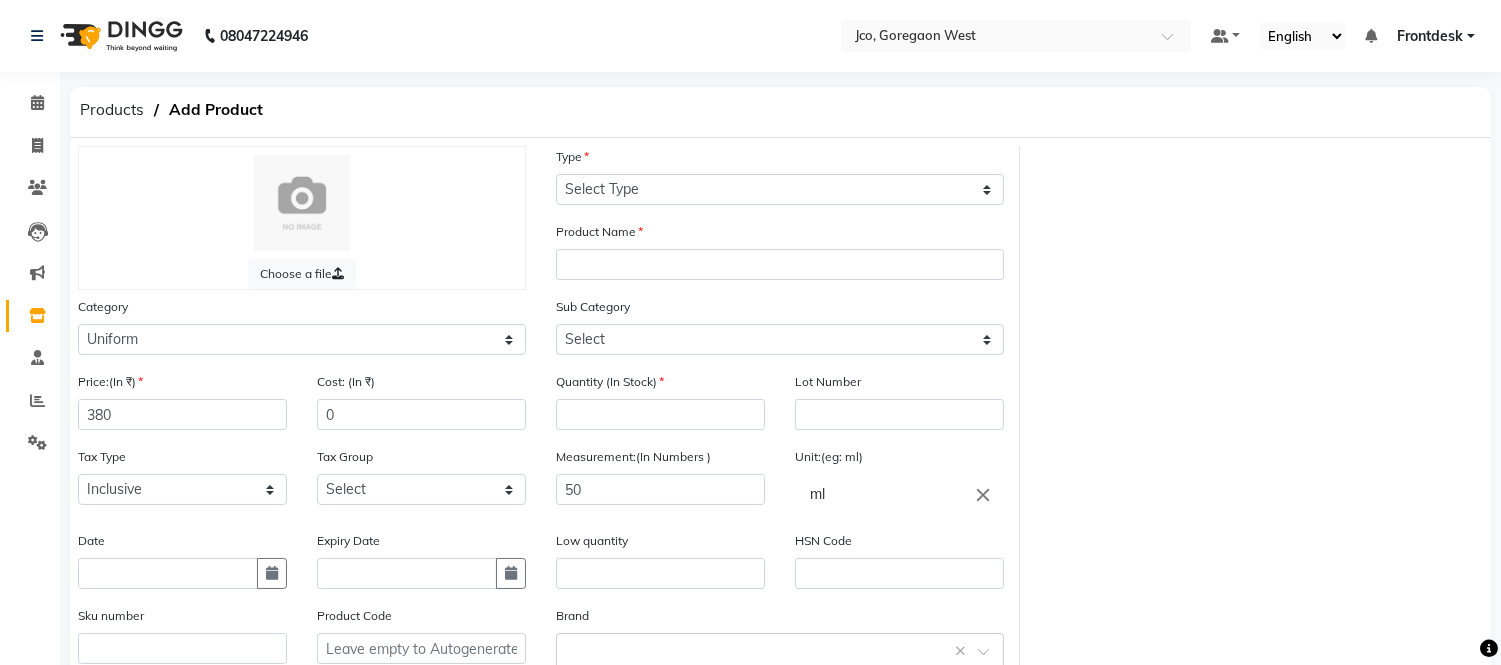 click on "Quantity (In Stock)" 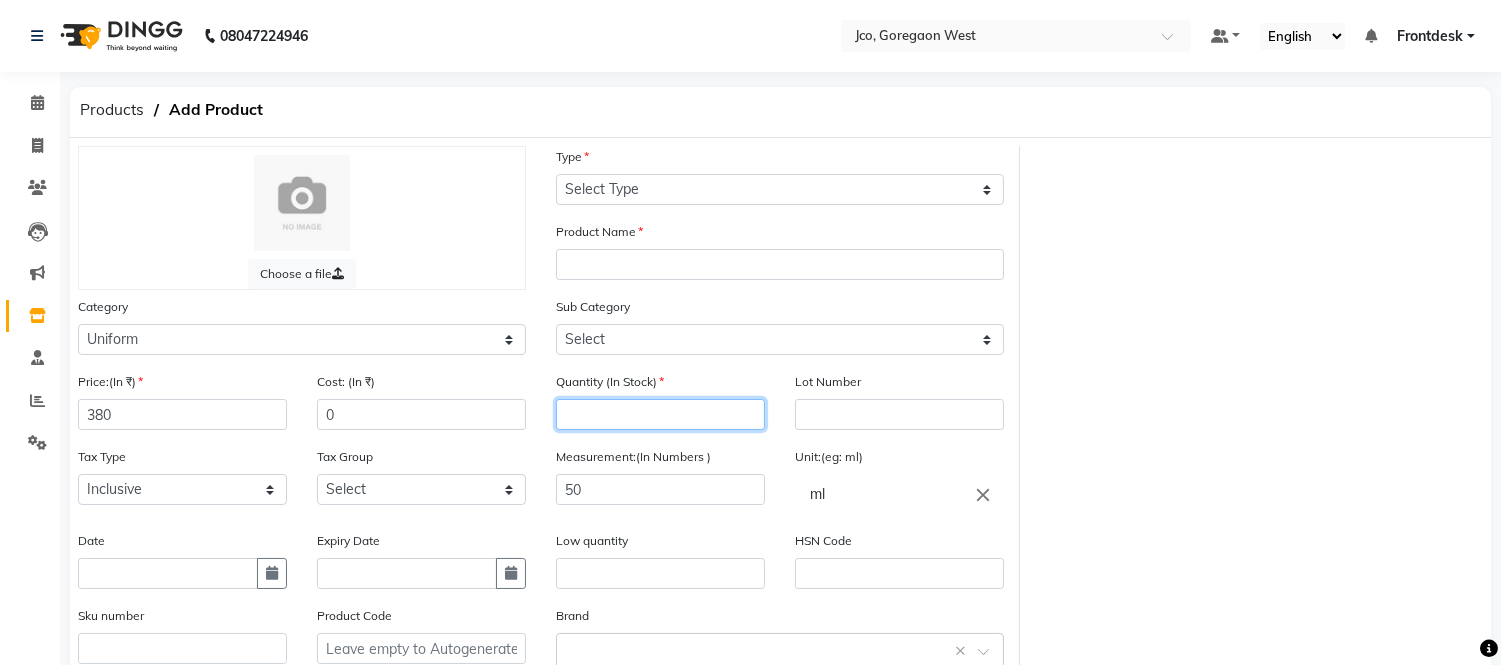 click 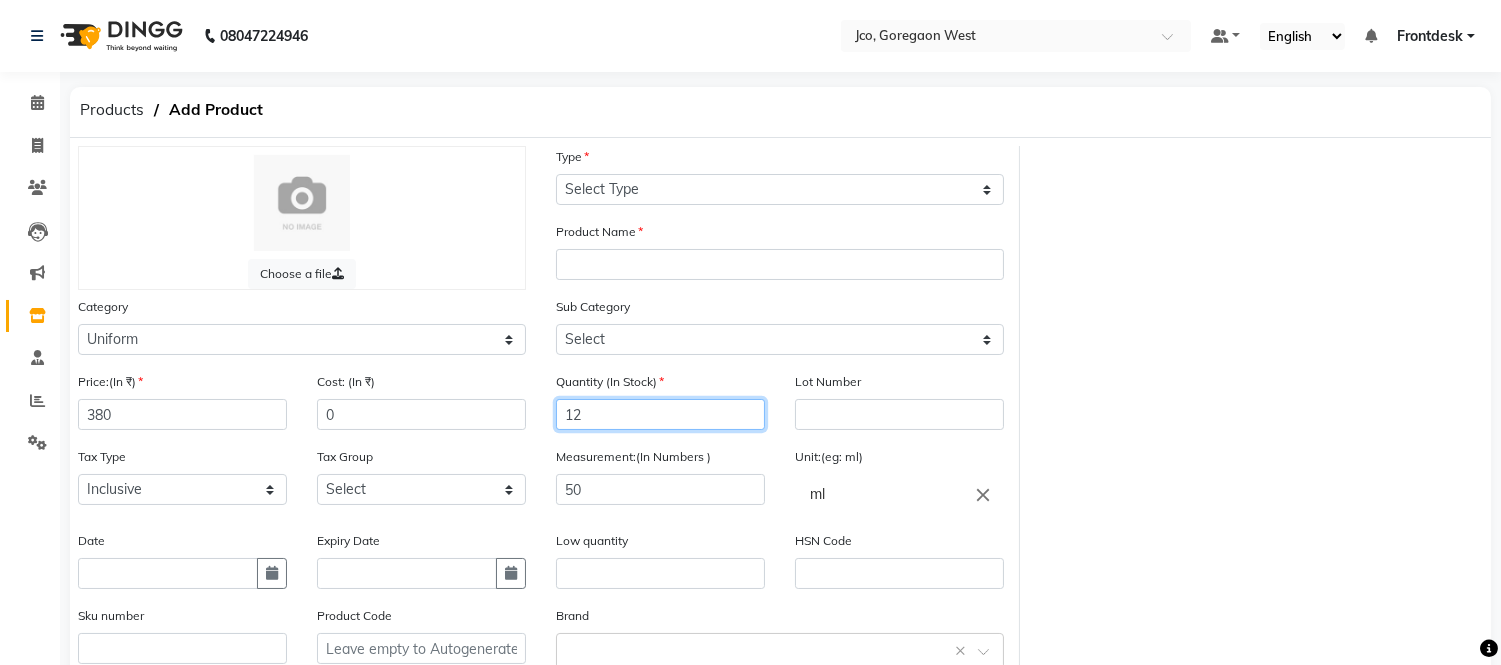 type on "12" 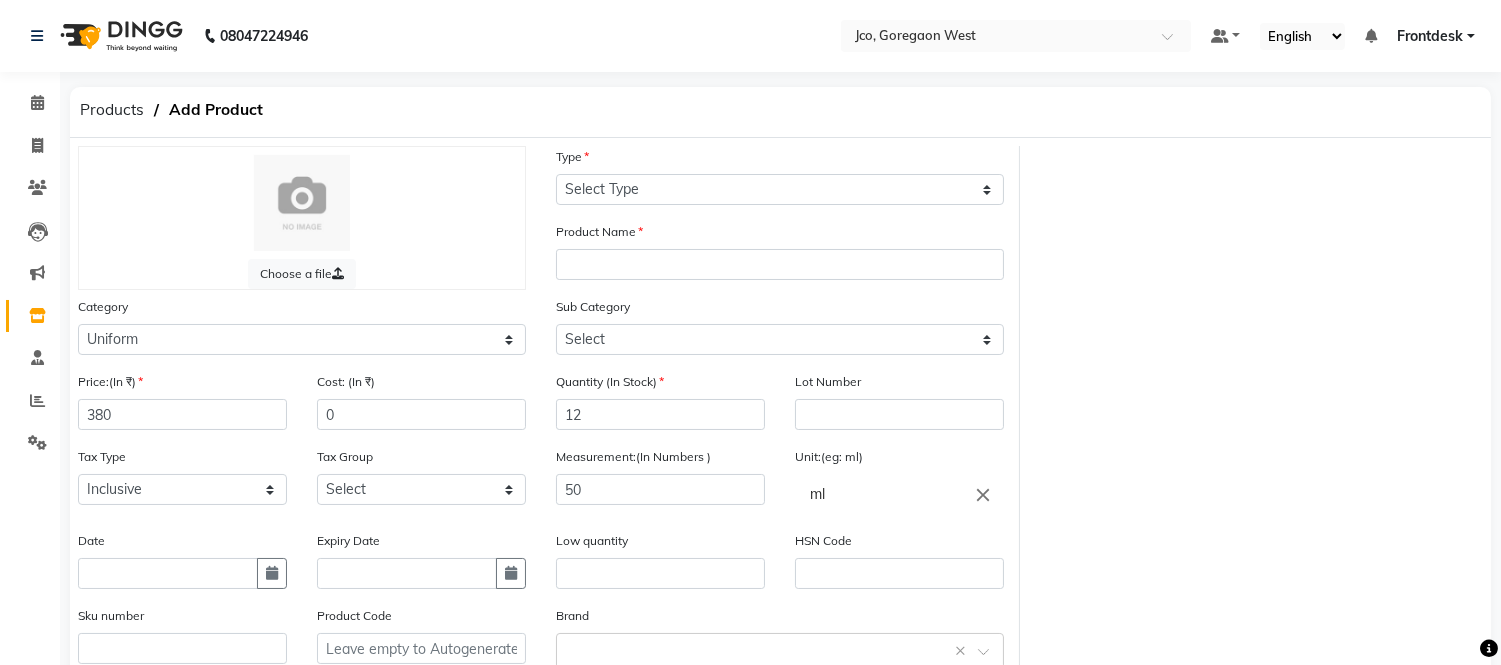 click on "close" 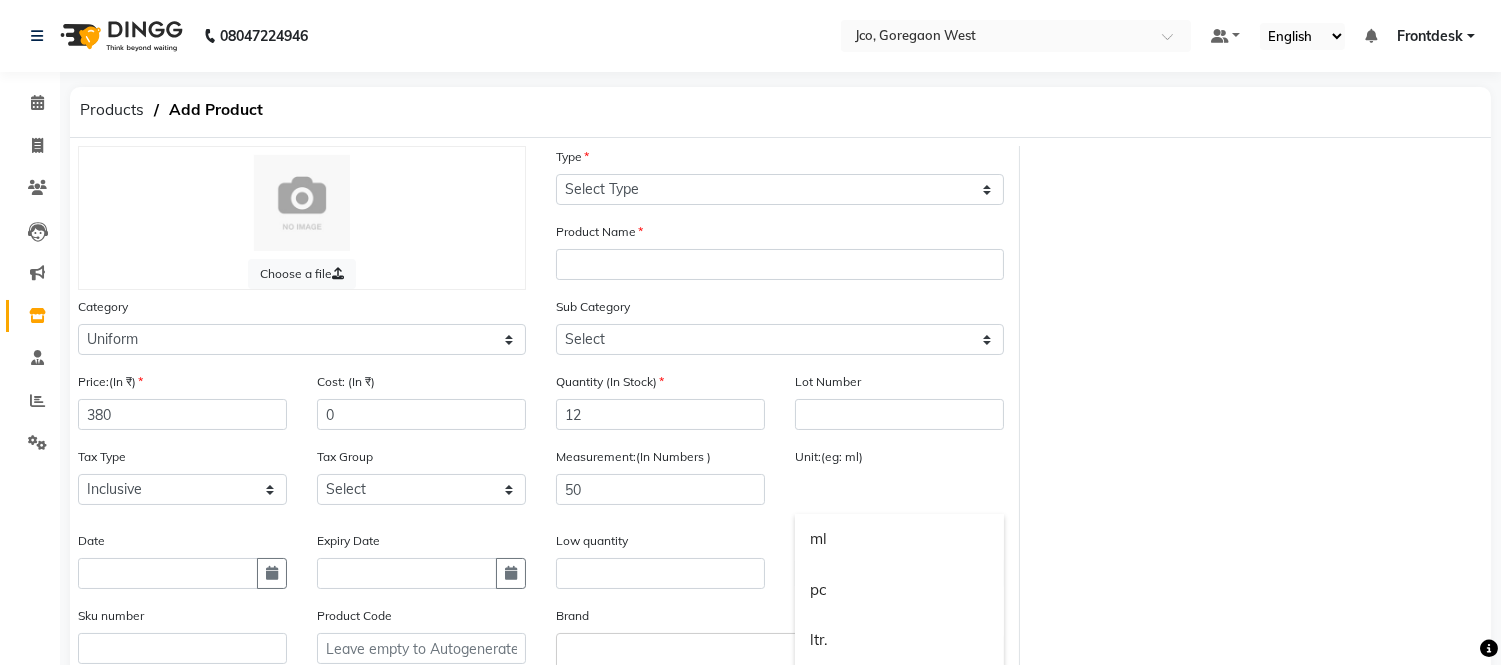 drag, startPoint x: 935, startPoint y: 483, endPoint x: 923, endPoint y: 497, distance: 18.439089 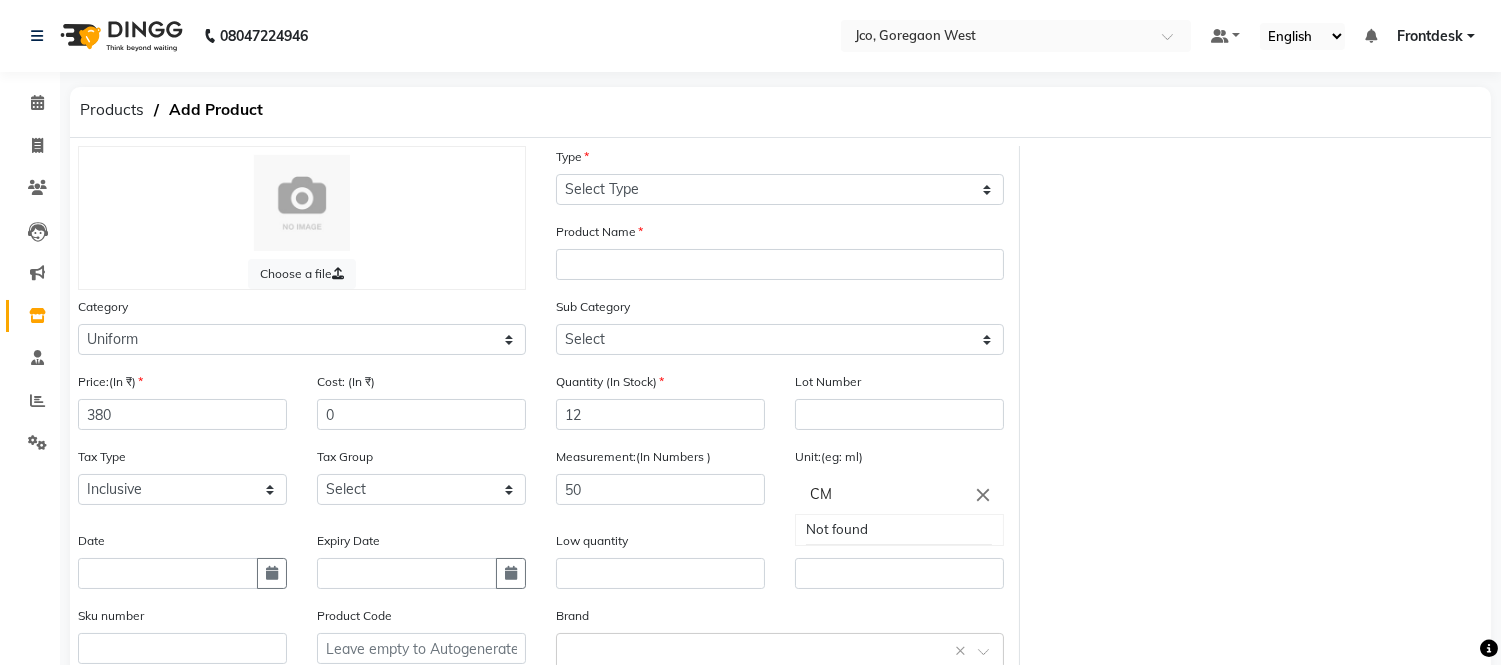 type on "CM" 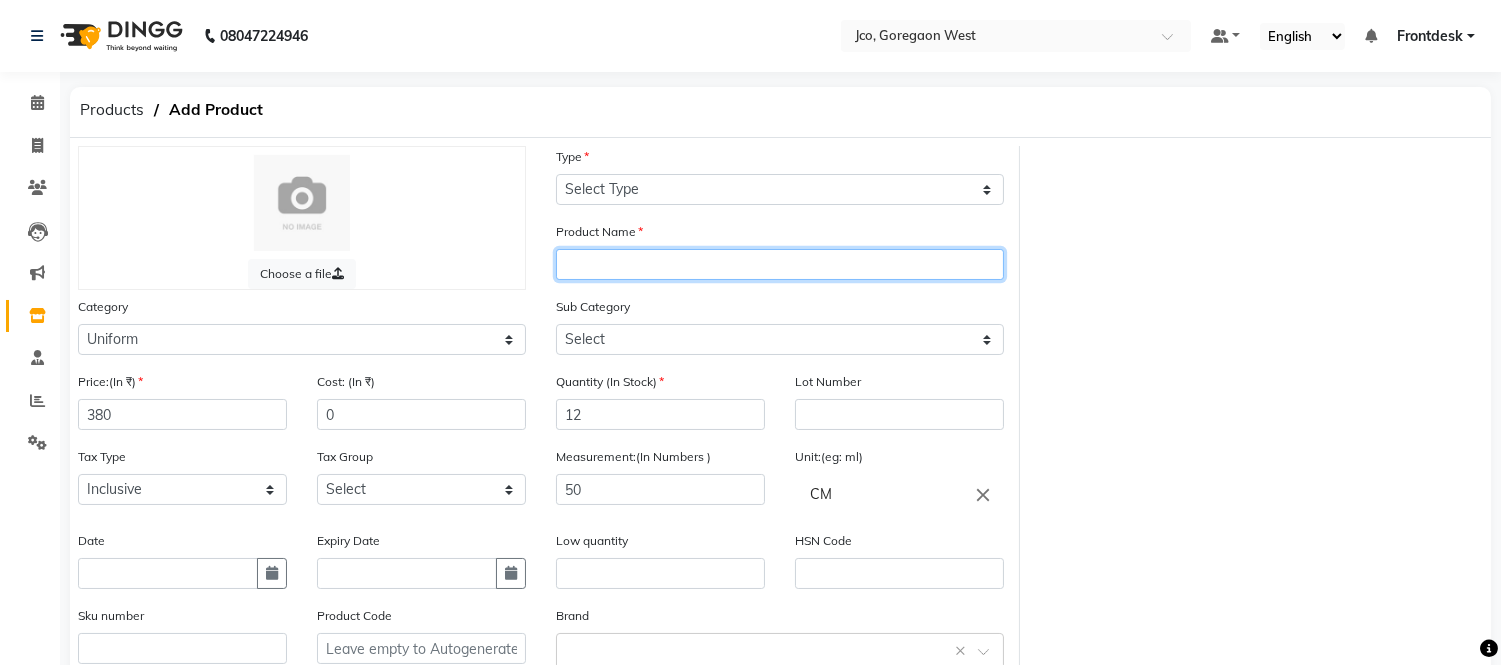click 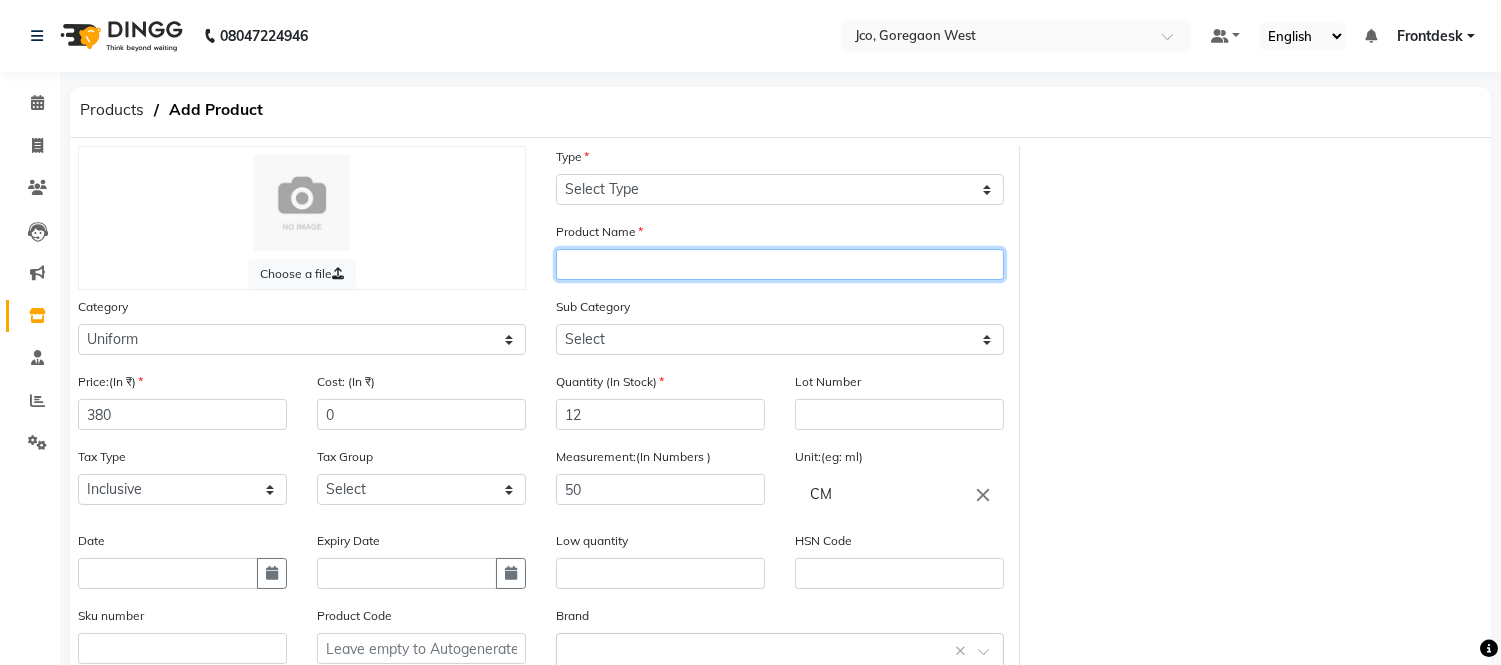 paste on "[FIRST] textiles uniform L/[COLOR]" 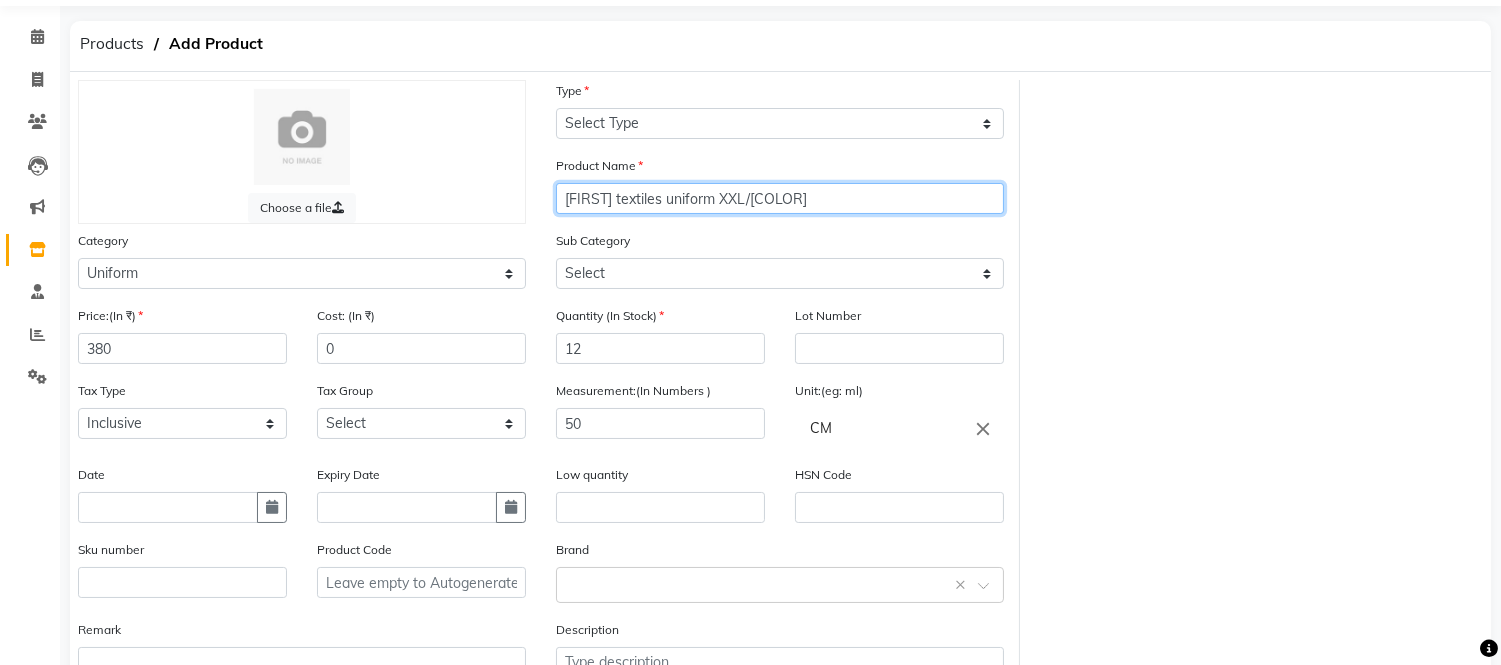 scroll, scrollTop: 213, scrollLeft: 0, axis: vertical 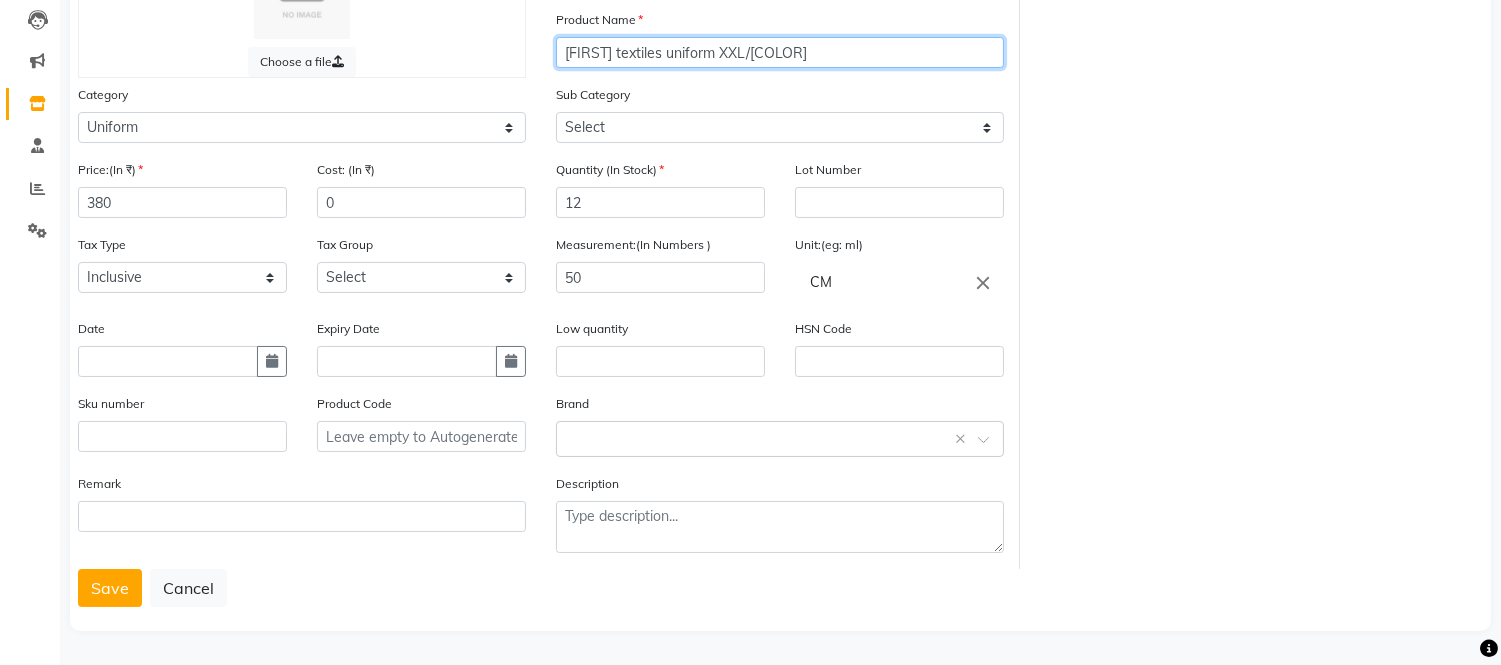 type on "[FIRST] textiles uniform XXL/[COLOR]" 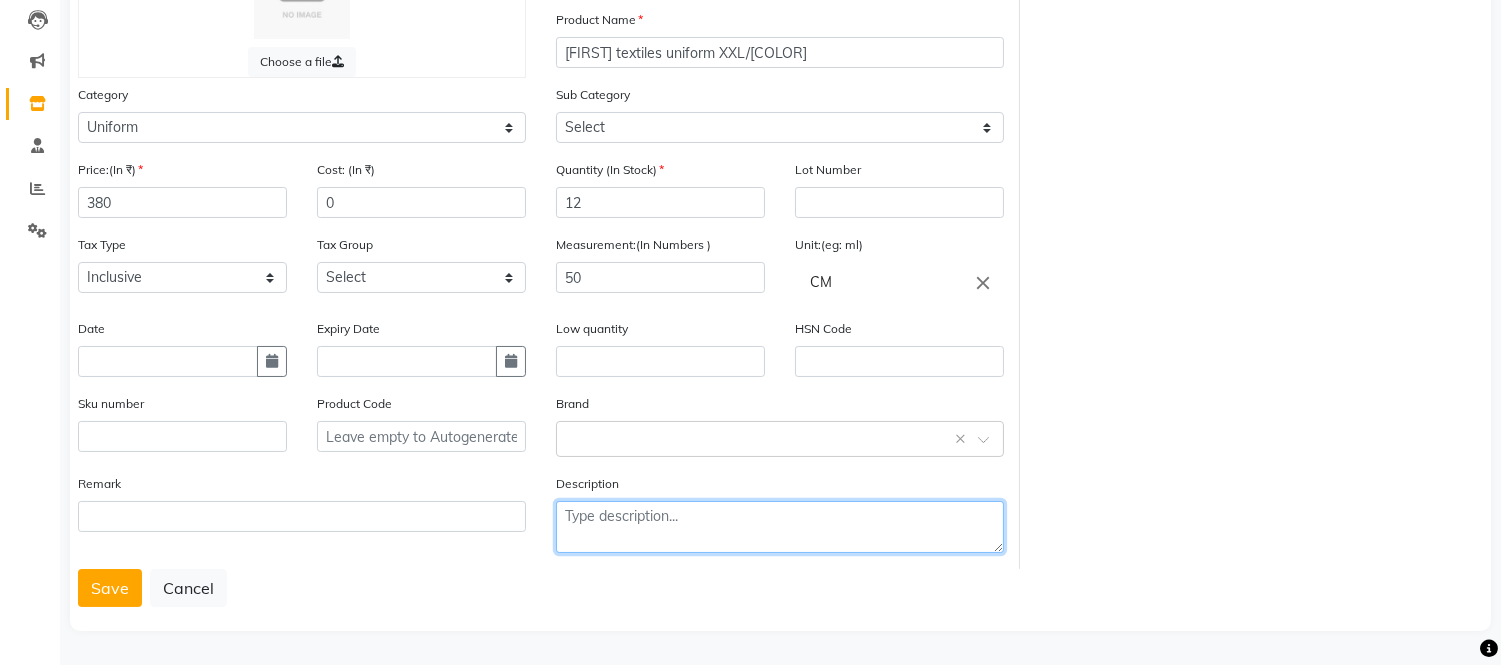 click 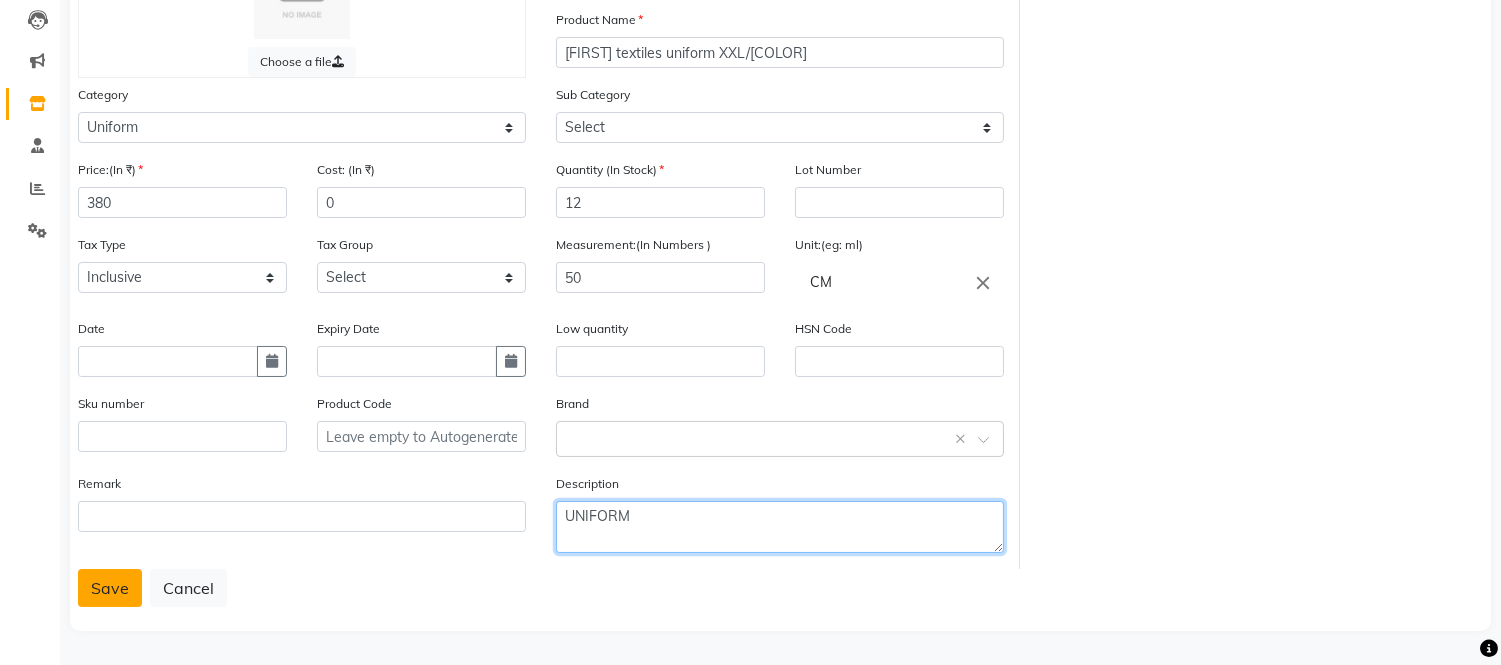 type on "UNIFORM" 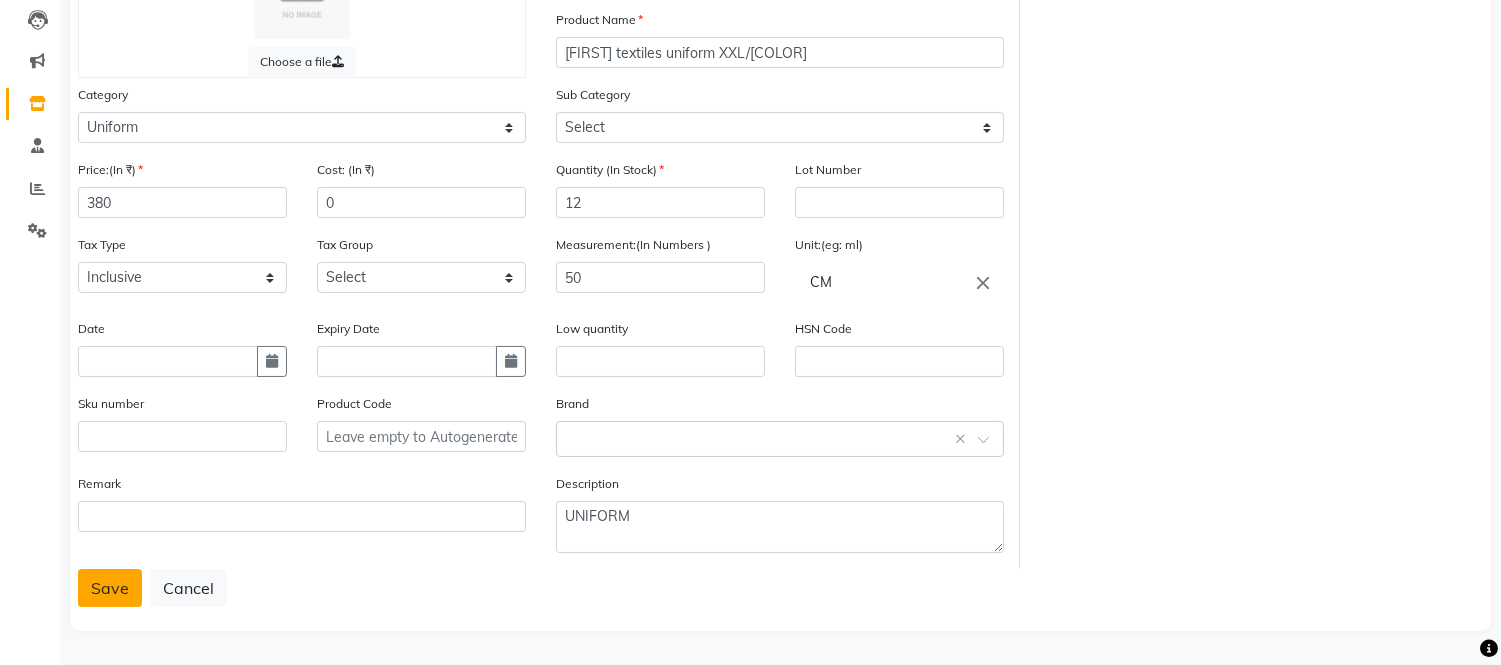 click on "Save" 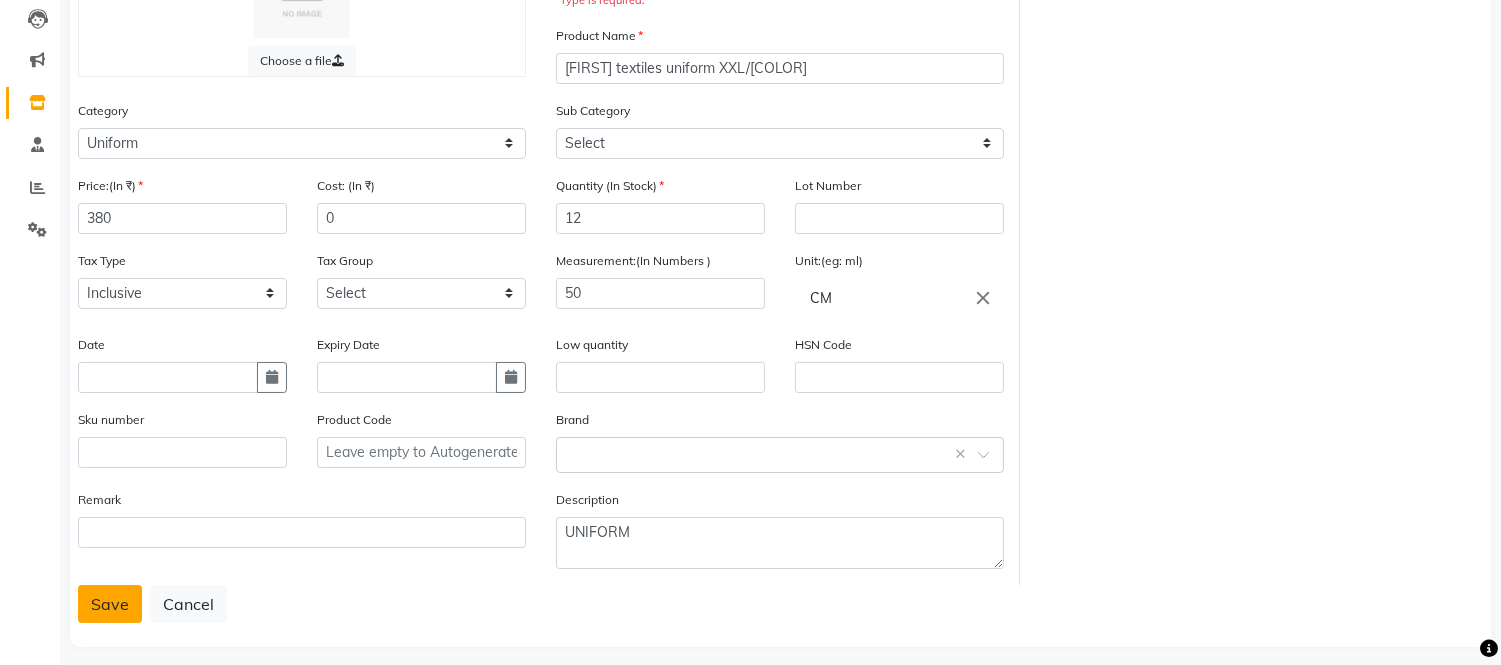 click on "Save" 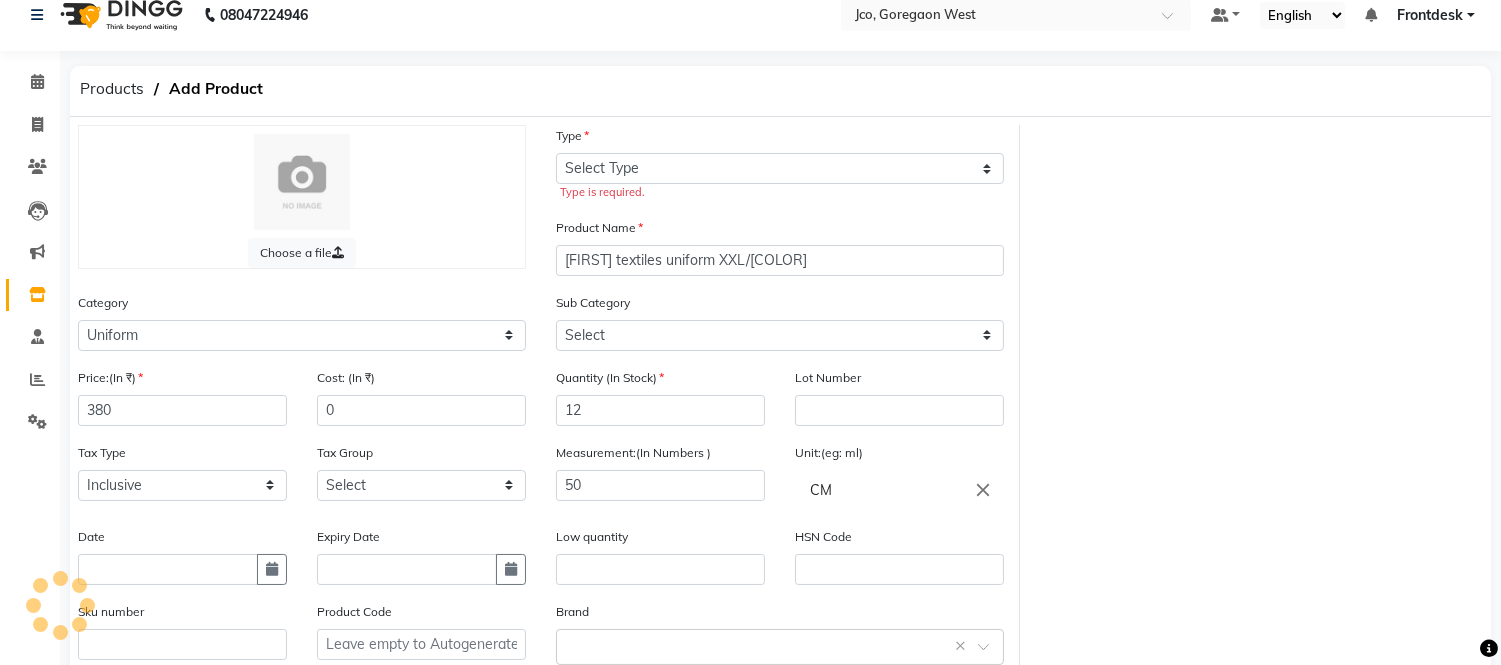 scroll, scrollTop: 0, scrollLeft: 0, axis: both 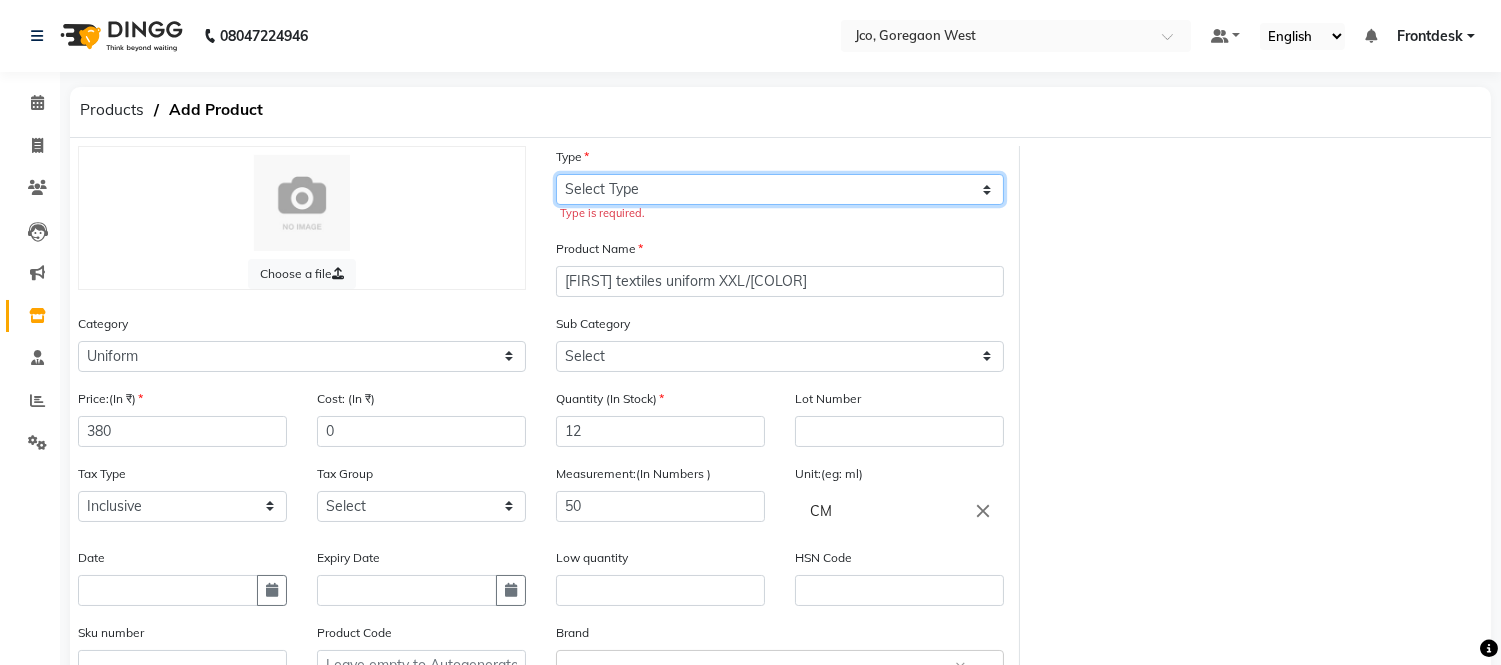 click on "Select Type Both Retail Consumable" 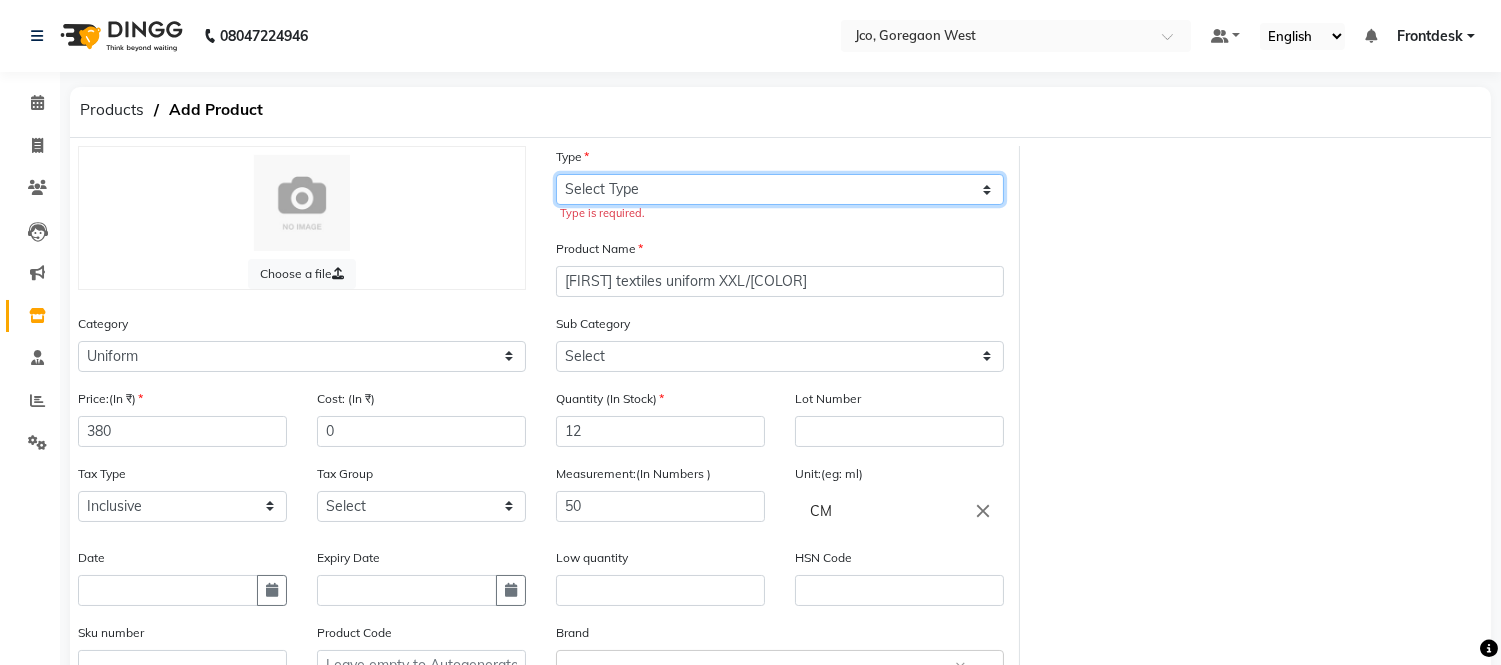 select on "C" 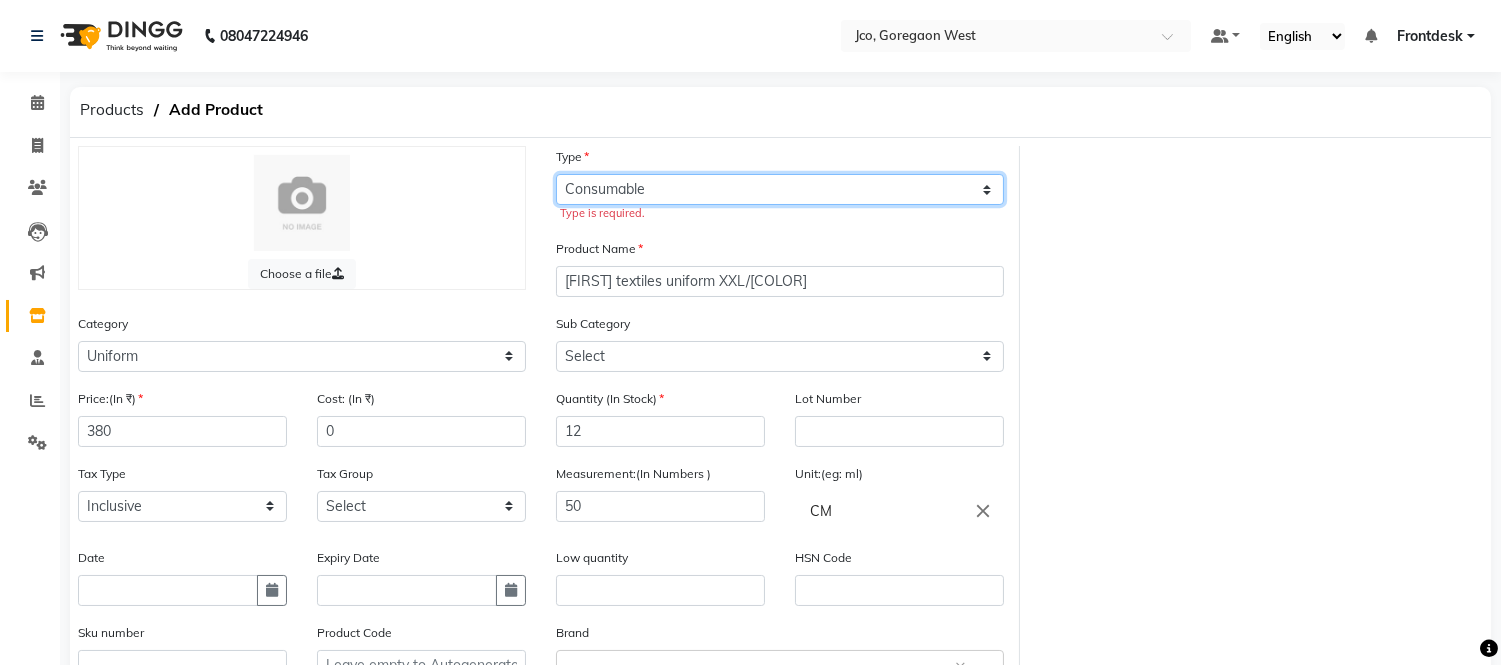 click on "Select Type Both Retail Consumable" 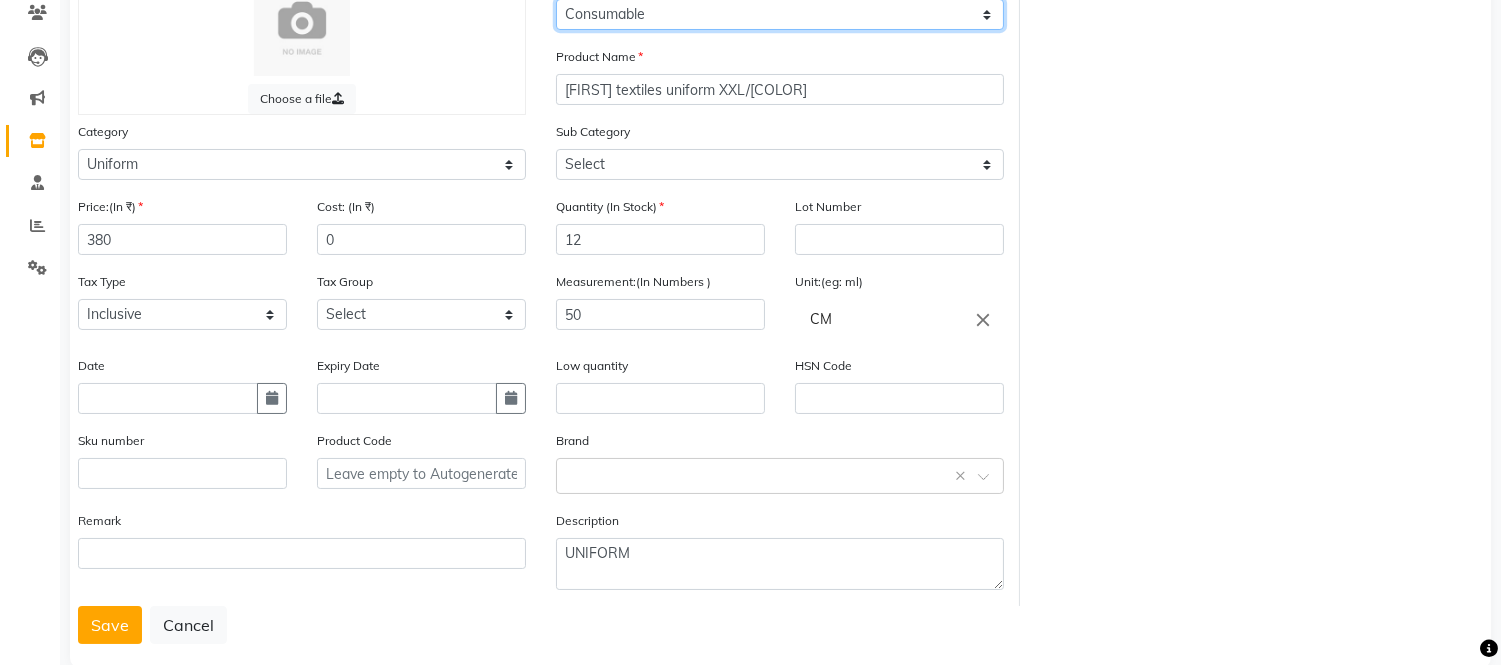 scroll, scrollTop: 213, scrollLeft: 0, axis: vertical 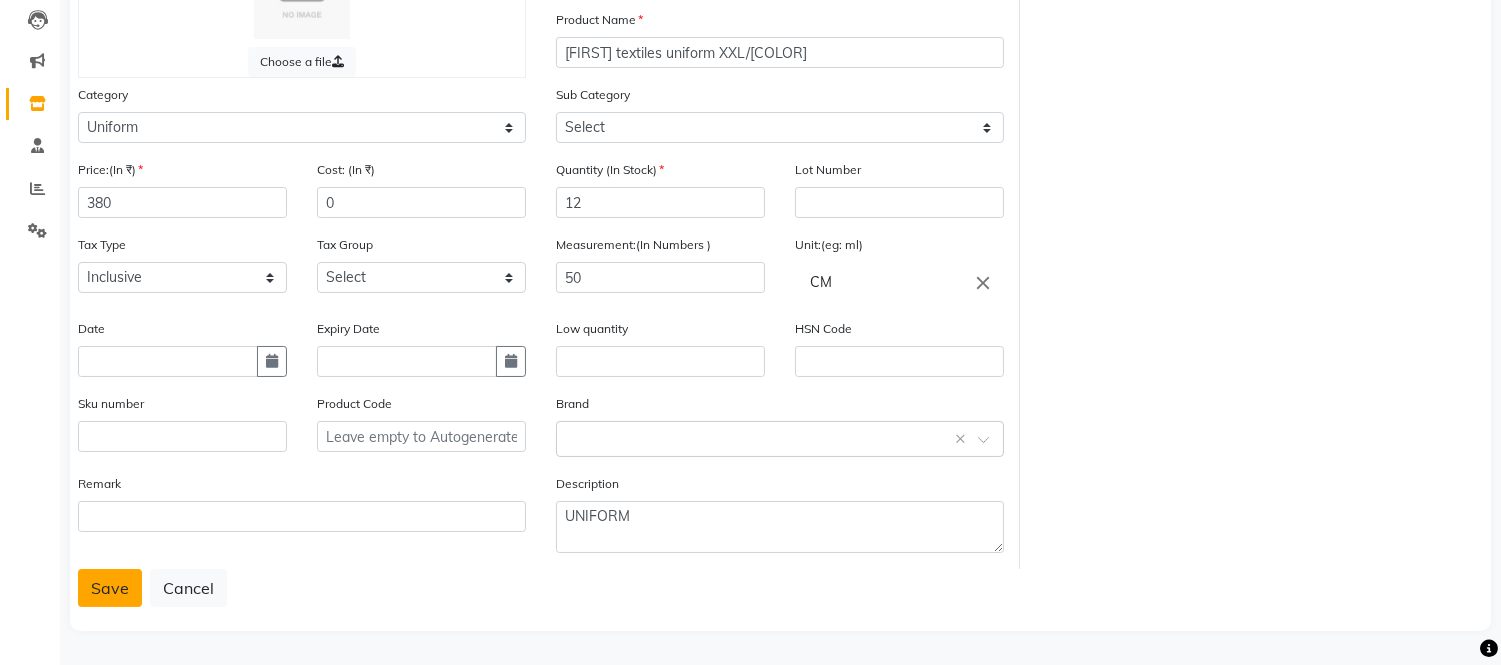 click on "Save" 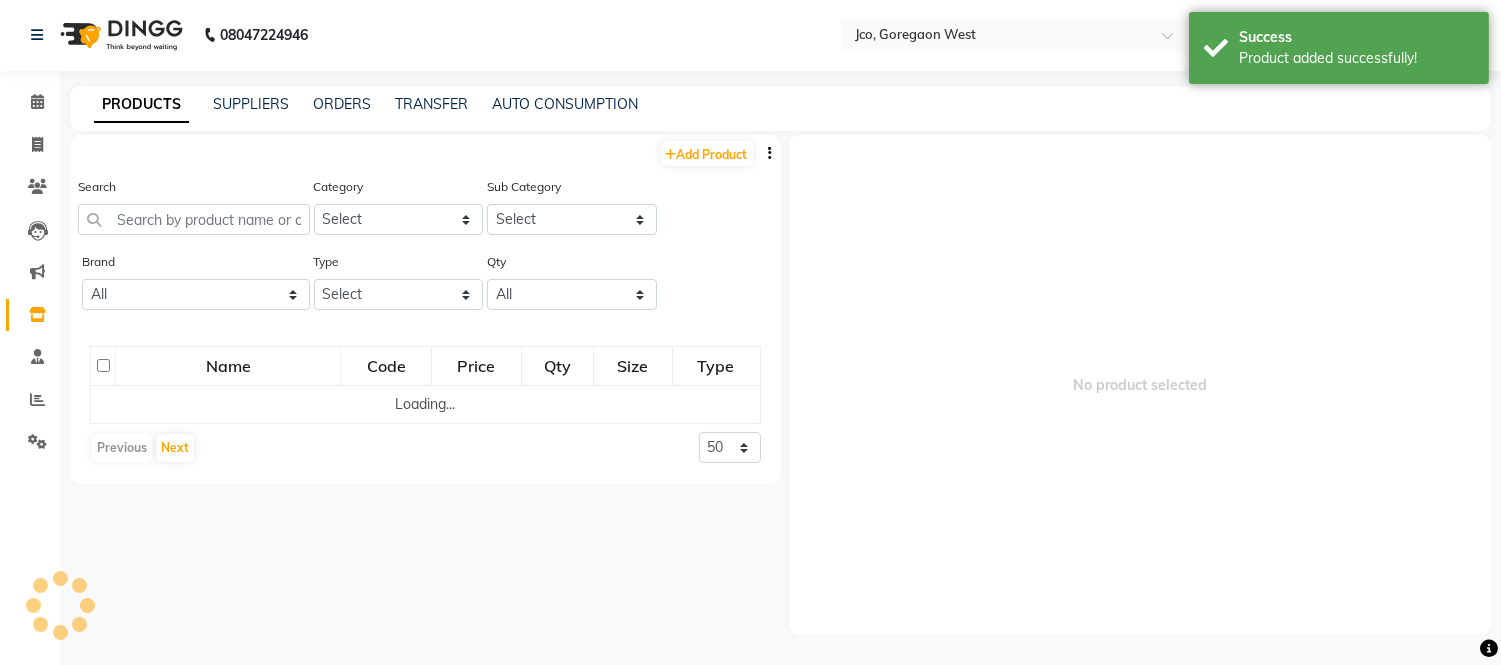 scroll, scrollTop: 0, scrollLeft: 0, axis: both 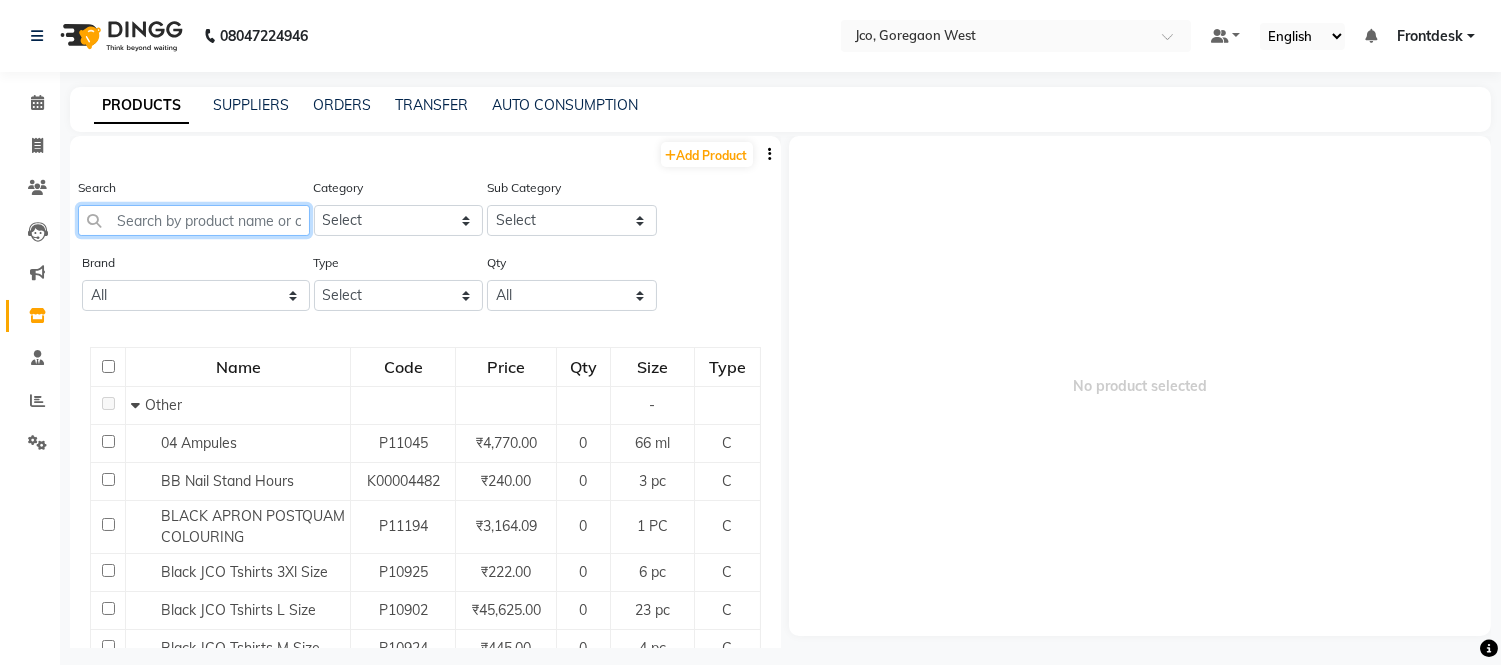 click 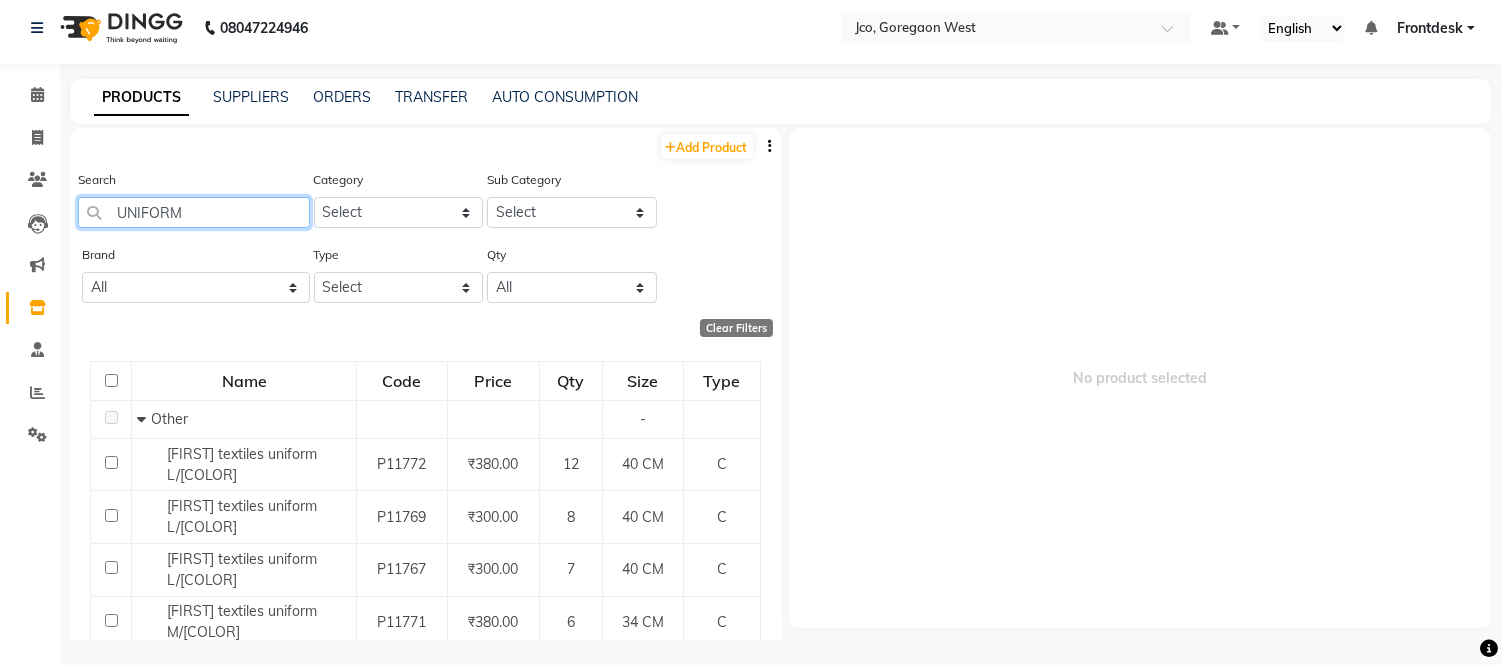 scroll, scrollTop: 12, scrollLeft: 0, axis: vertical 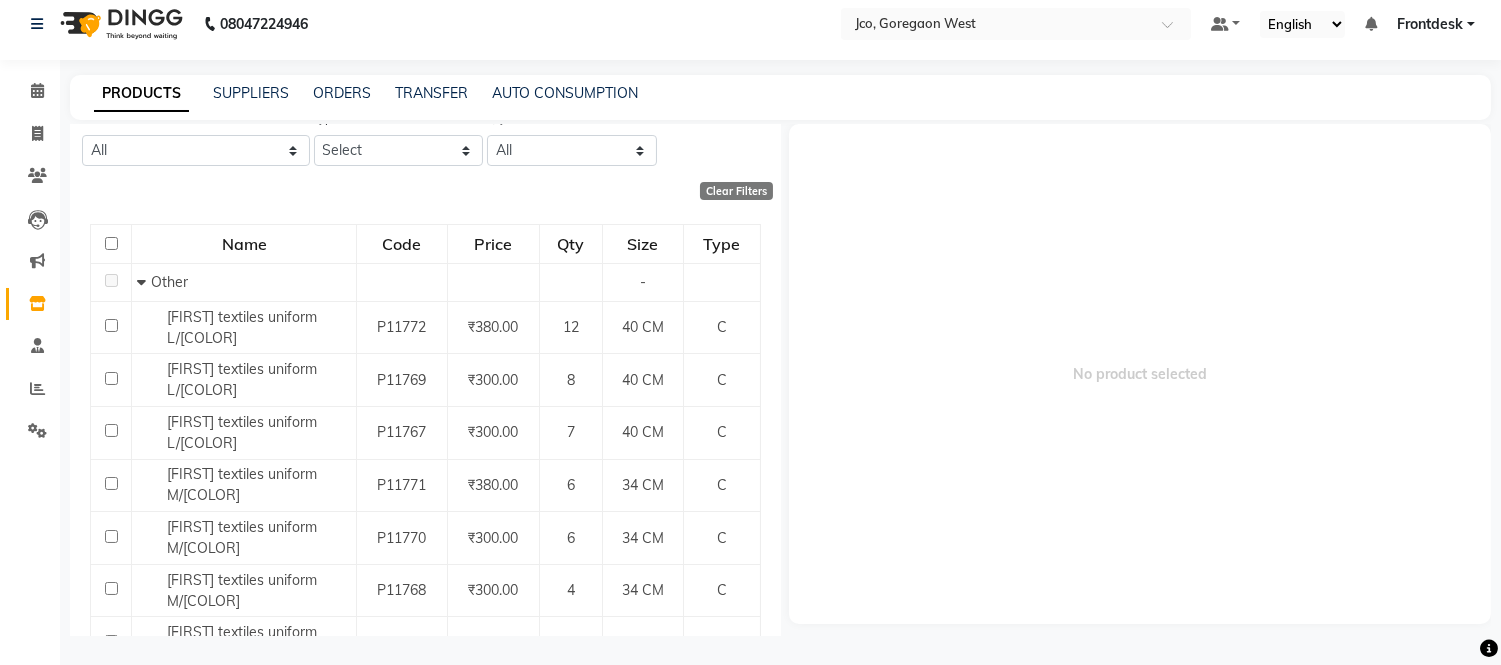 type on "UNIFORM" 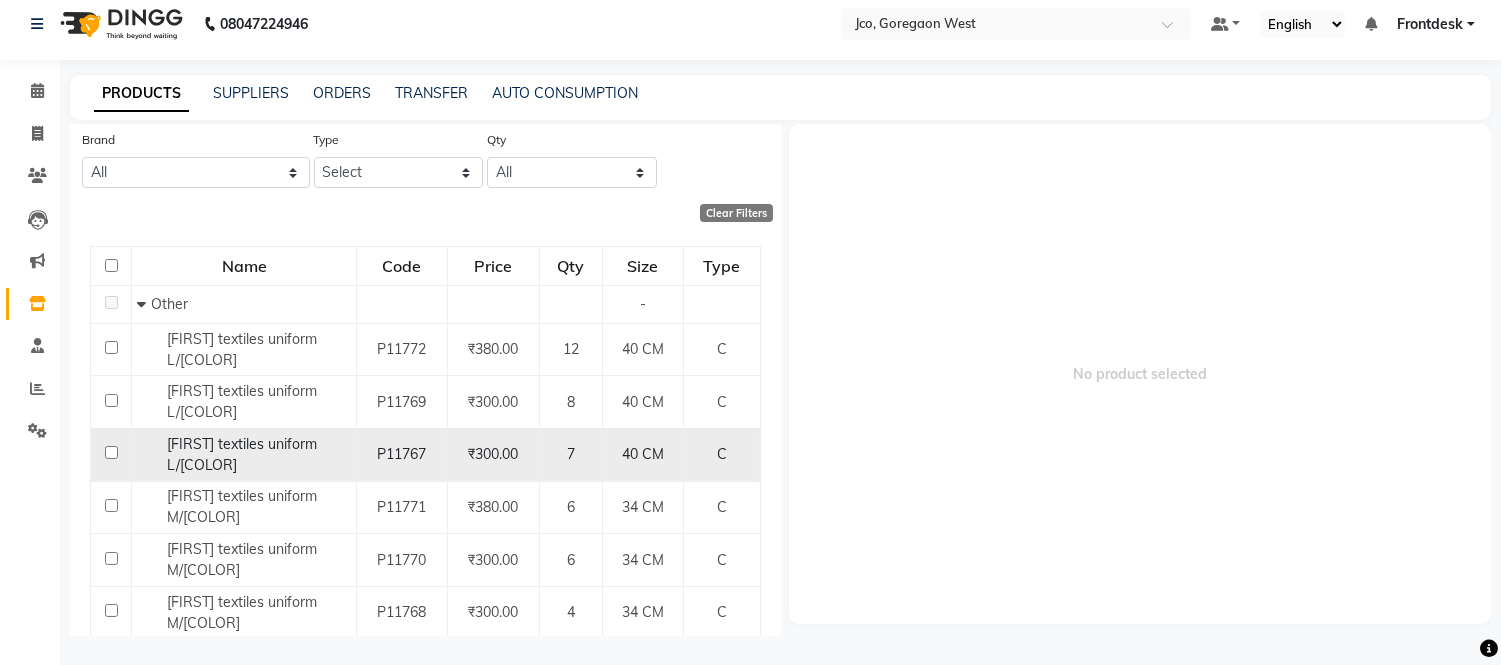 scroll, scrollTop: 222, scrollLeft: 0, axis: vertical 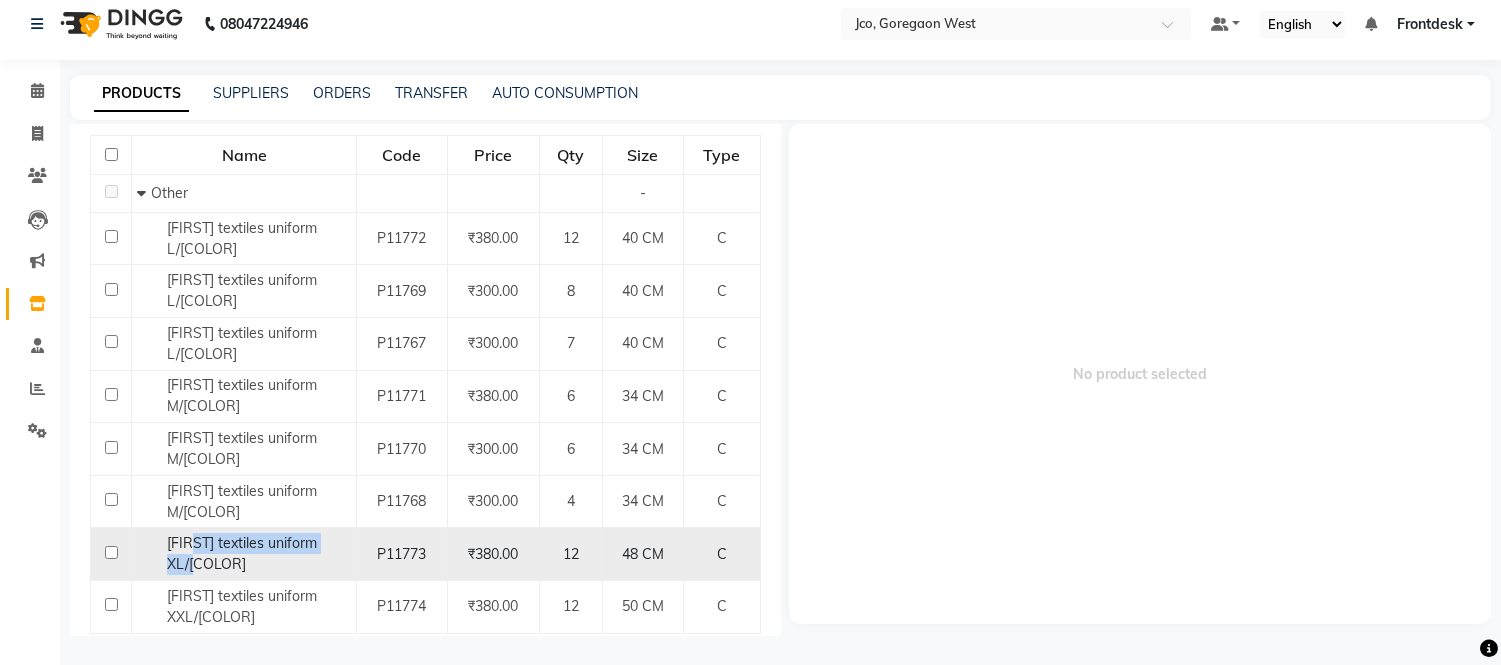 click on "[FIRST] textiles uniform XL/[COLOR]" 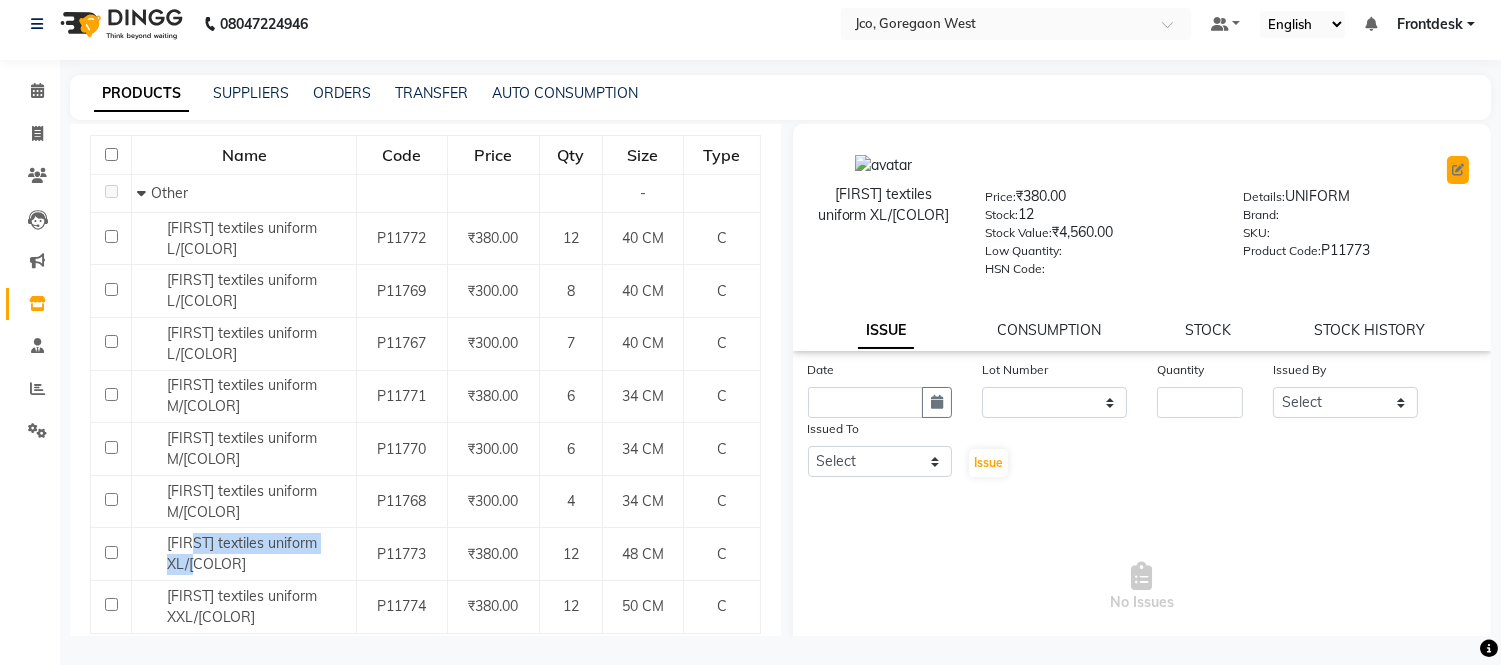 click 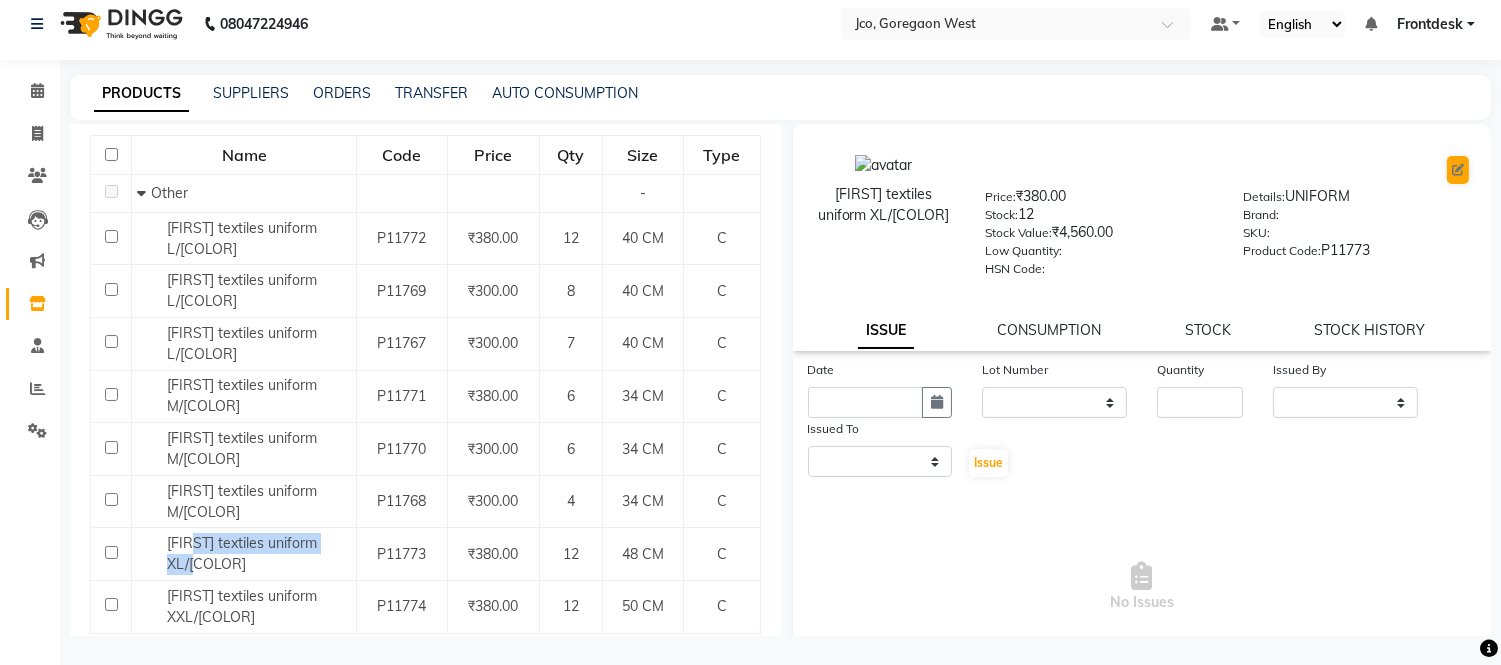 select on "true" 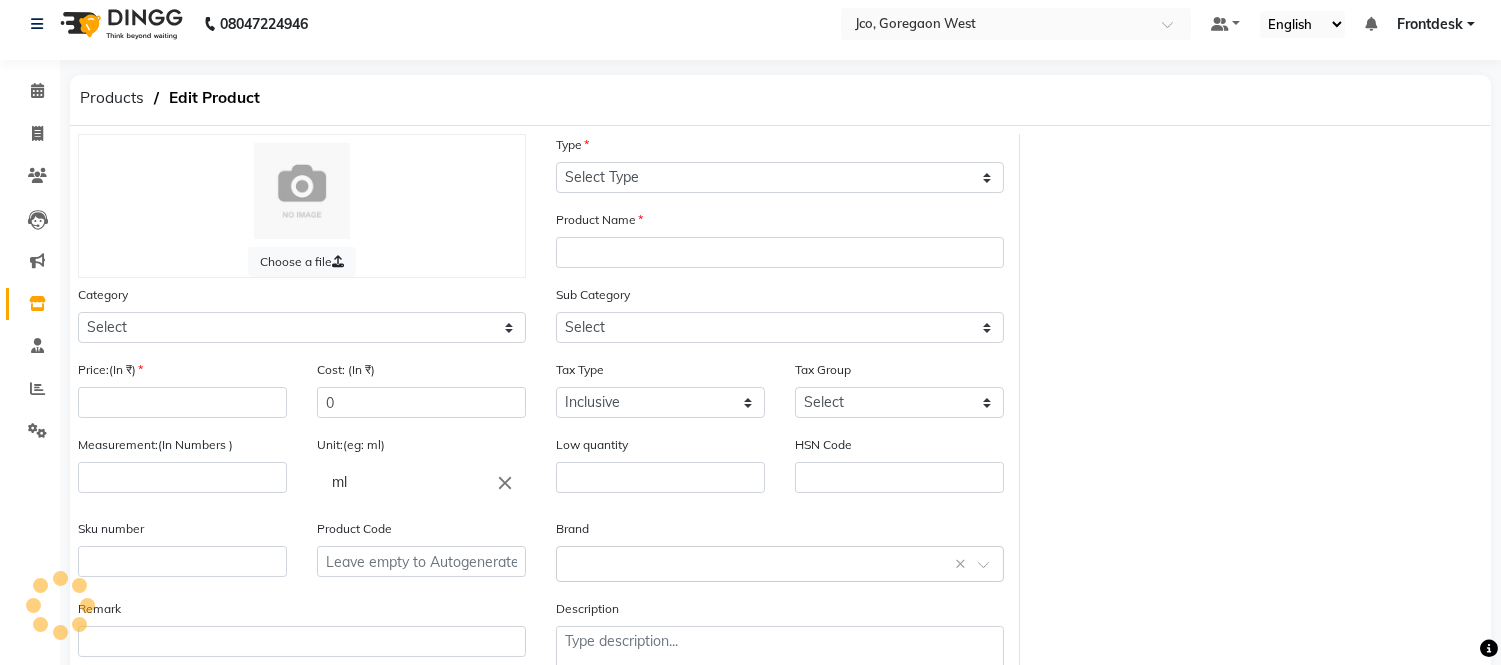 select on "C" 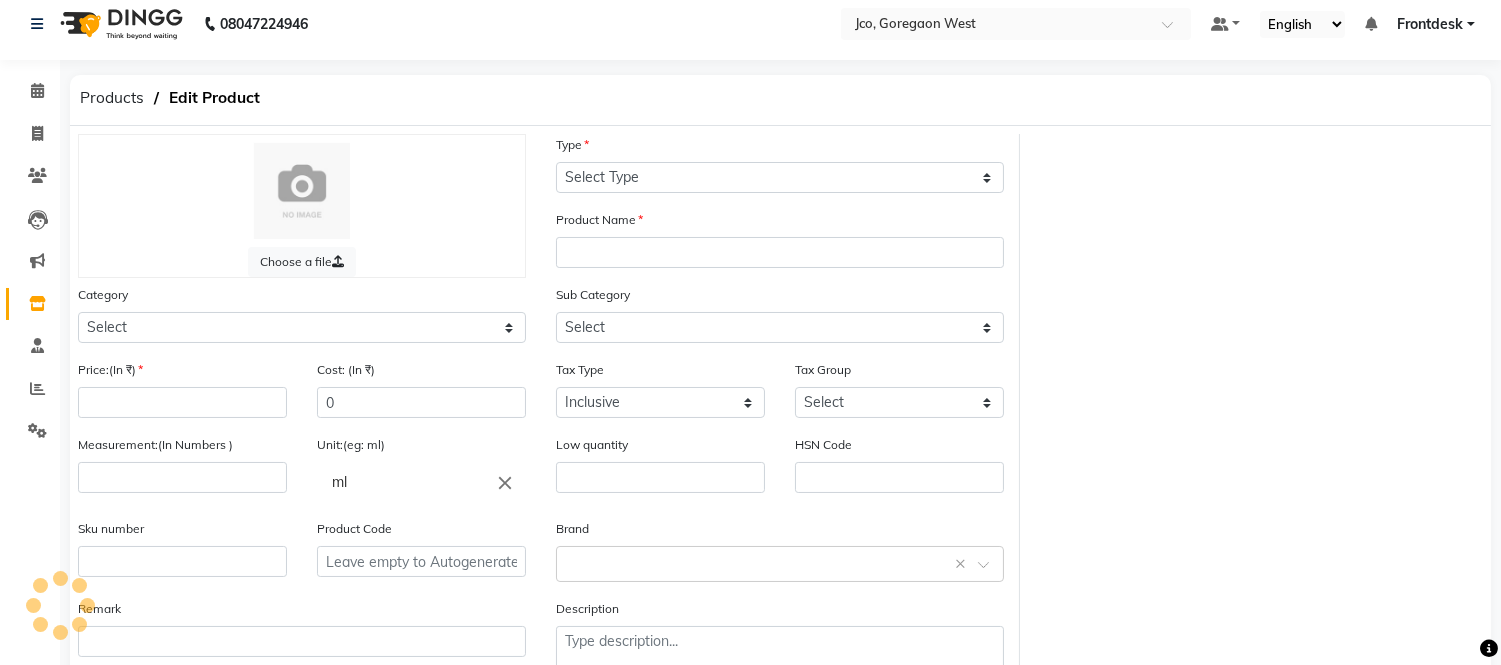 type on "[FIRST] textiles uniform XL/[COLOR]" 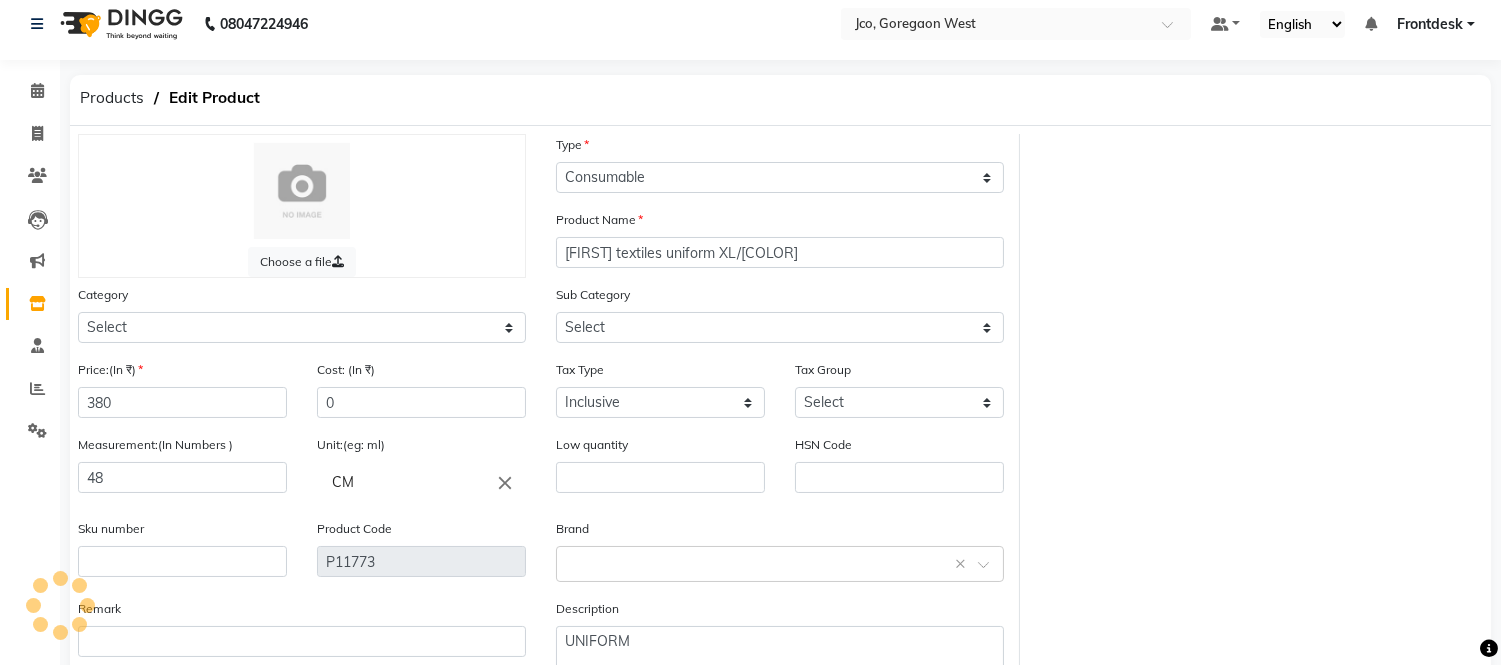 select on "221501002" 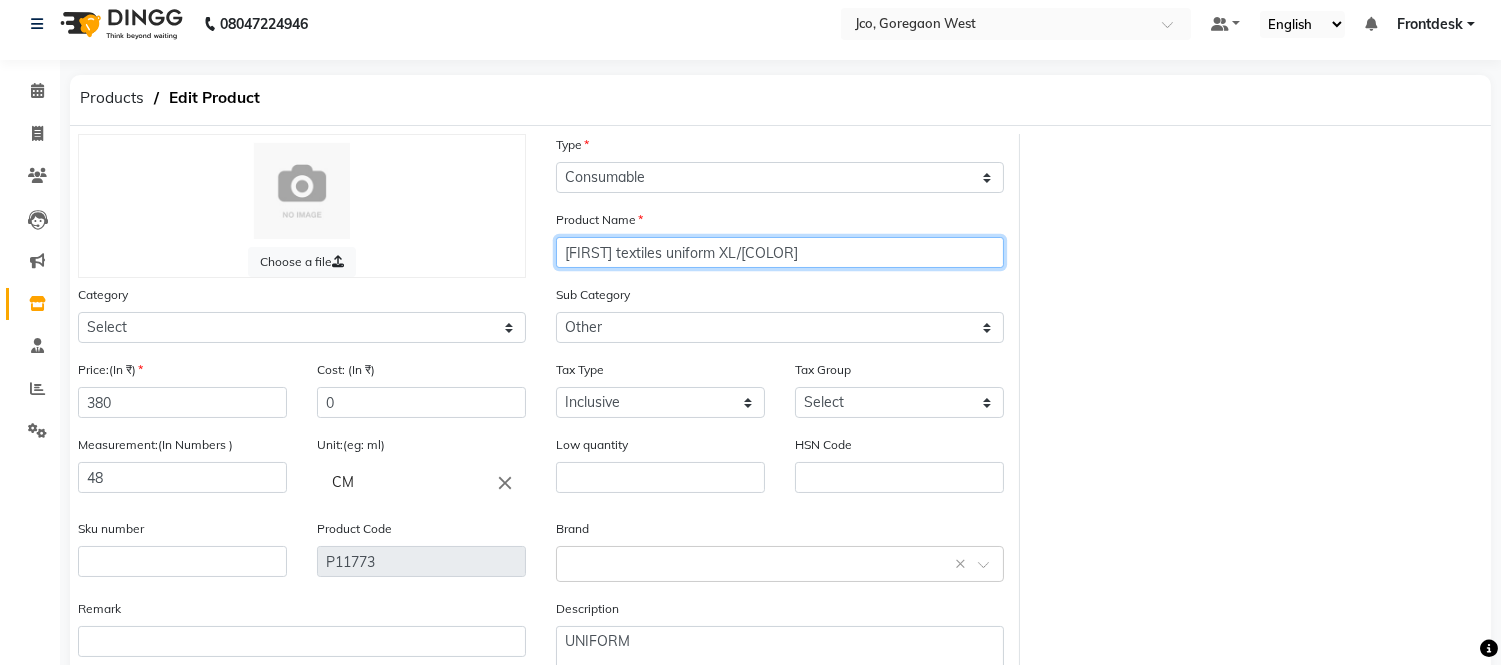 click on "[FIRST] textiles uniform XL/[COLOR]" 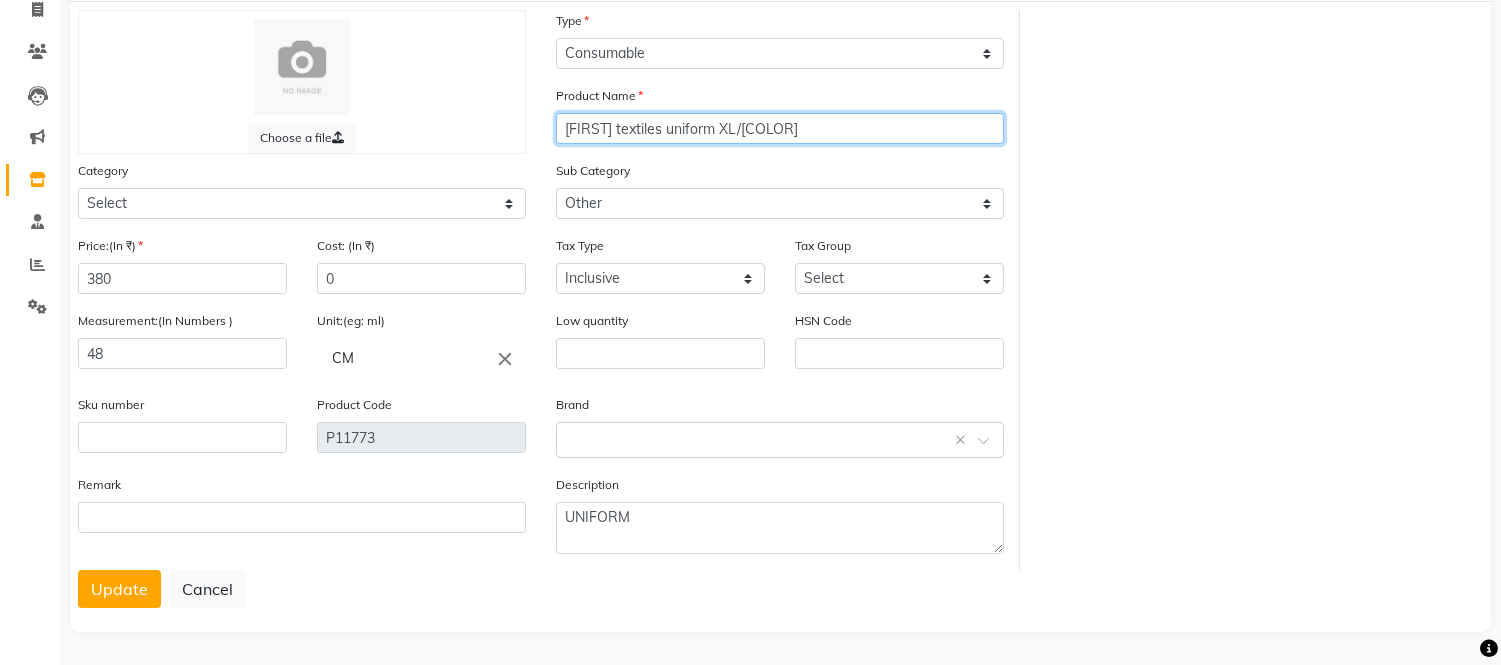 scroll, scrollTop: 137, scrollLeft: 0, axis: vertical 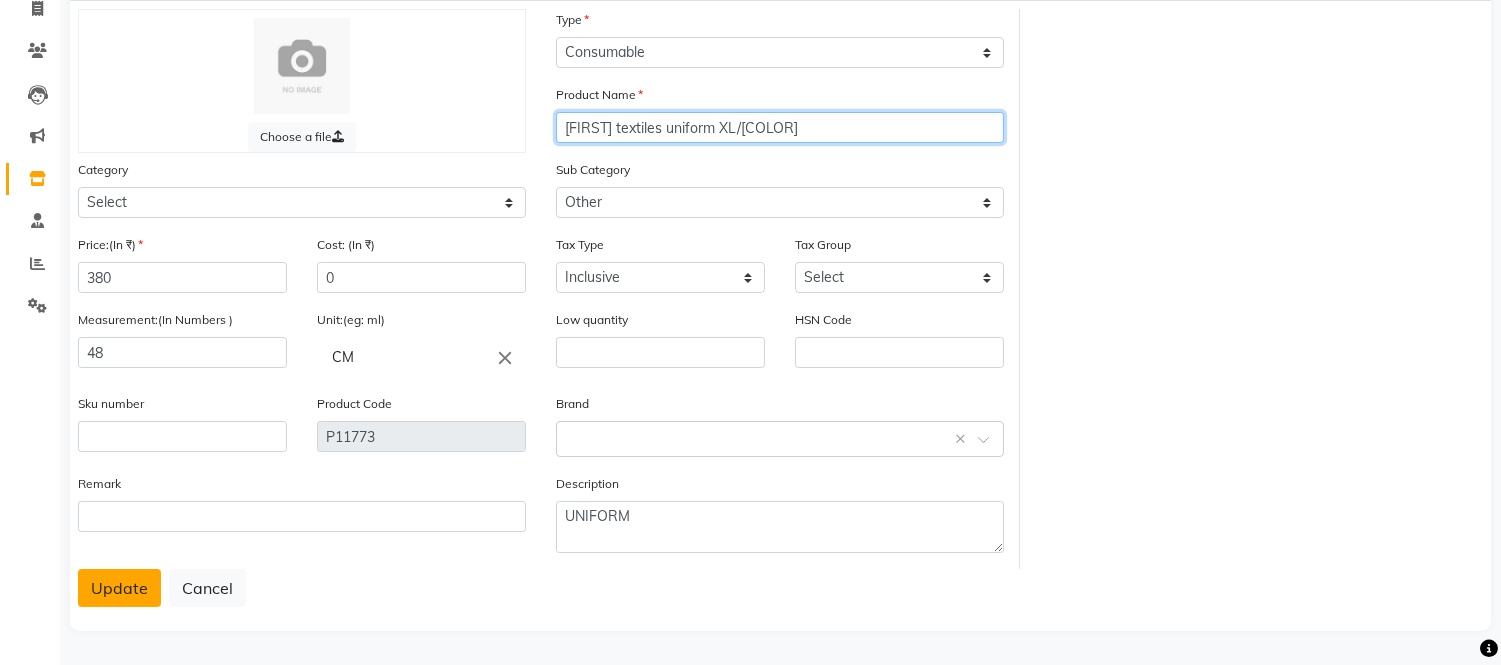 type on "[FIRST] textiles uniform XL/[COLOR]" 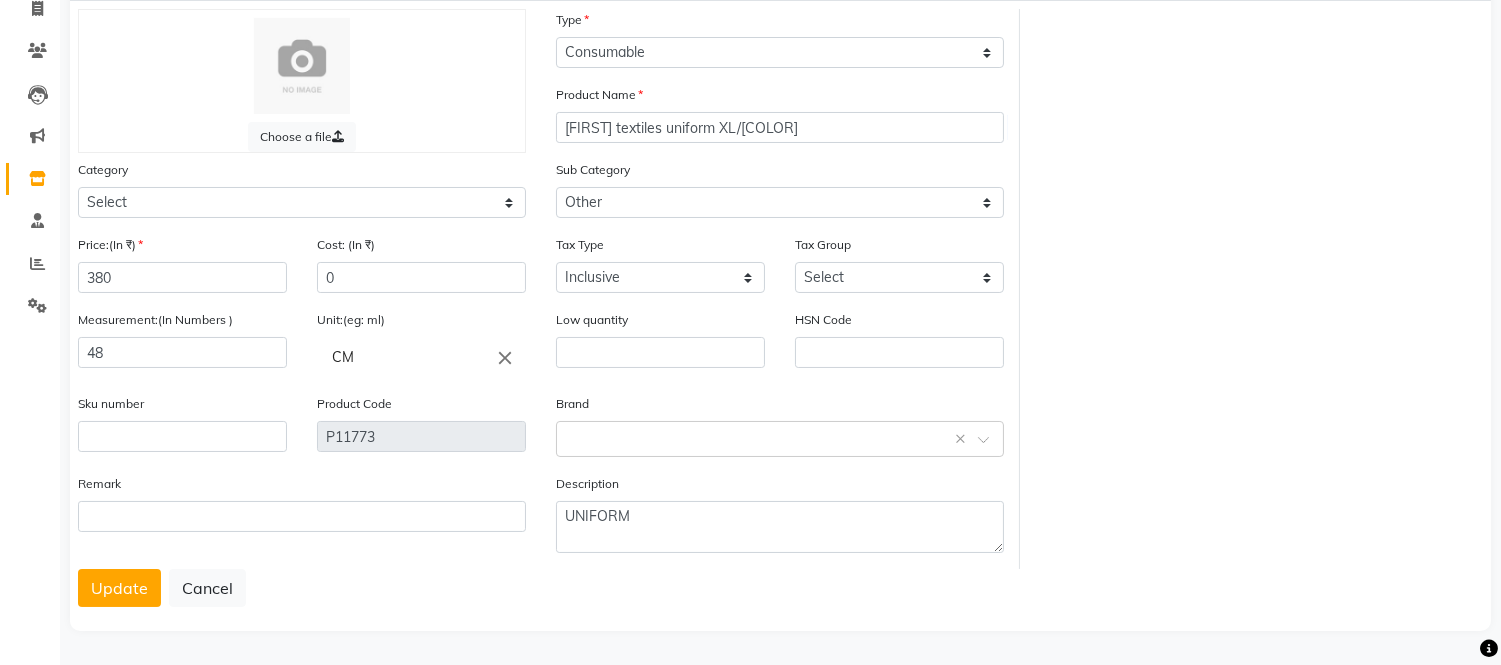 click on "Update" 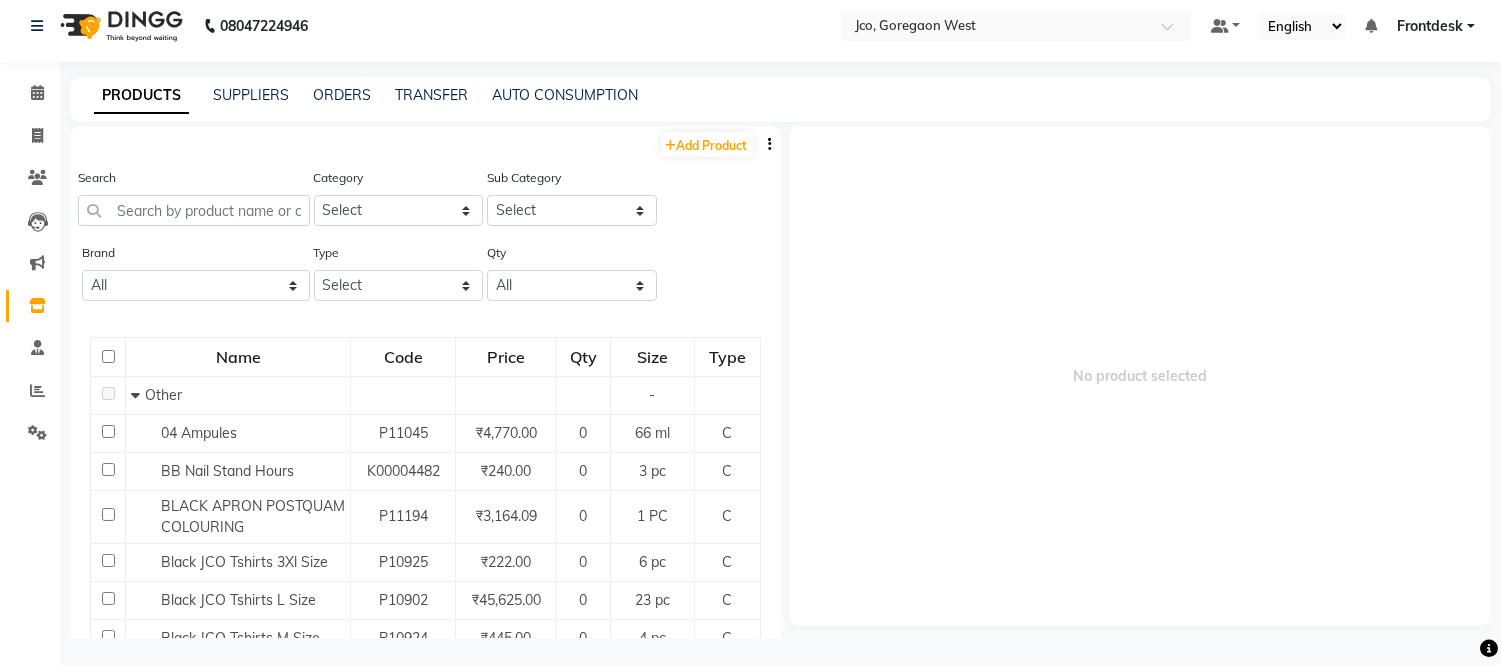 scroll, scrollTop: 12, scrollLeft: 0, axis: vertical 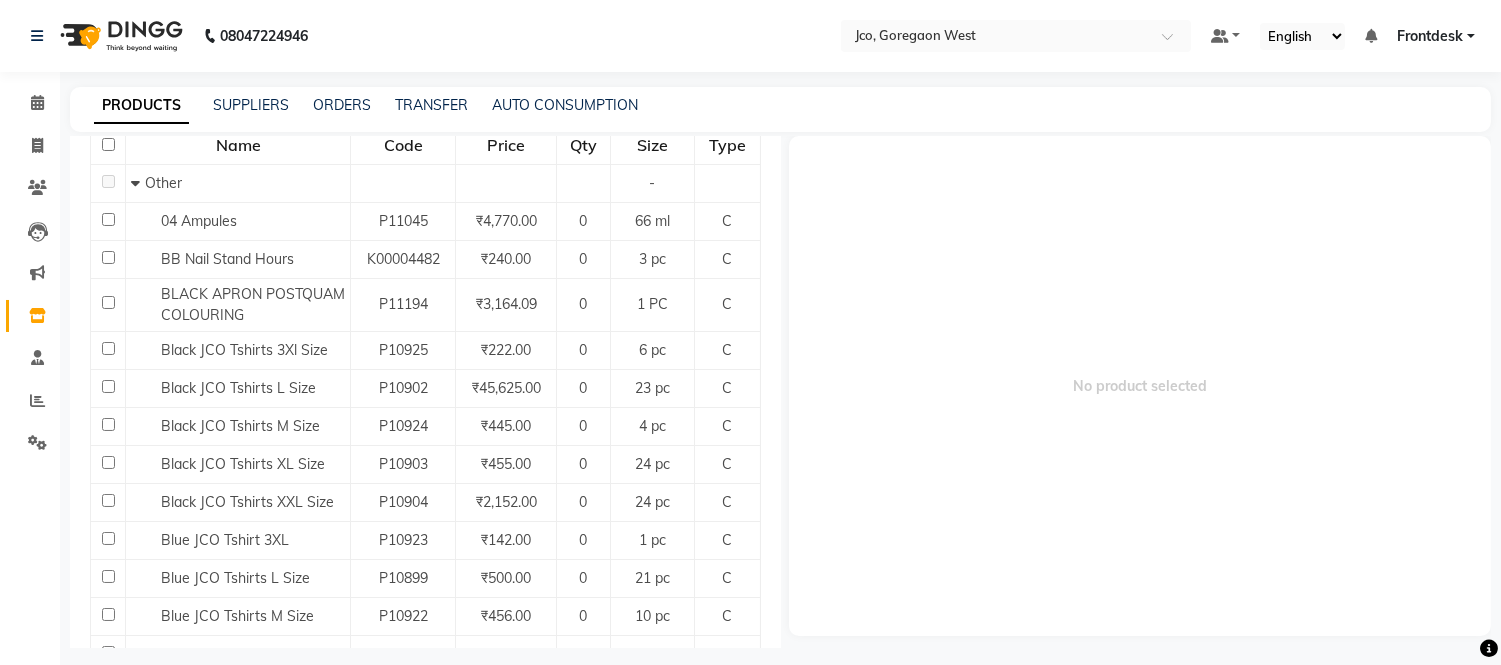 click on "Coffee Co & Co Garham Hill Grahamhill Grahamhill Hairline Professional Ikonic Jeva Loreal Morfose Qod" at bounding box center (750, 339) 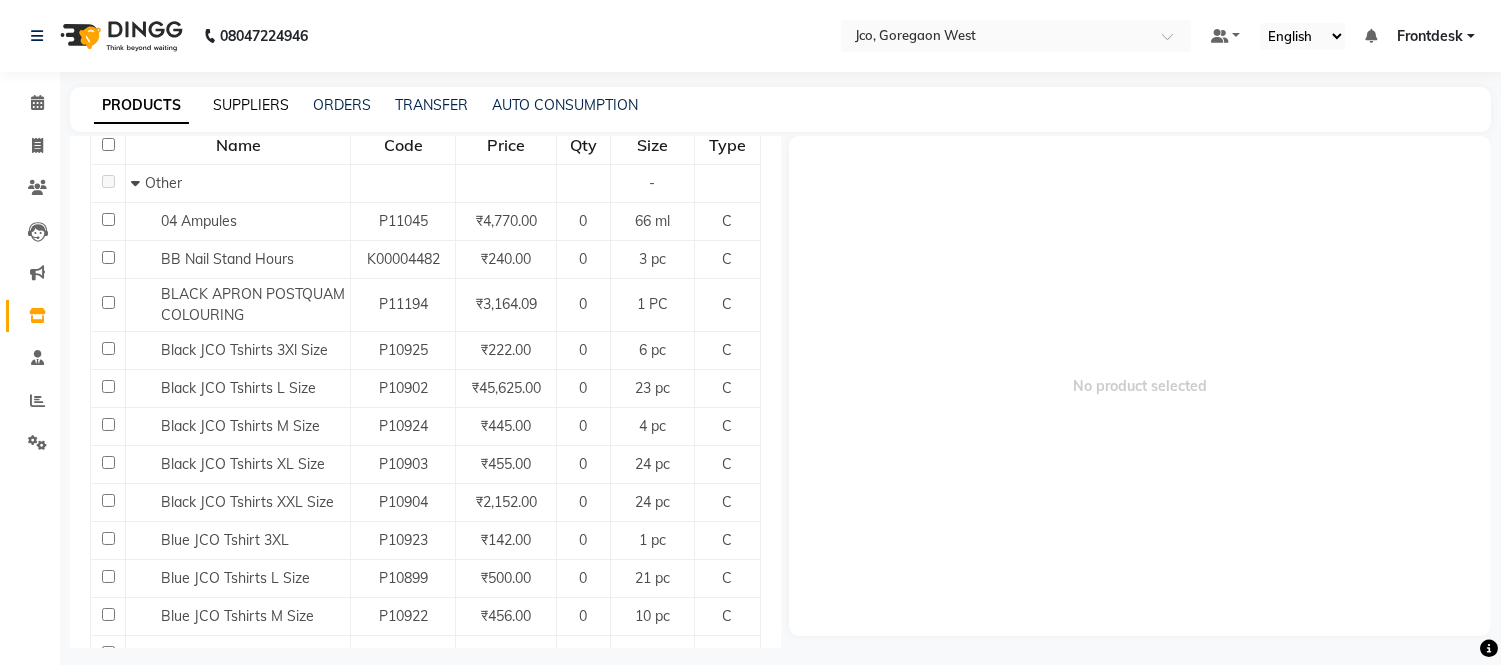 click on "SUPPLIERS" 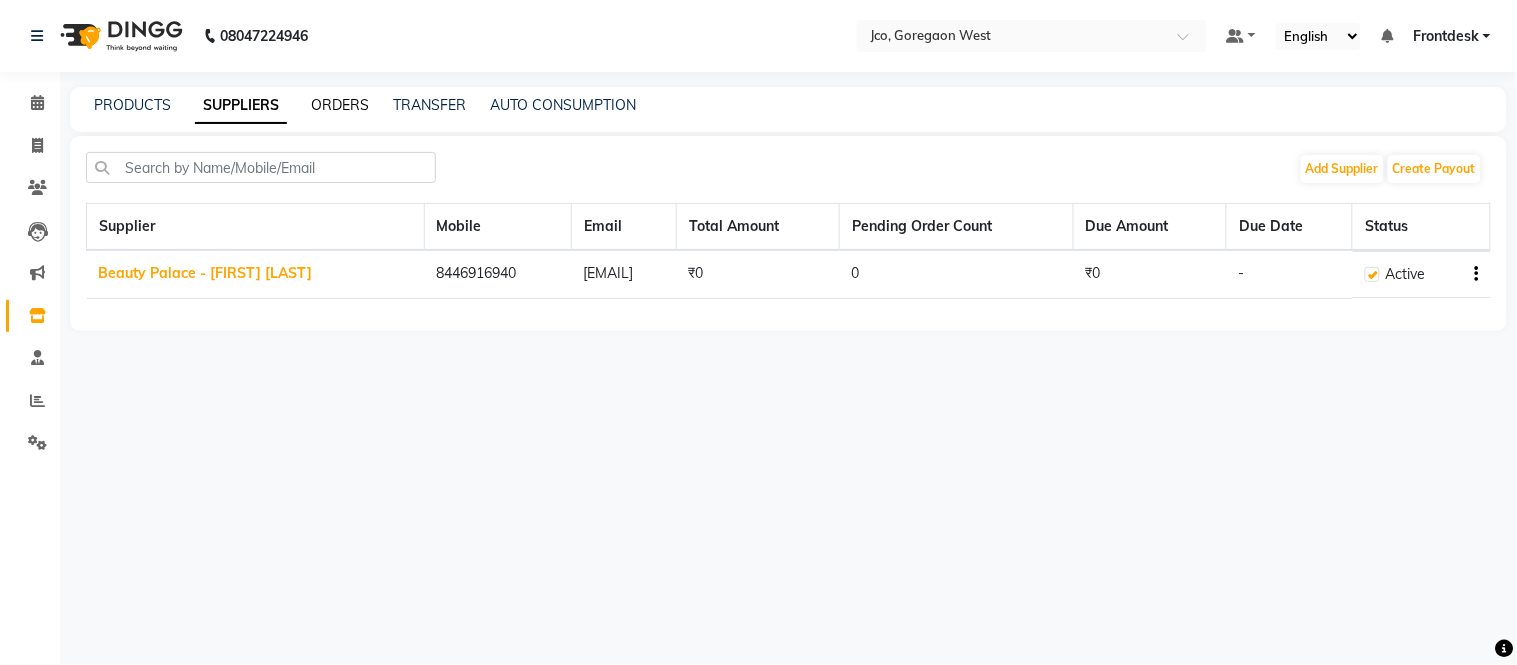 click on "ORDERS" 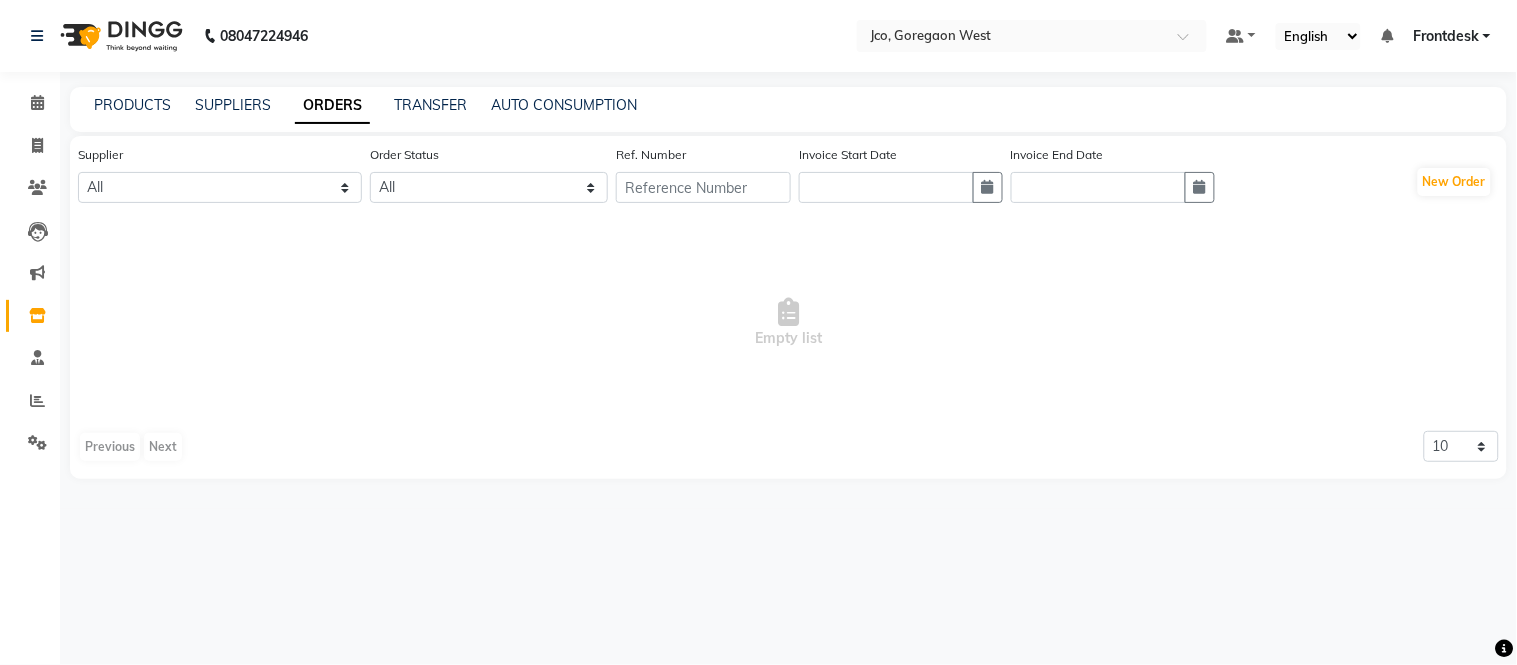click on "TRANSFER" 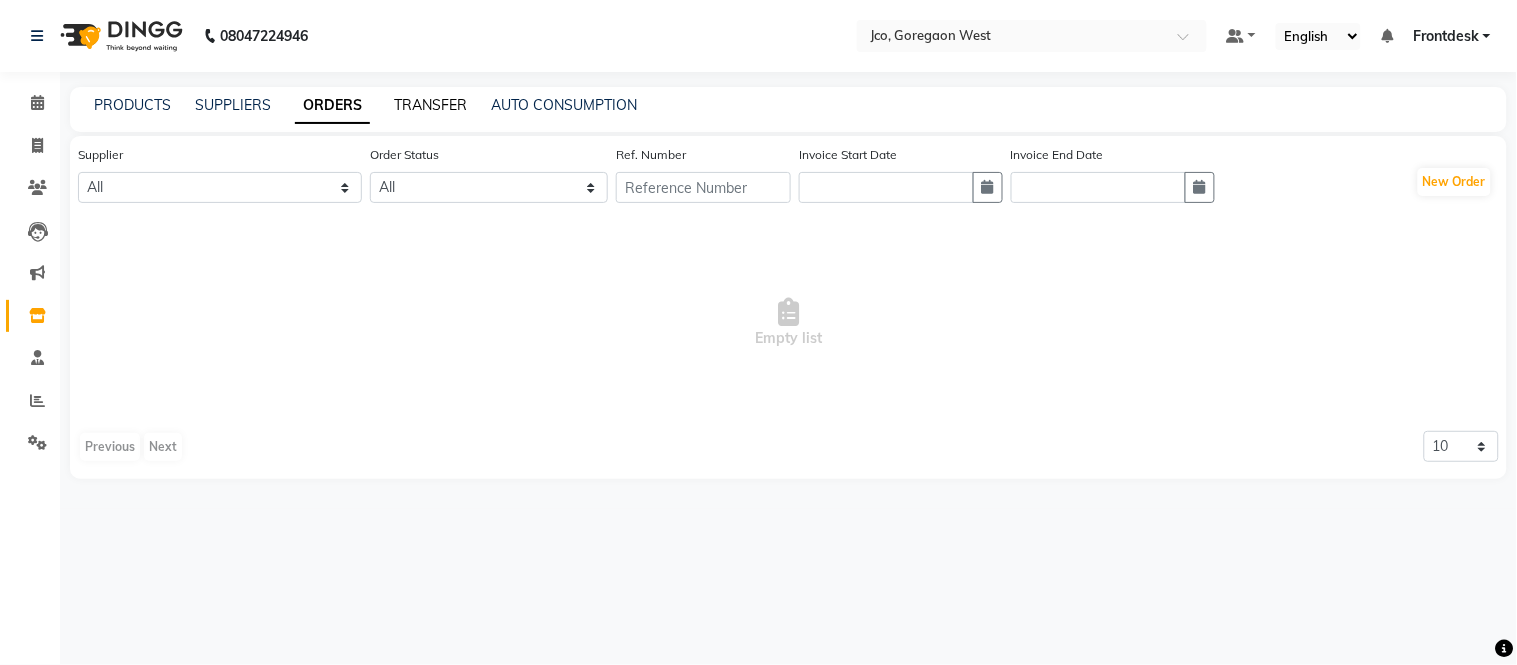 click on "TRANSFER" 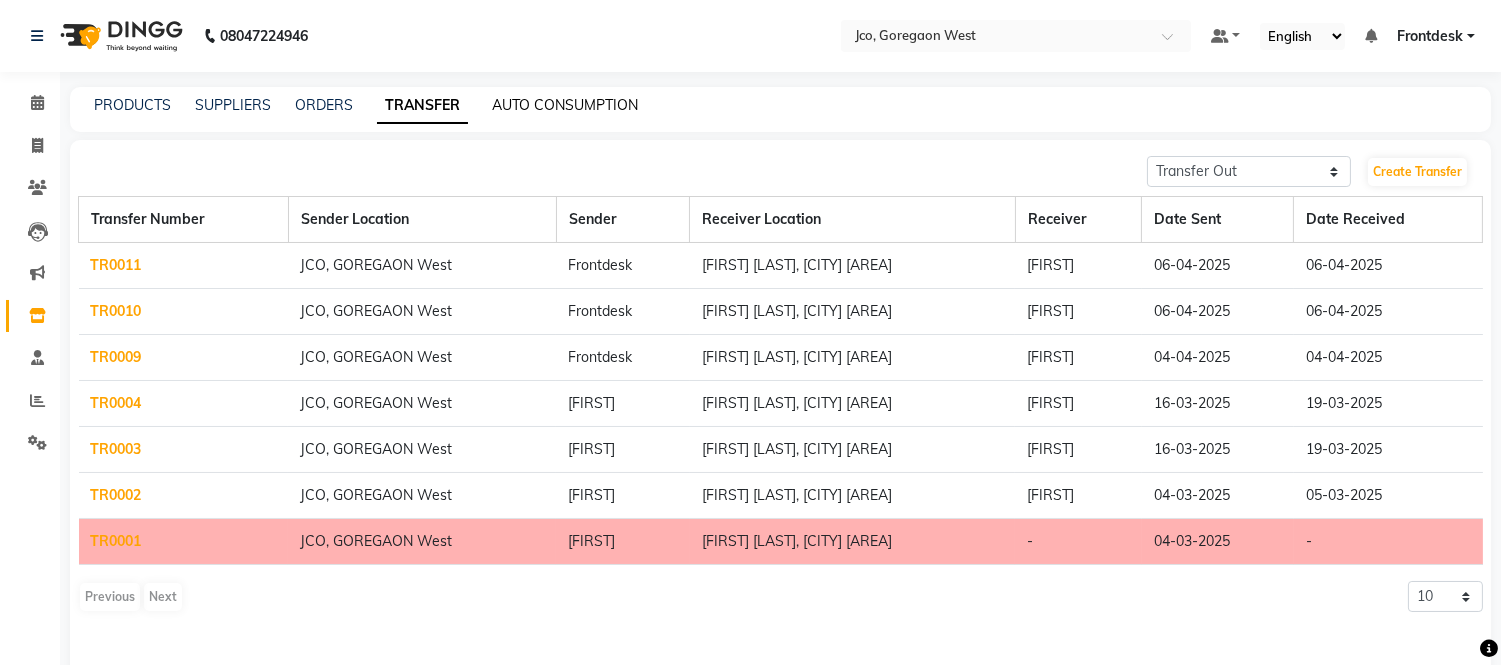 click on "AUTO CONSUMPTION" 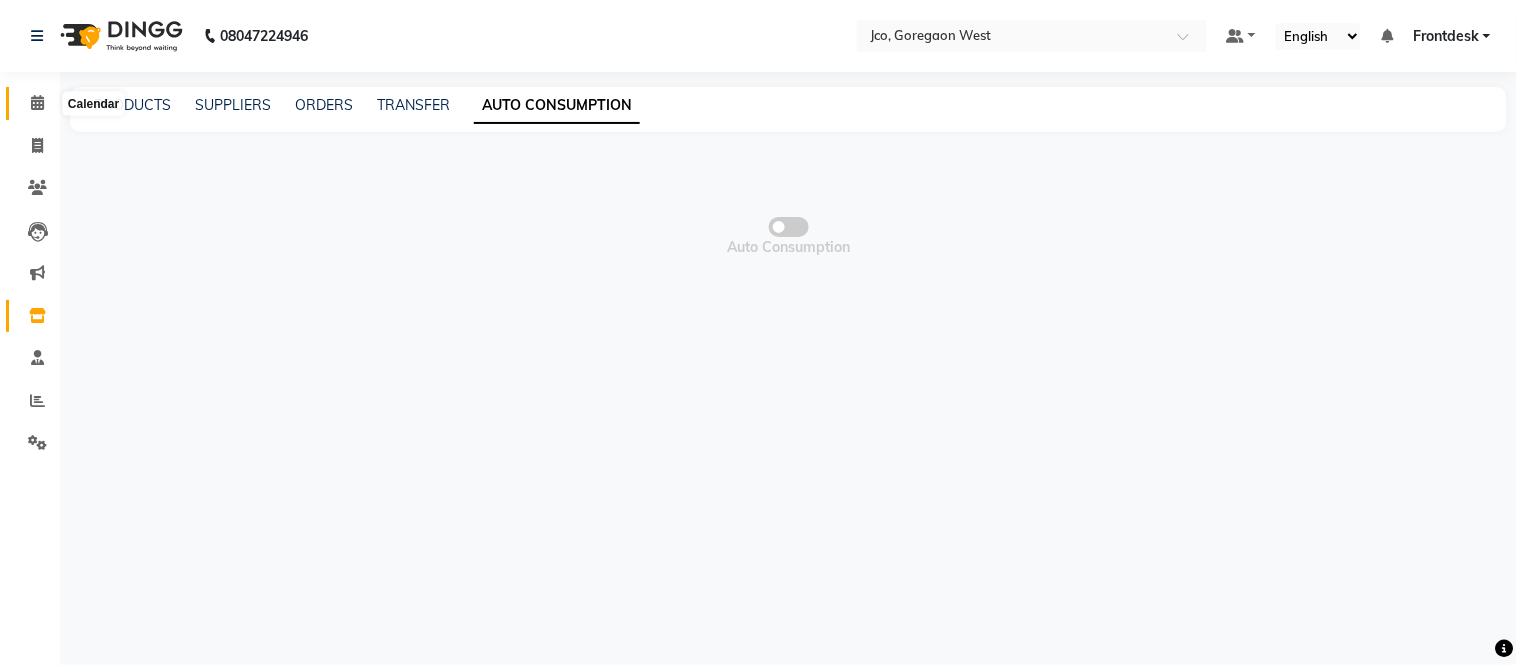 click 